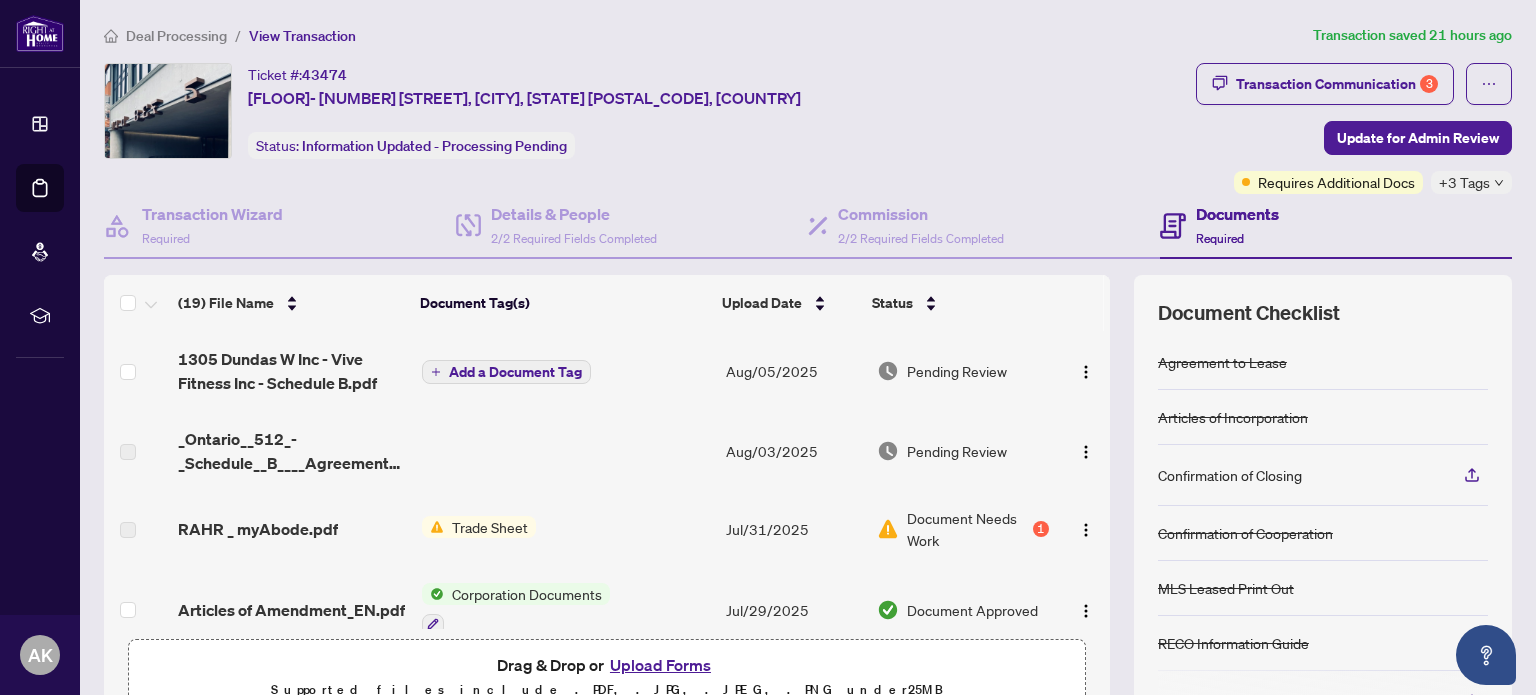 scroll, scrollTop: 0, scrollLeft: 0, axis: both 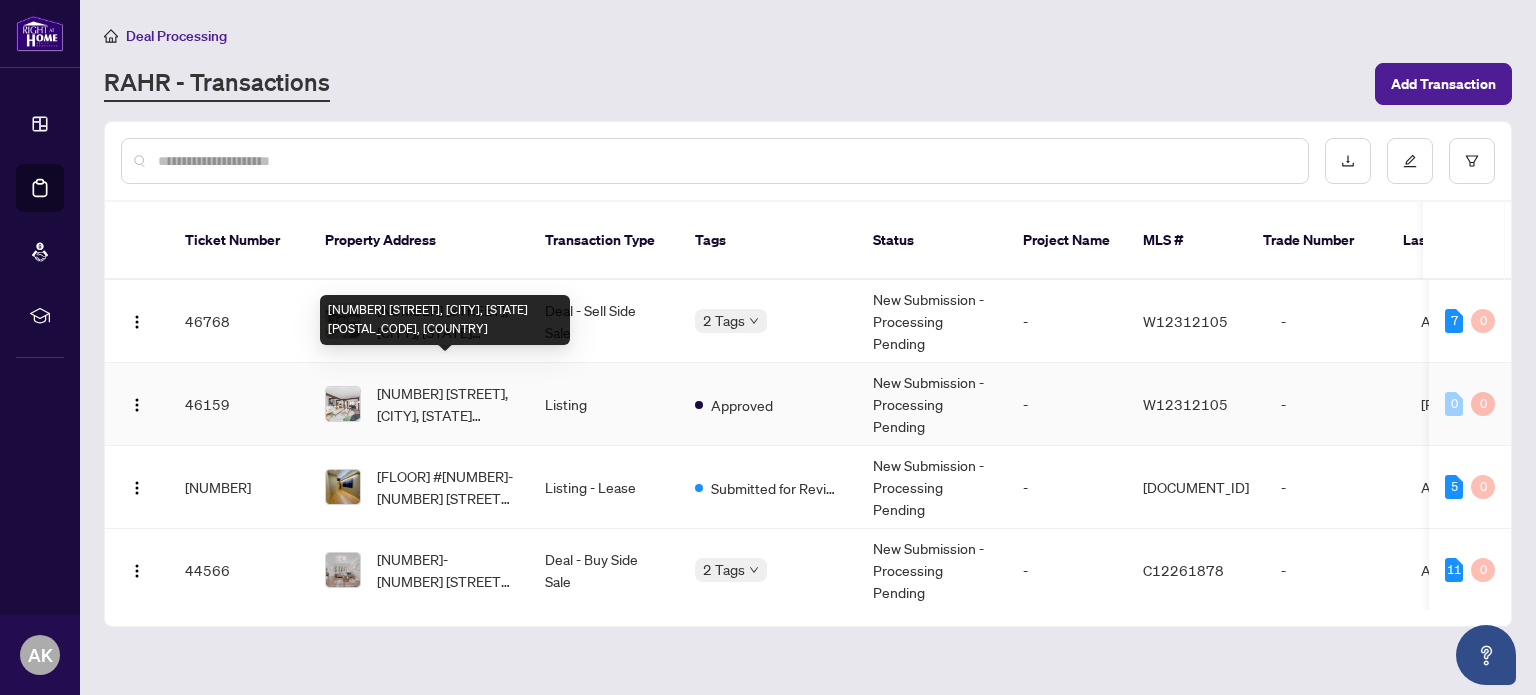 click on "[NUMBER] [STREET], [CITY], [STATE] [POSTAL_CODE], [COUNTRY]" at bounding box center [445, 404] 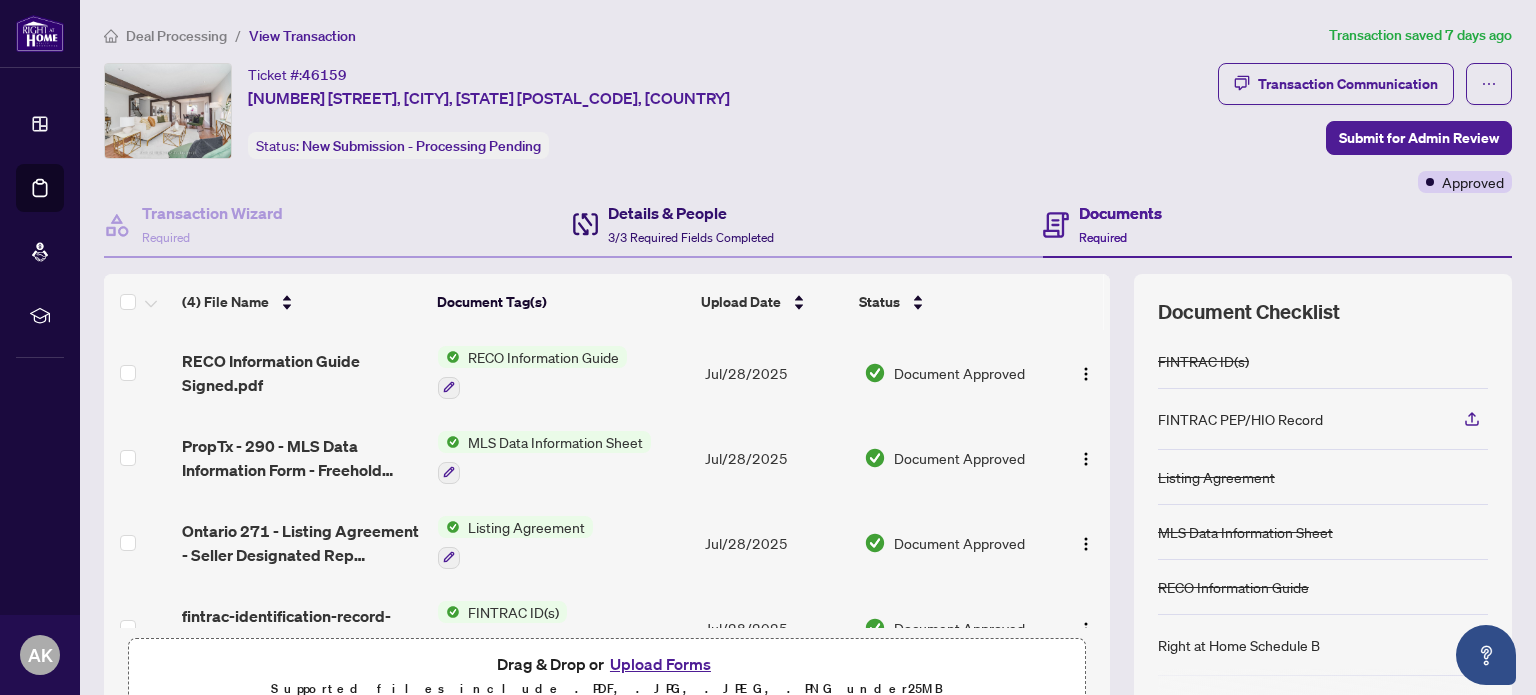 click on "3/3 Required Fields Completed" at bounding box center [691, 237] 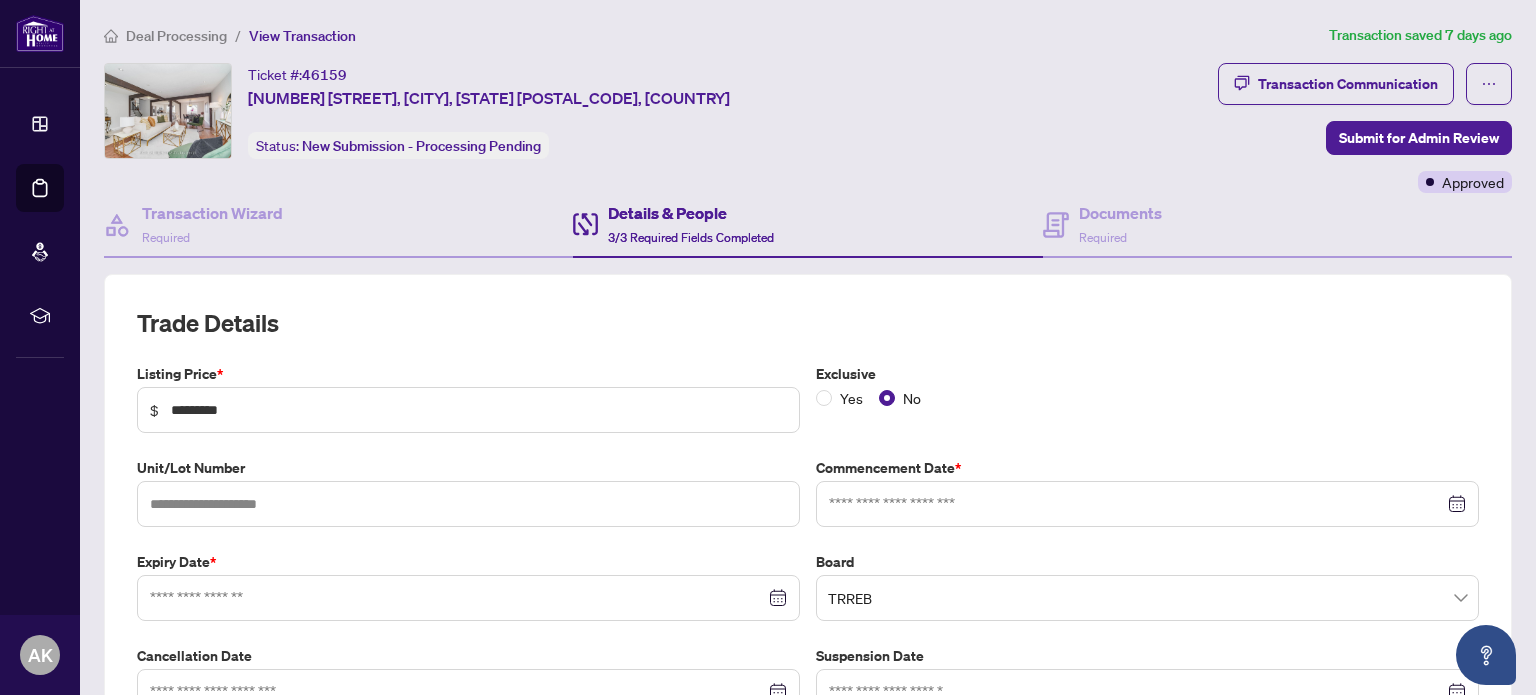 type on "**********" 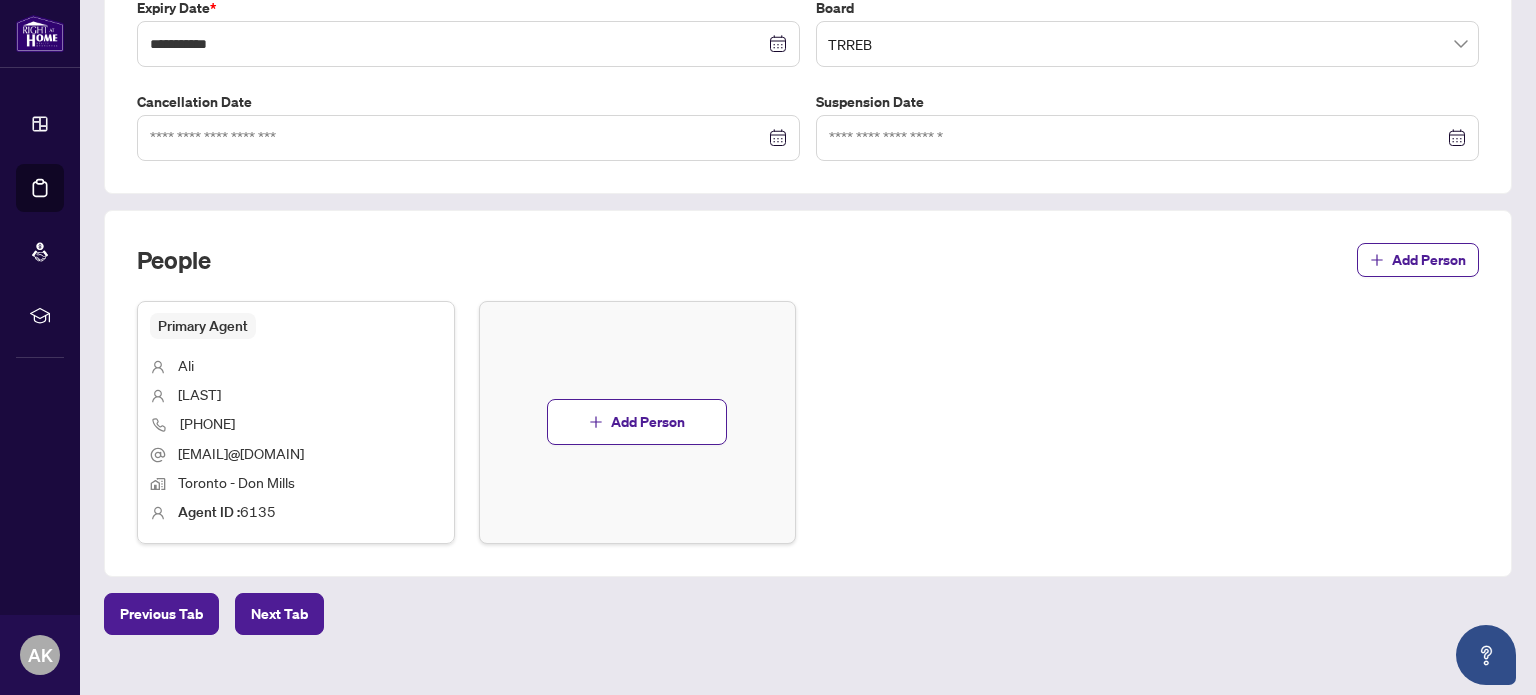 scroll, scrollTop: 580, scrollLeft: 0, axis: vertical 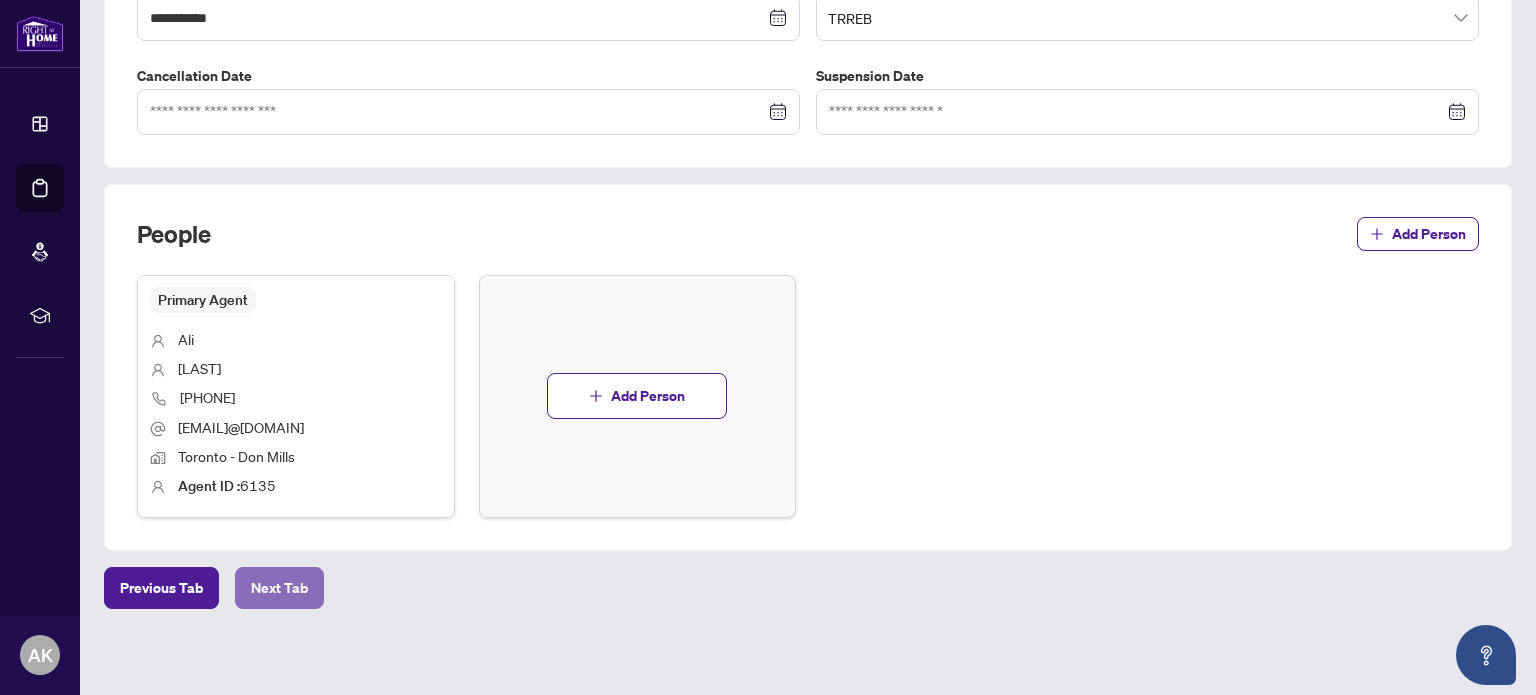click on "Next Tab" at bounding box center [279, 588] 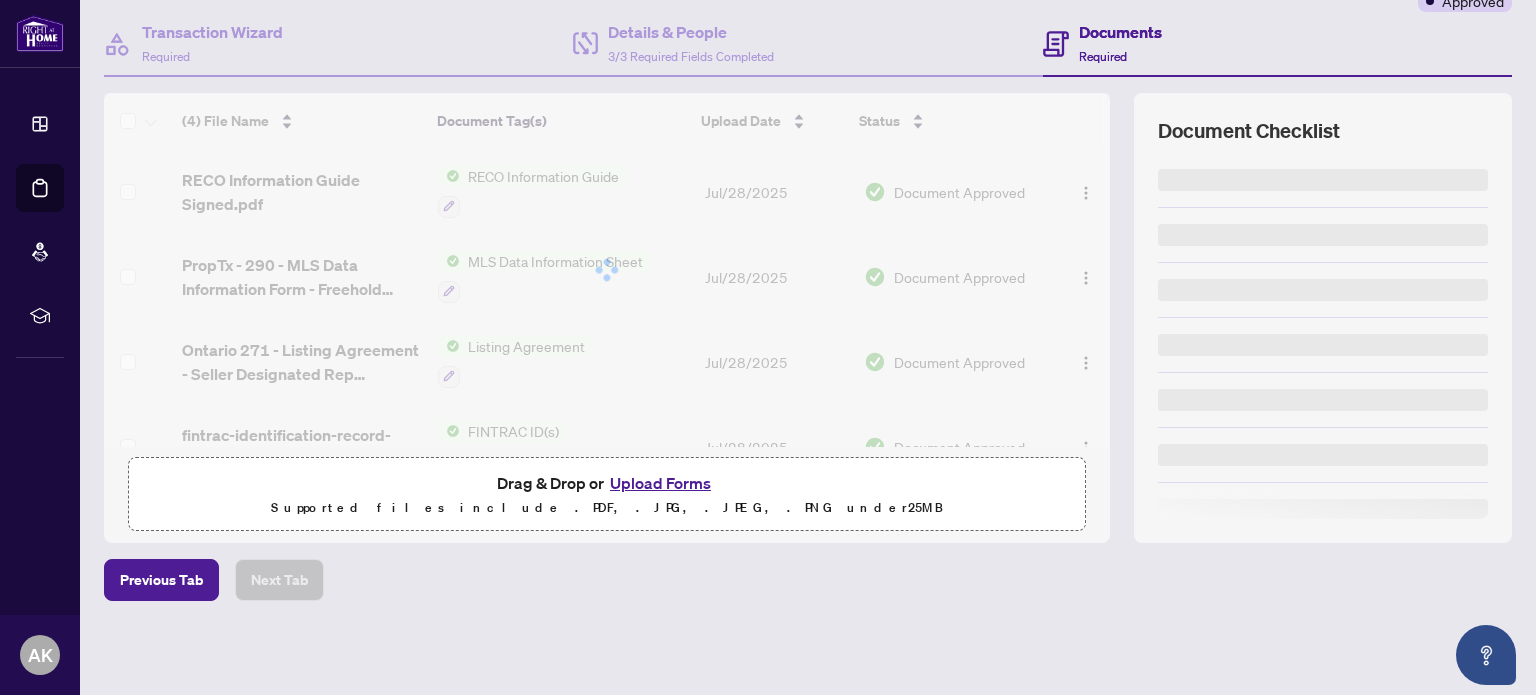 scroll, scrollTop: 0, scrollLeft: 0, axis: both 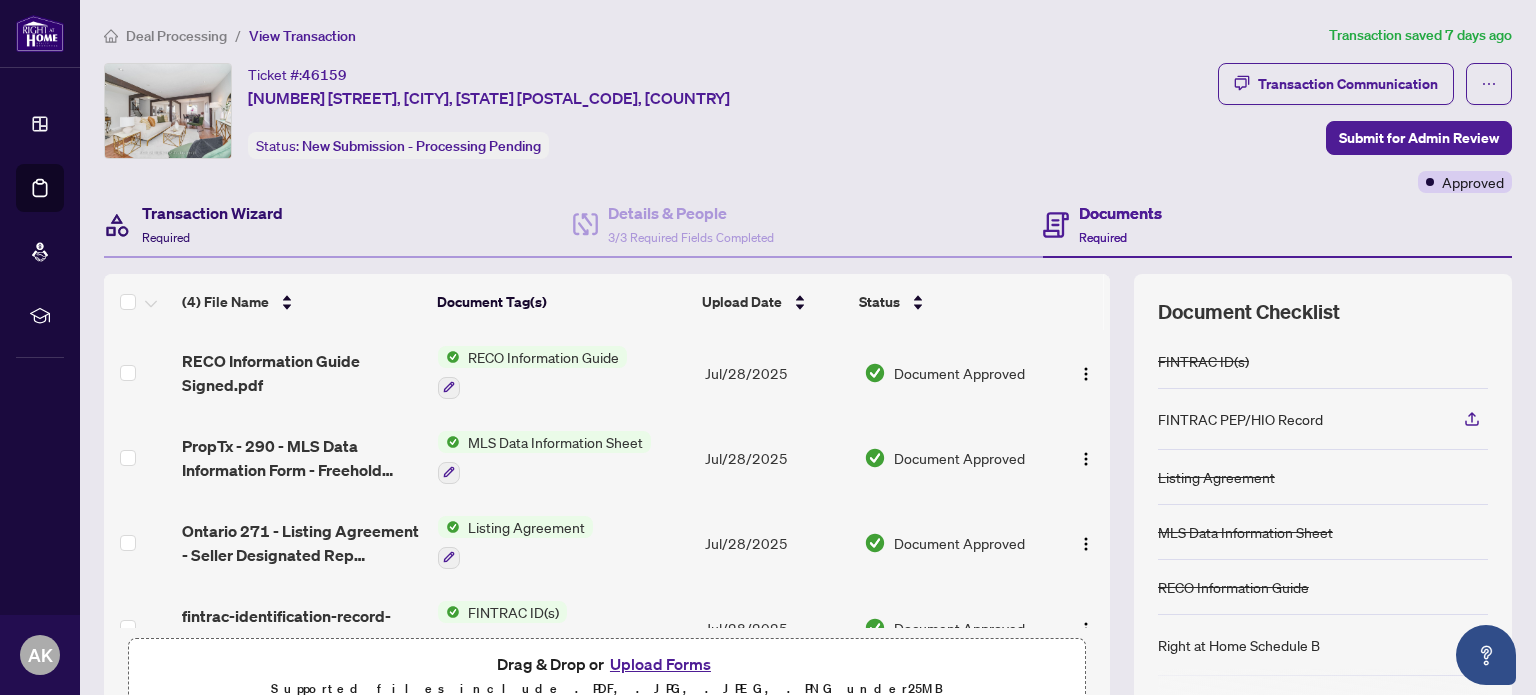 click on "Transaction Wizard Required" at bounding box center [212, 224] 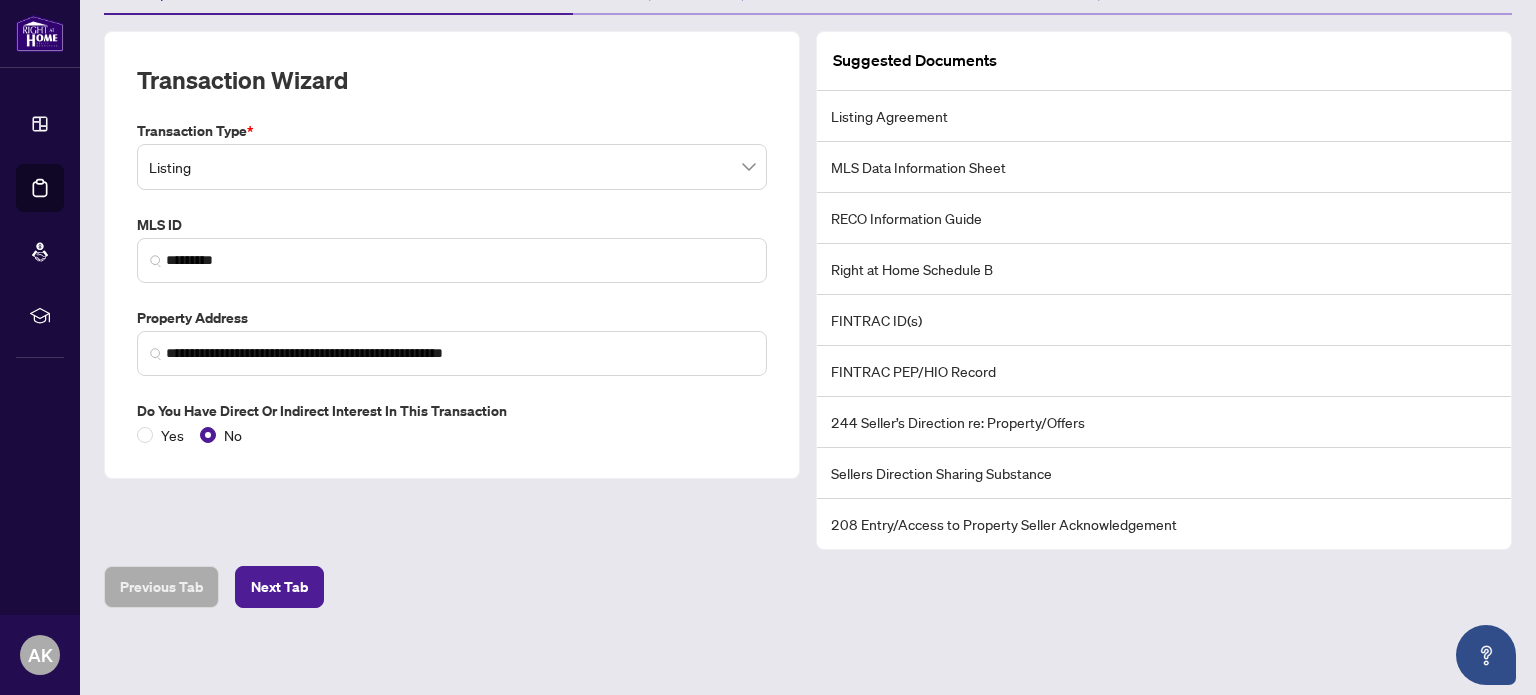 scroll, scrollTop: 0, scrollLeft: 0, axis: both 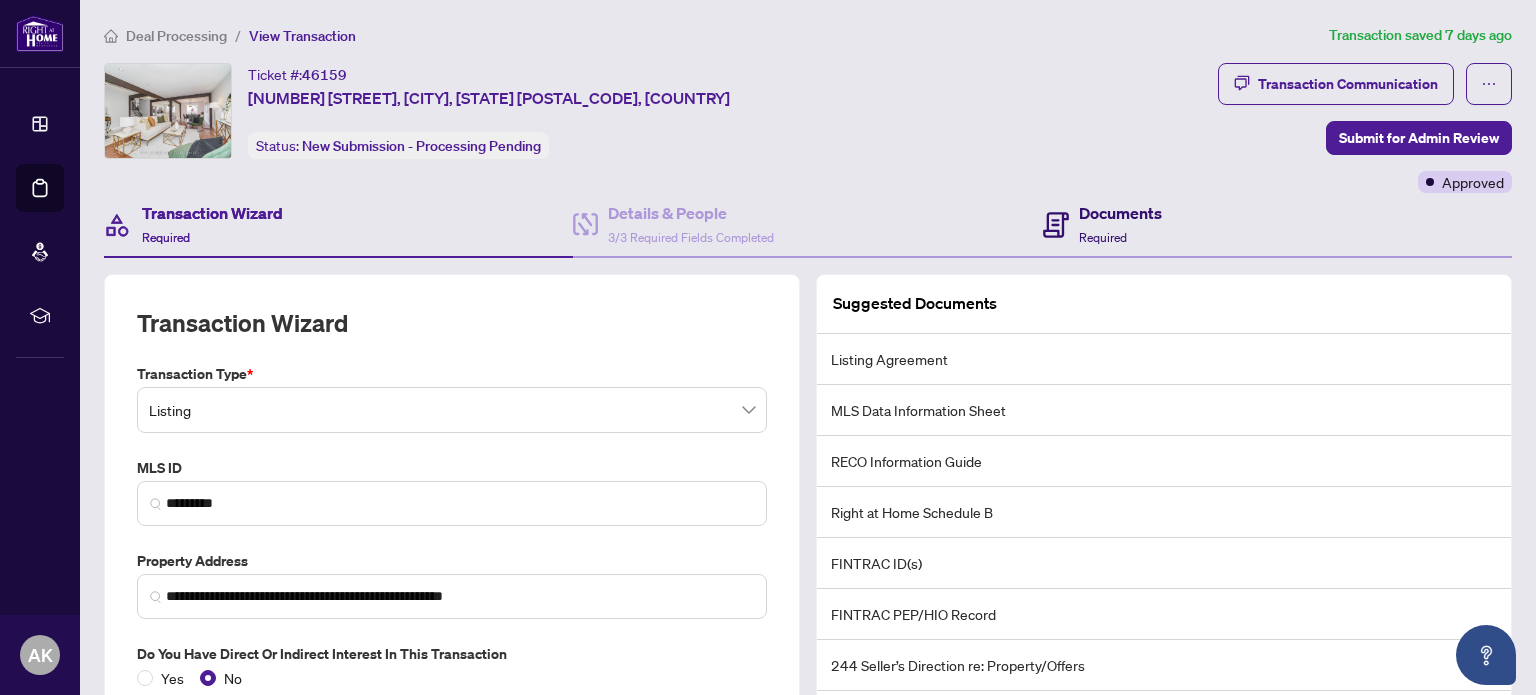 click on "Documents" at bounding box center [1120, 213] 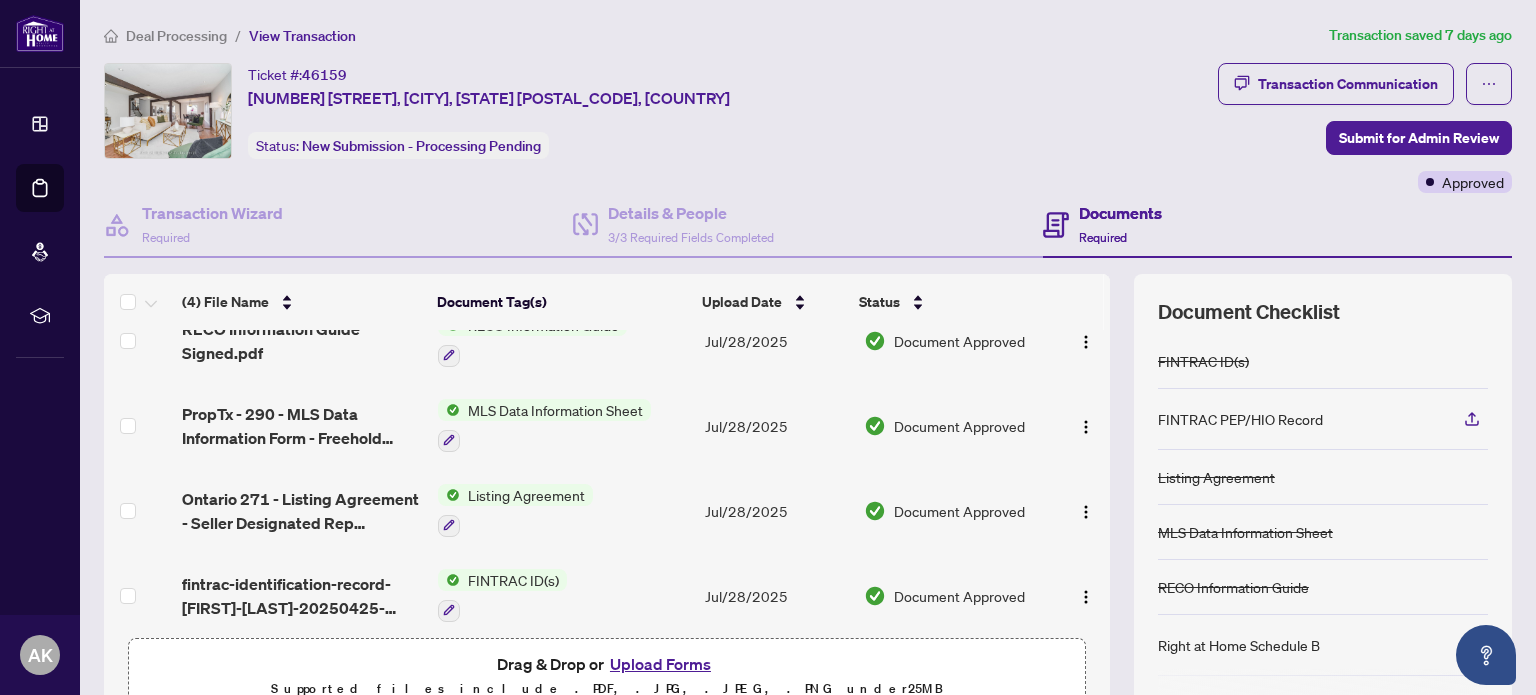 scroll, scrollTop: 45, scrollLeft: 0, axis: vertical 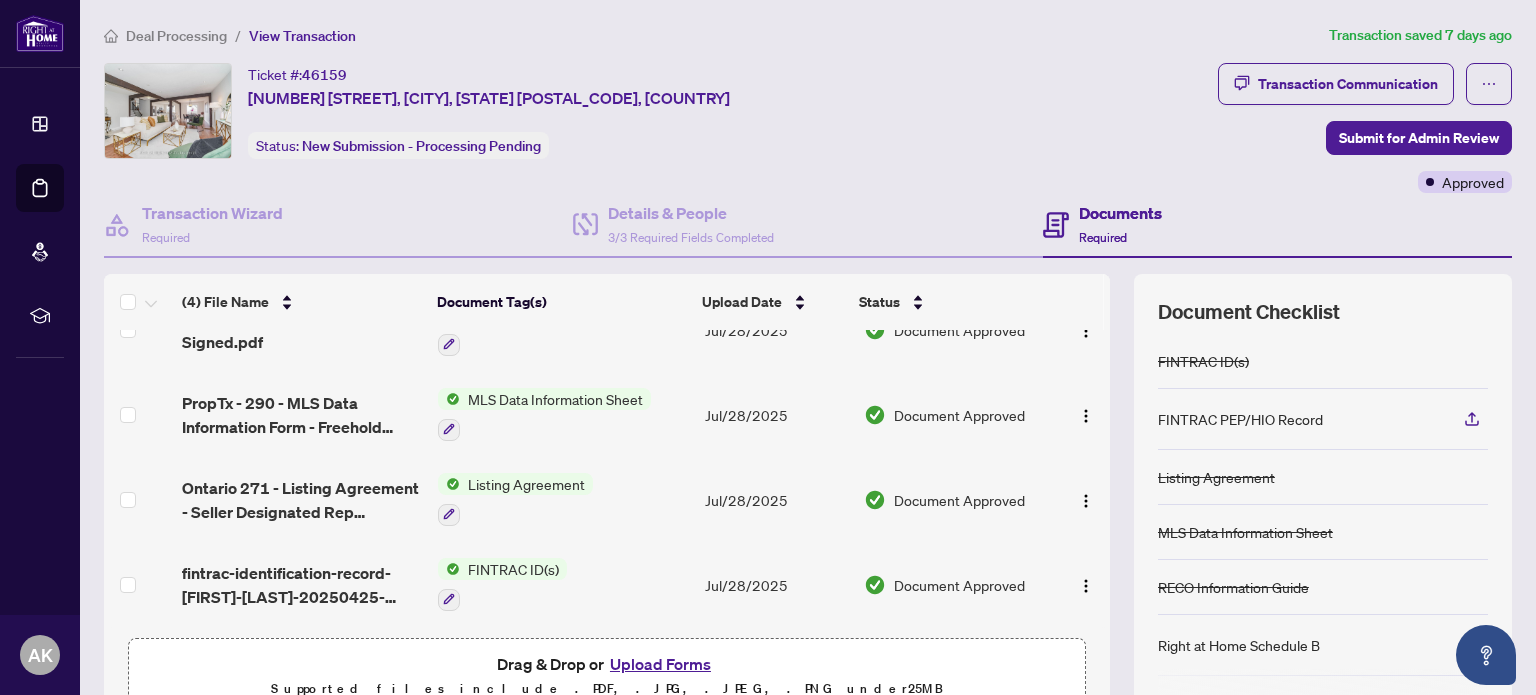 click on "Deal Processing" at bounding box center (176, 36) 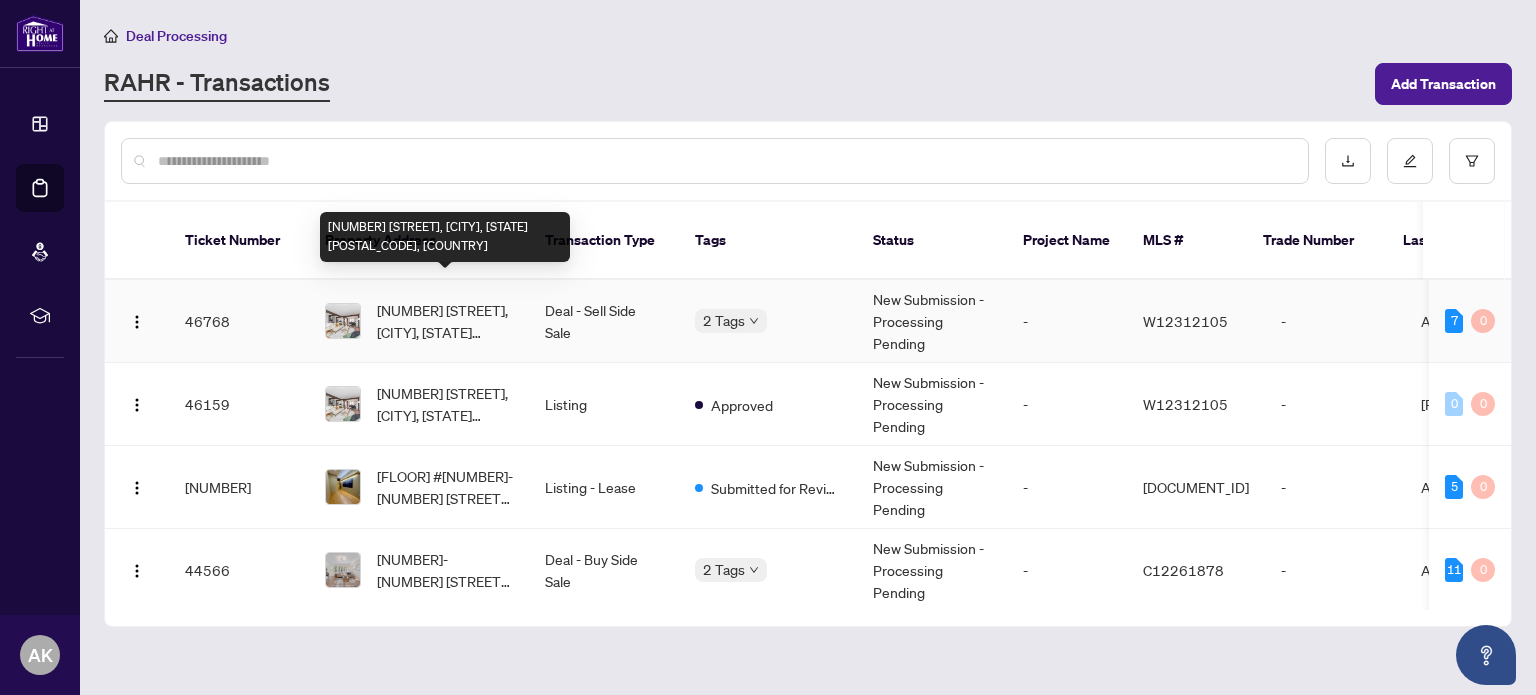 click on "[NUMBER] [STREET], [CITY], [STATE] [POSTAL_CODE], [COUNTRY]" at bounding box center [445, 321] 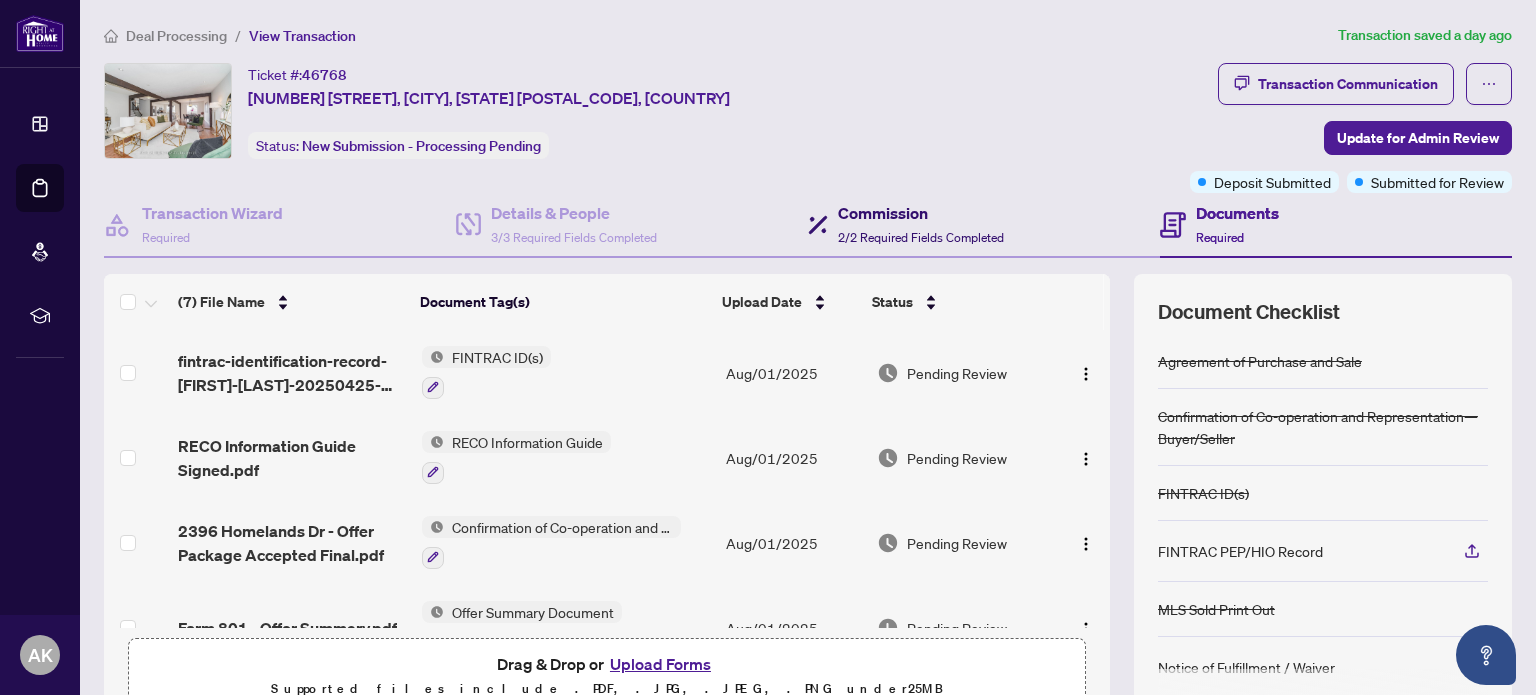 click on "2/2 Required Fields Completed" at bounding box center (921, 237) 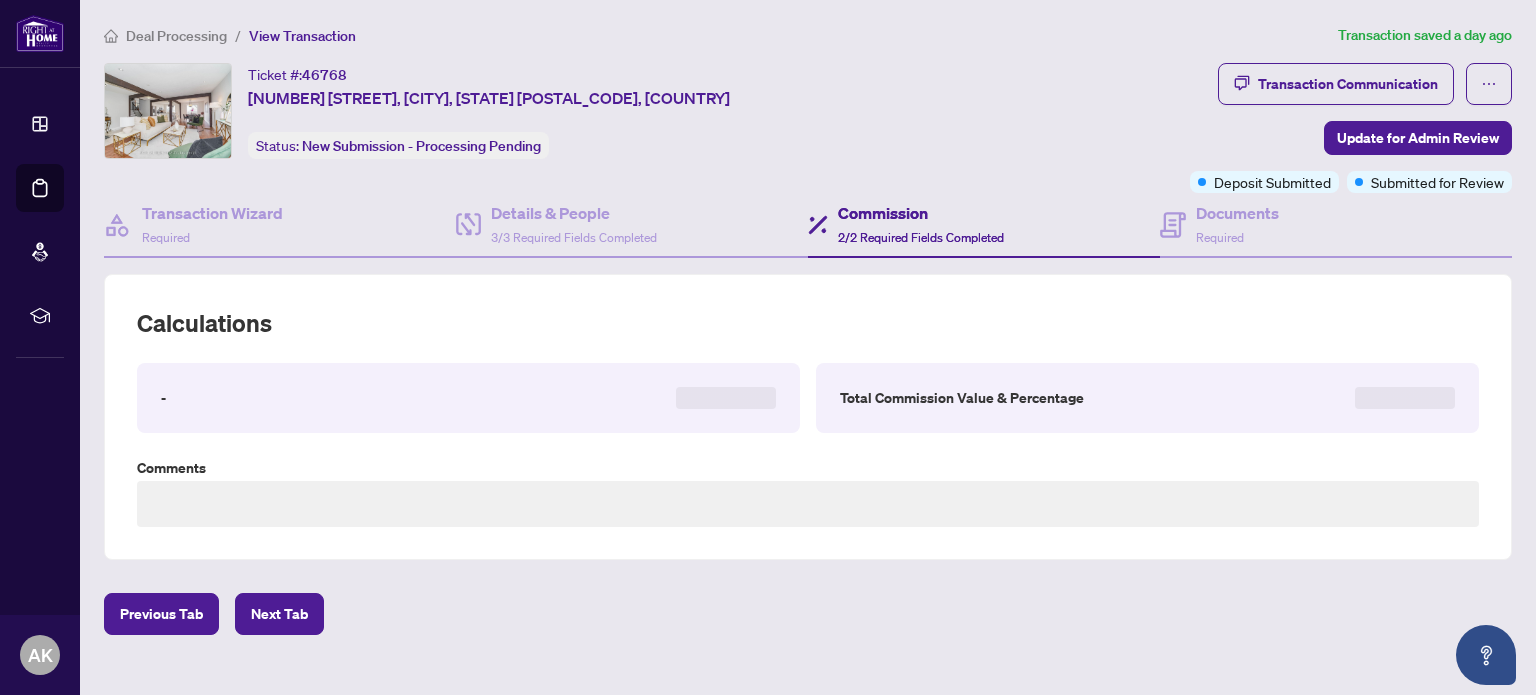 type on "**********" 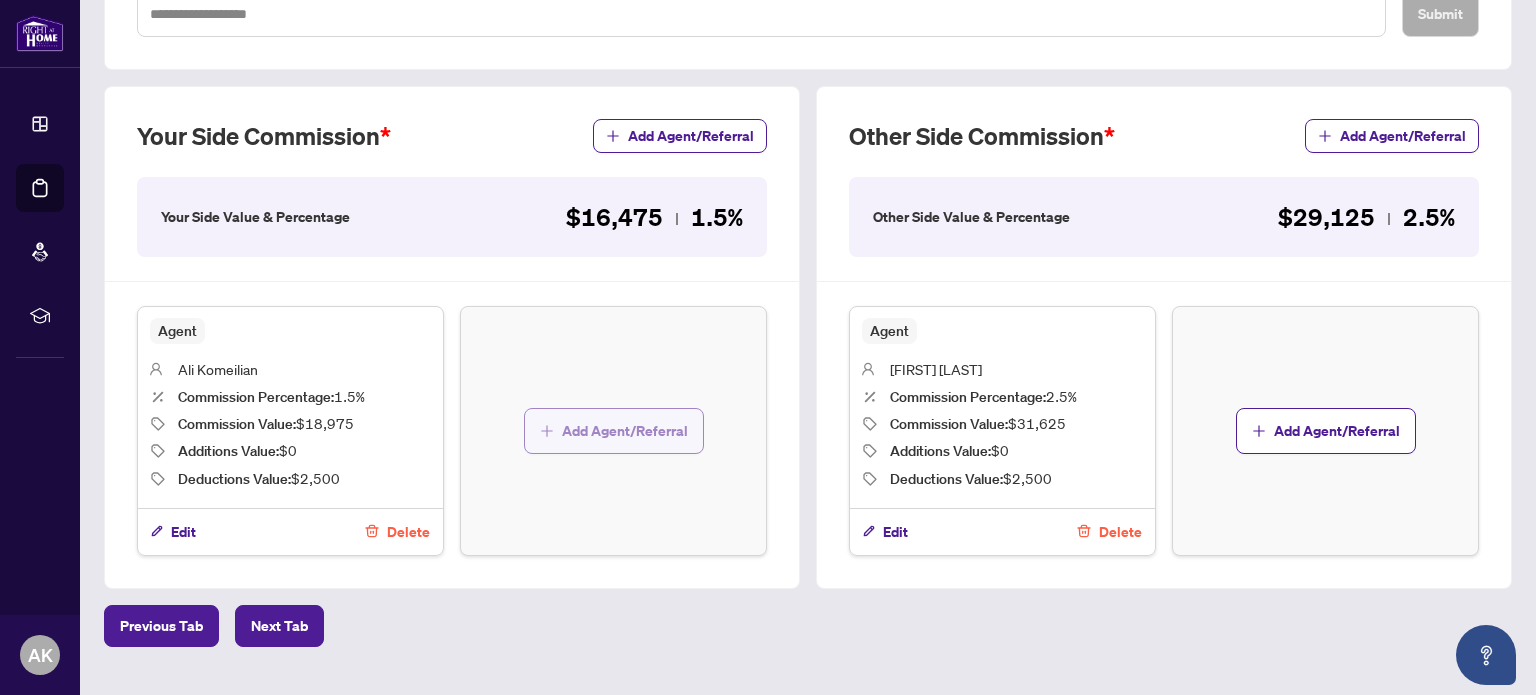 scroll, scrollTop: 333, scrollLeft: 0, axis: vertical 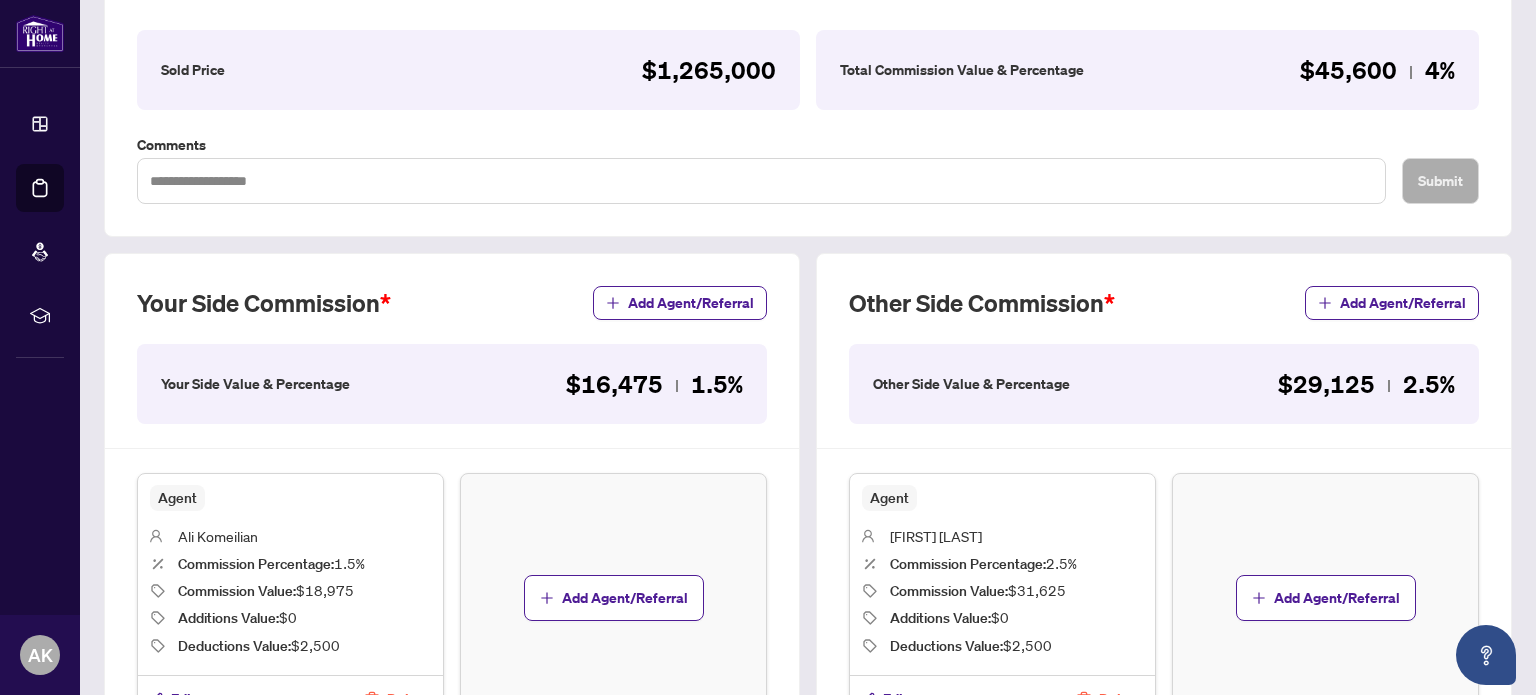 click on "Your Side Value & Percentage" at bounding box center [255, 384] 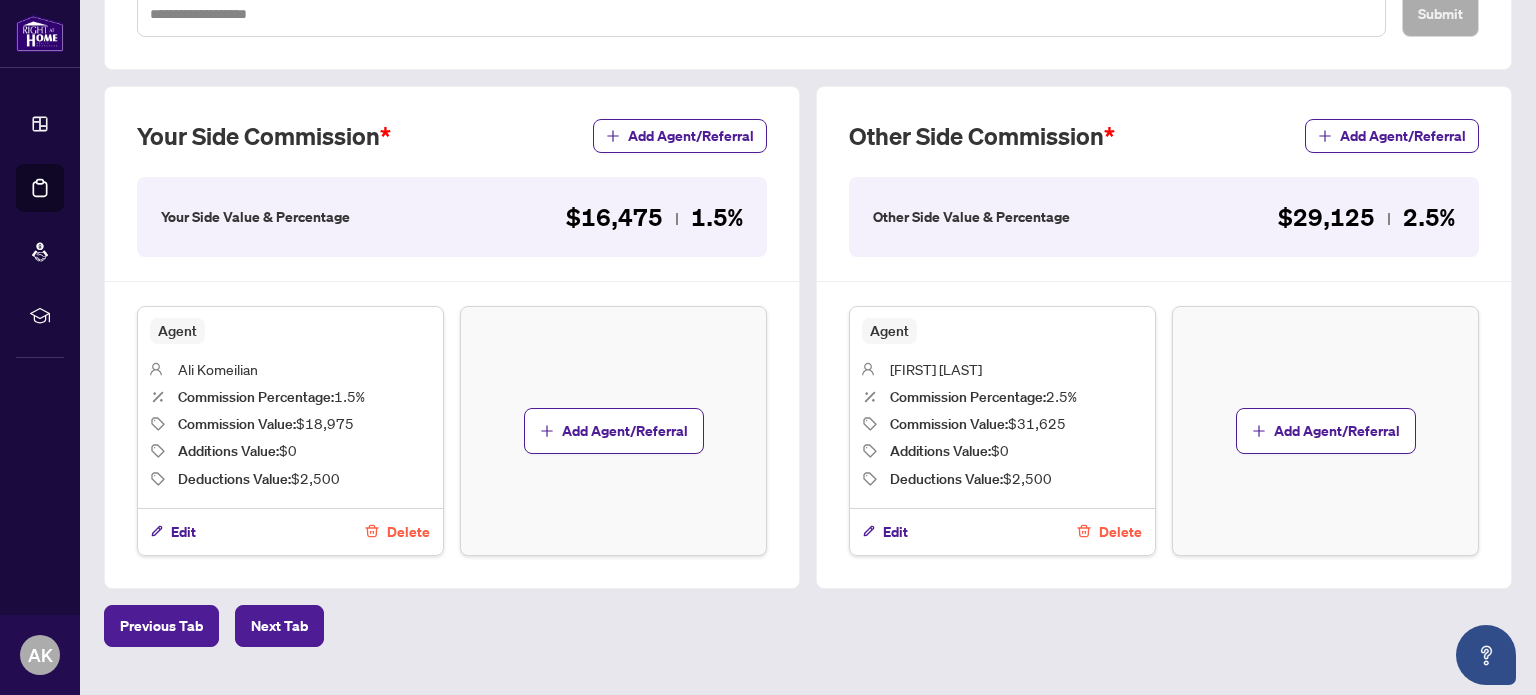 scroll, scrollTop: 166, scrollLeft: 0, axis: vertical 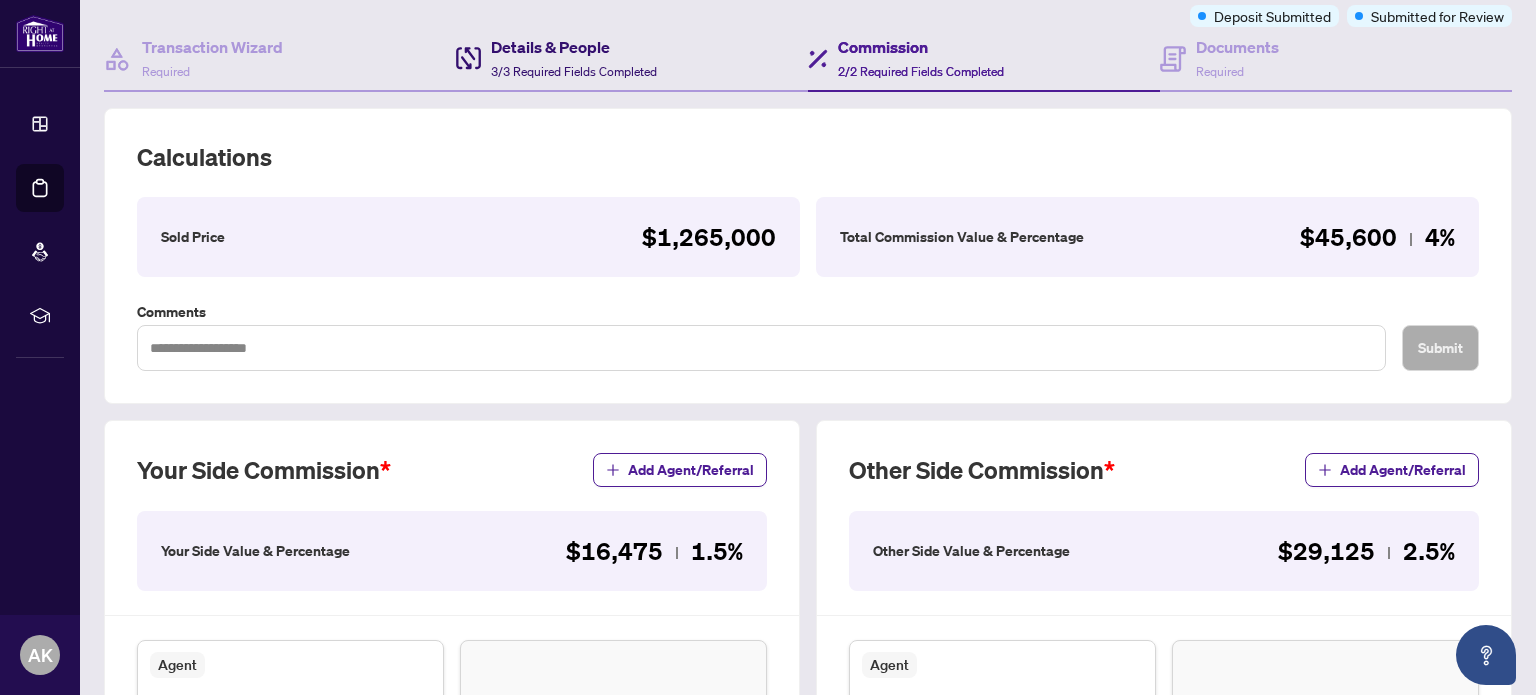 click on "Details & People 3/3 Required Fields Completed" at bounding box center (574, 58) 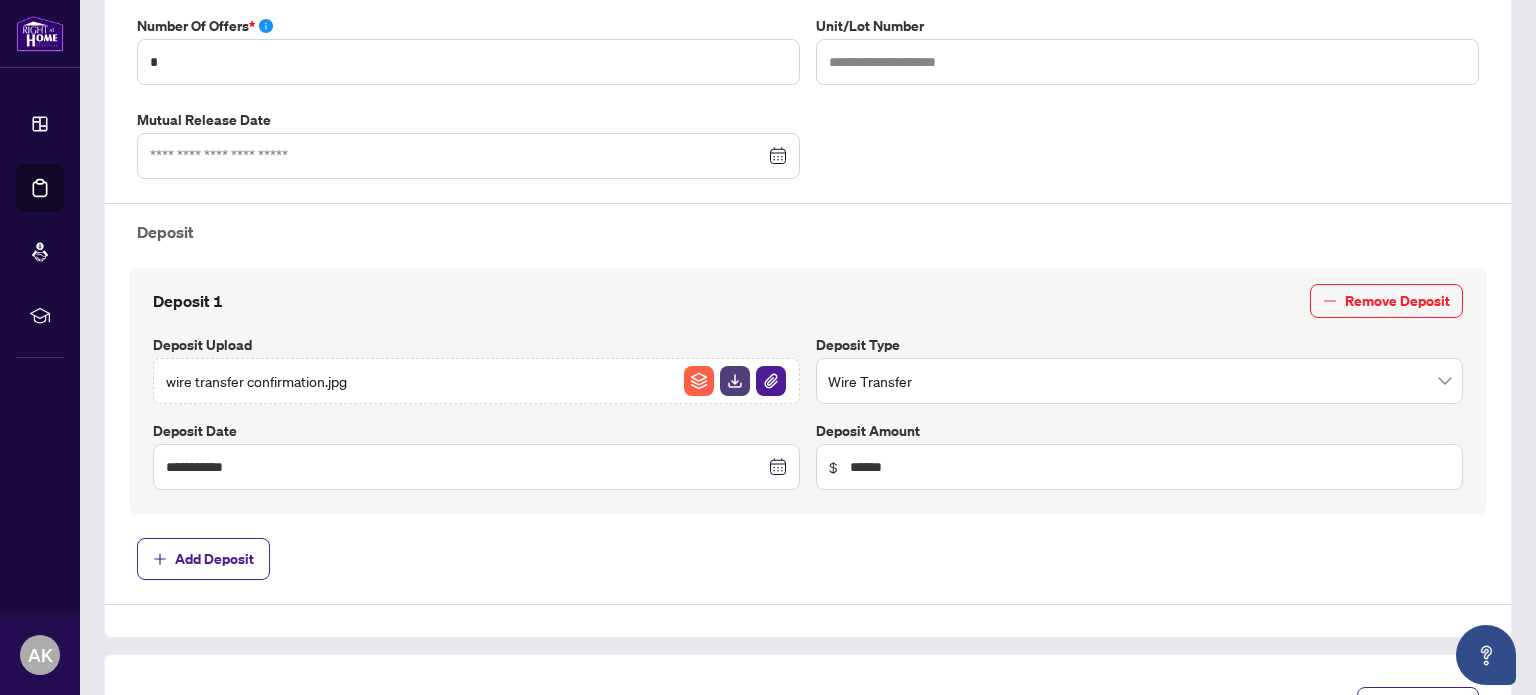 scroll, scrollTop: 666, scrollLeft: 0, axis: vertical 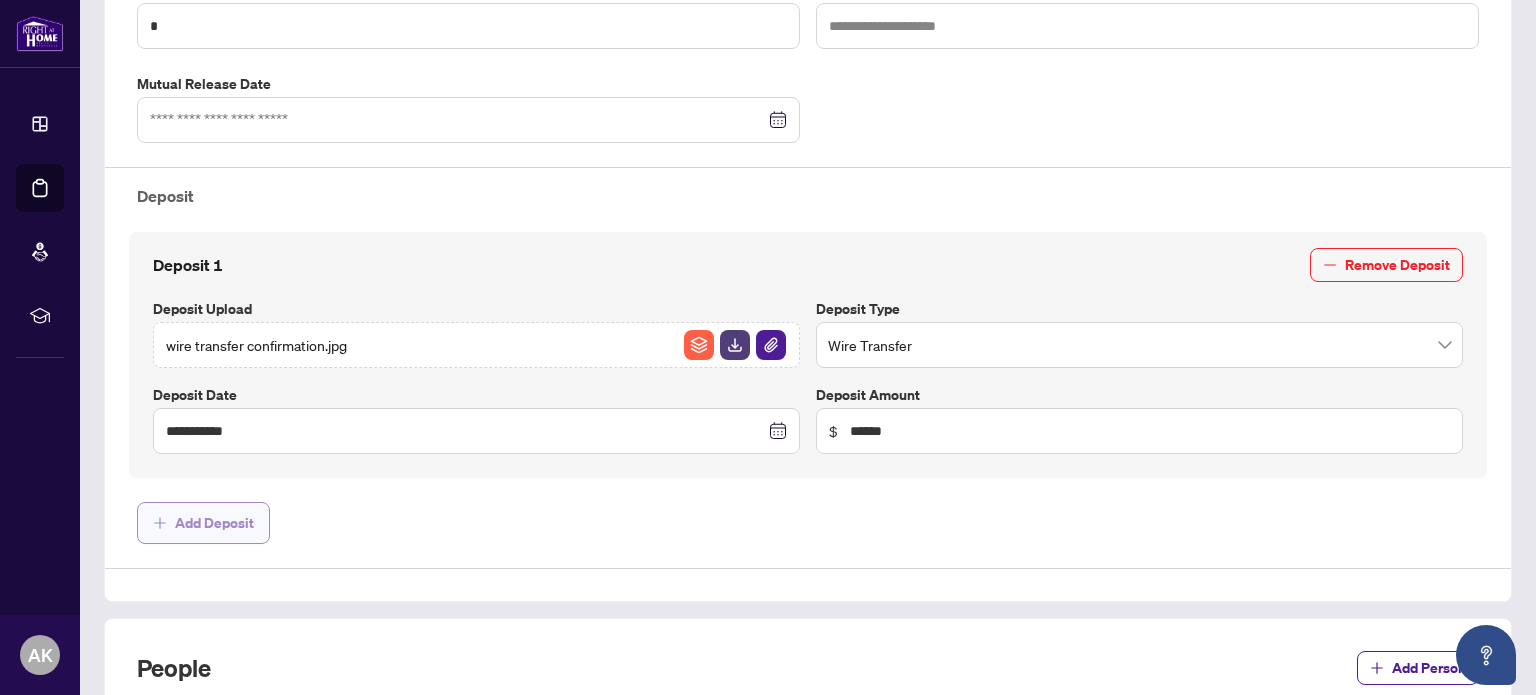 click on "Add Deposit" at bounding box center (214, 523) 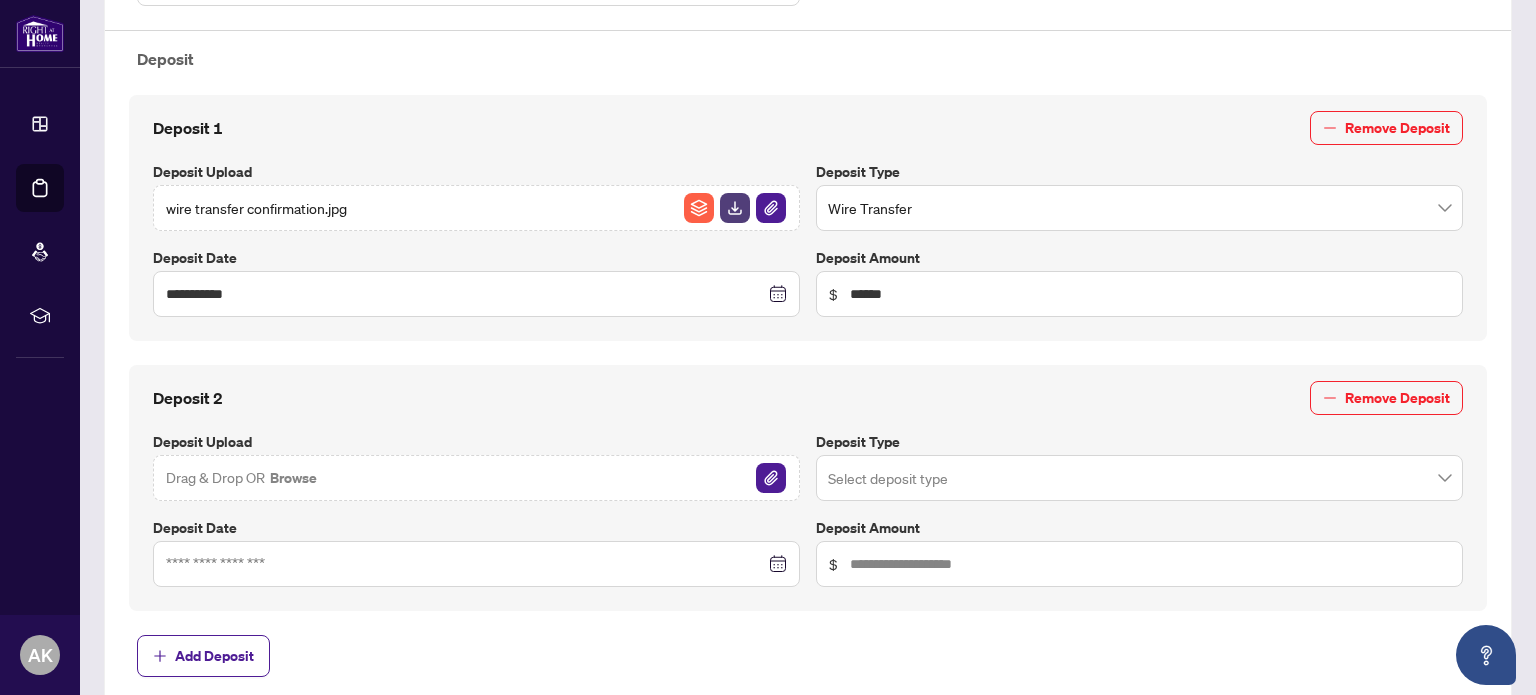 scroll, scrollTop: 833, scrollLeft: 0, axis: vertical 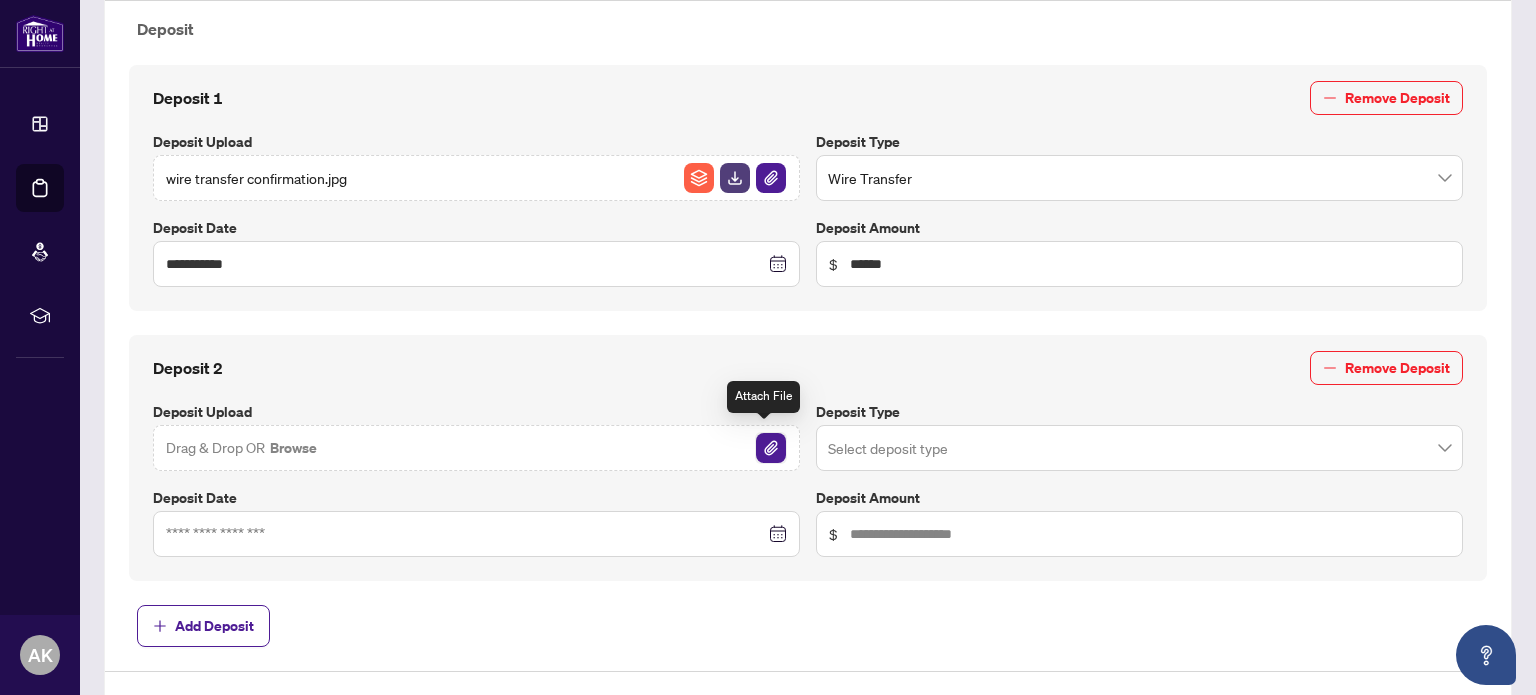 click at bounding box center (771, 448) 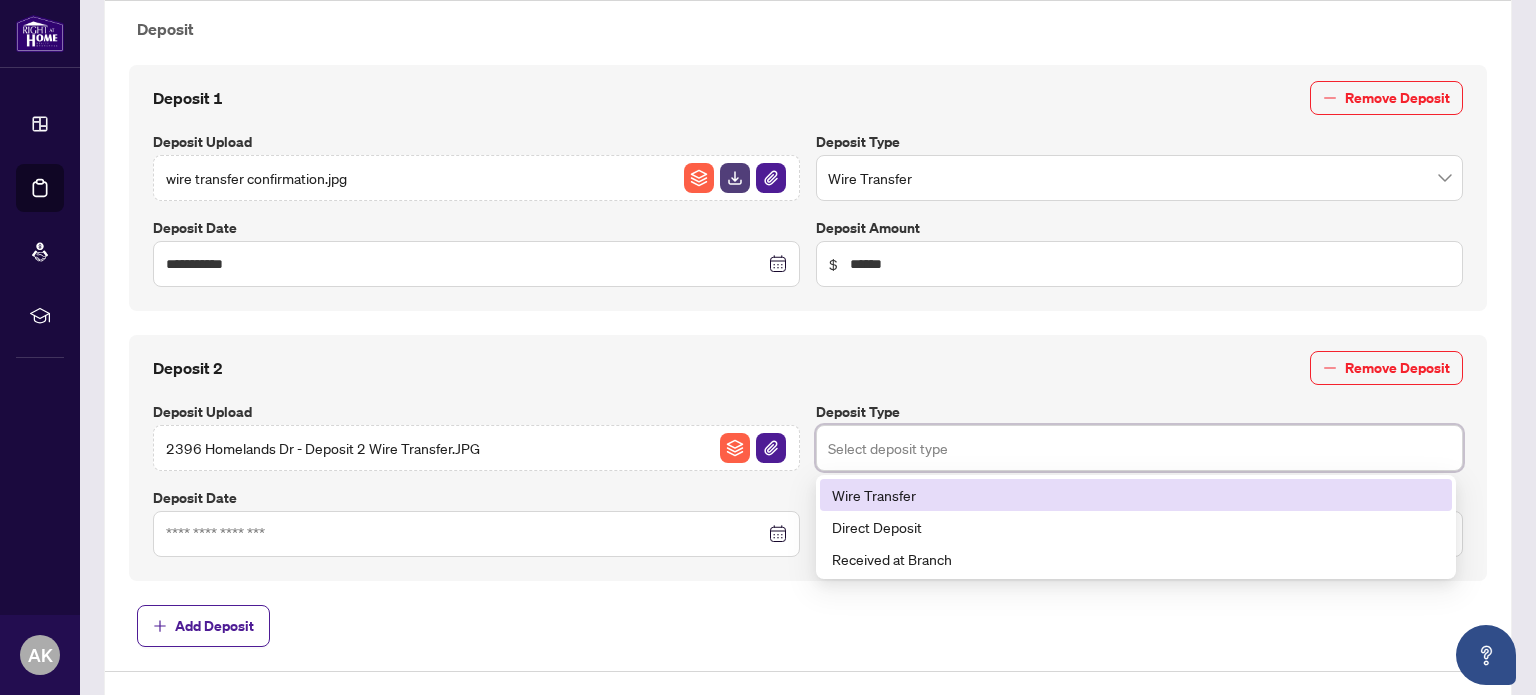 click at bounding box center (1139, 448) 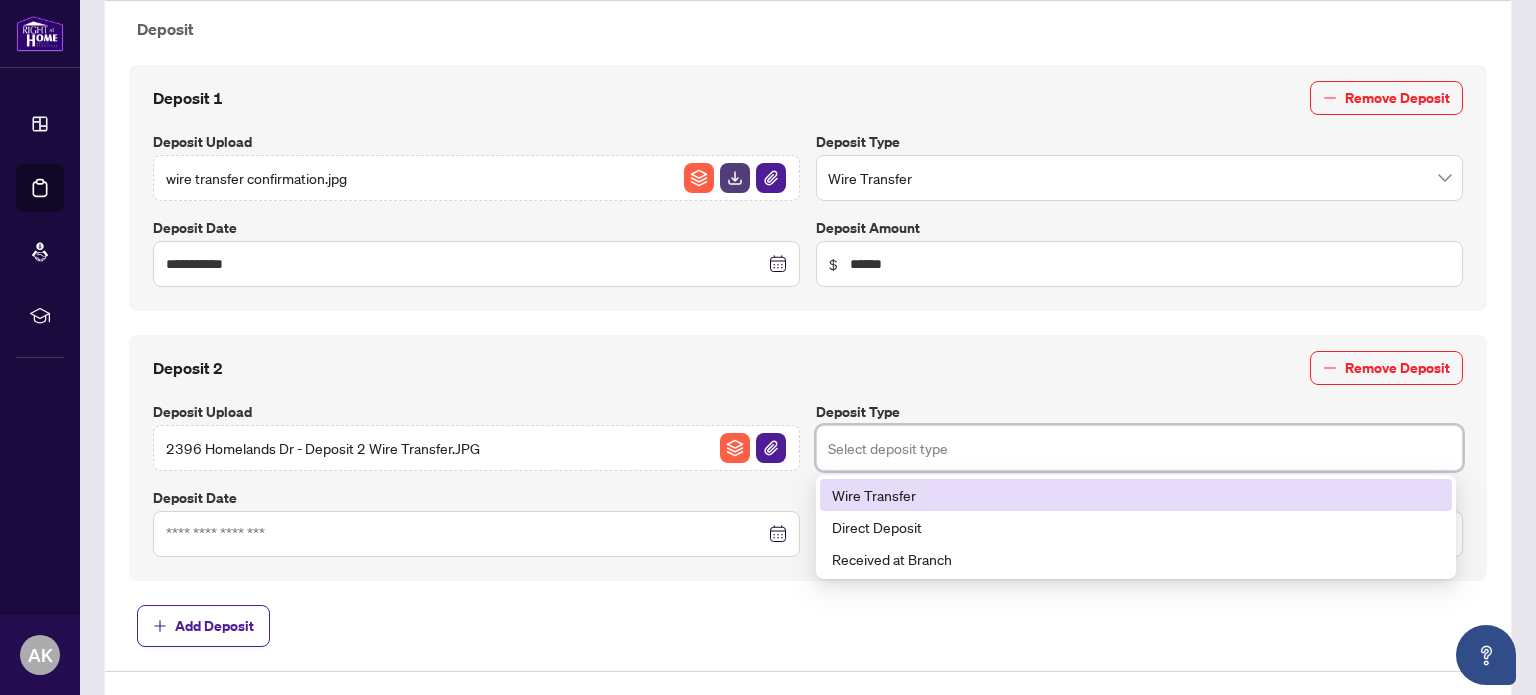 click on "Wire Transfer" at bounding box center [1136, 495] 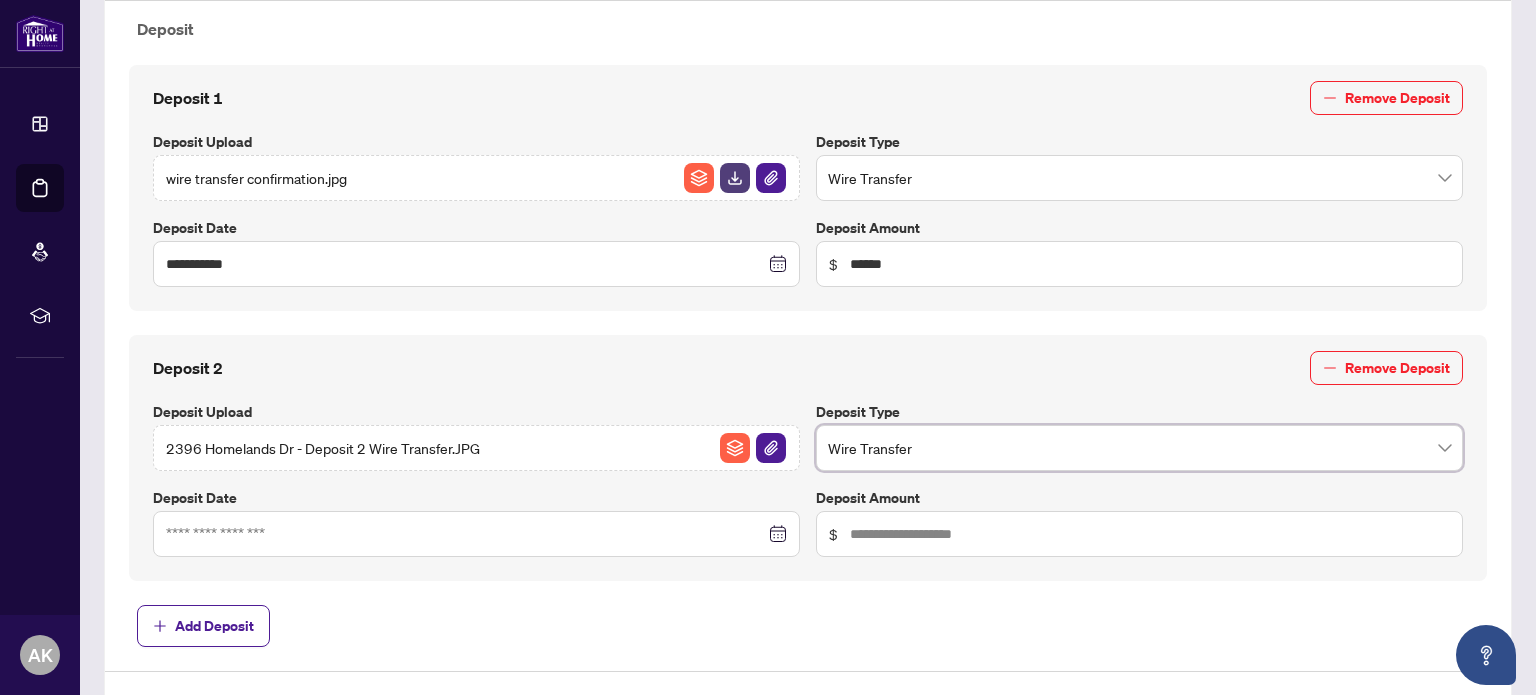click at bounding box center (476, 534) 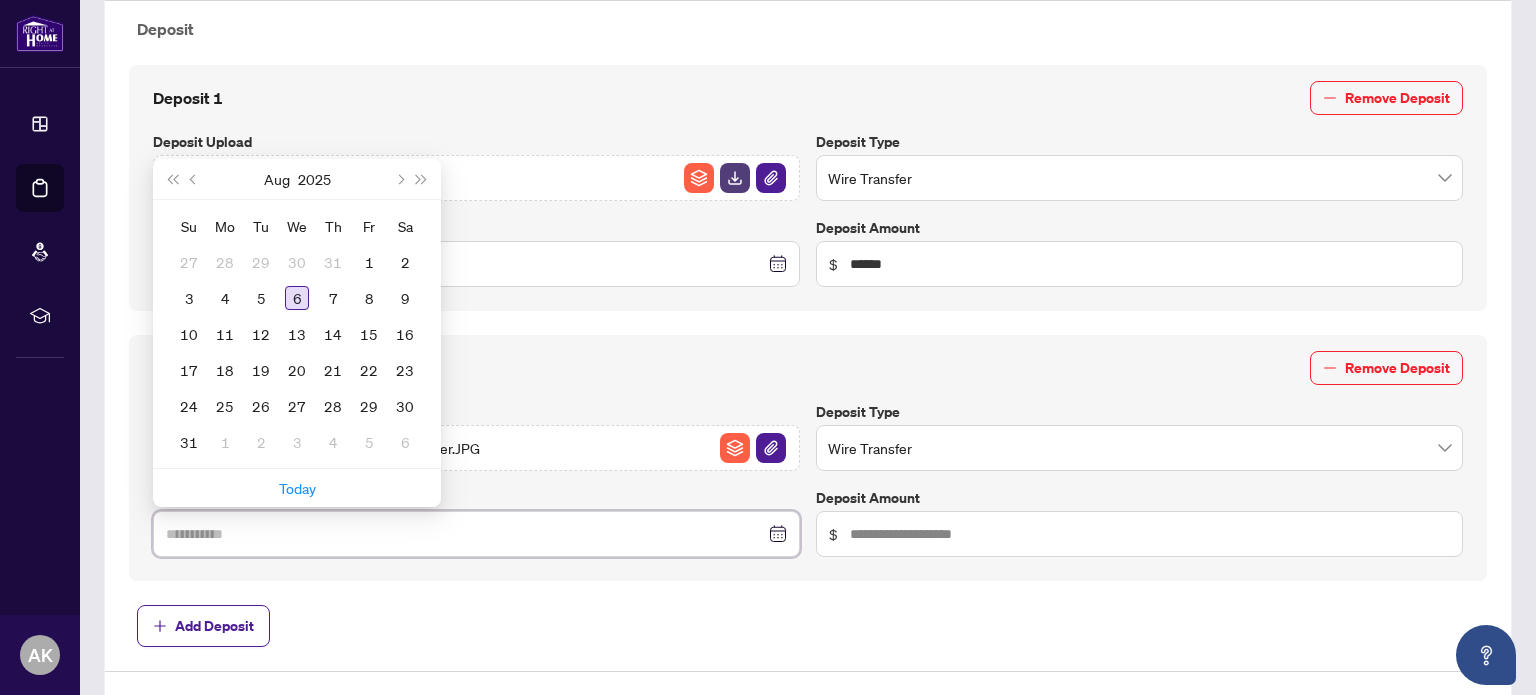 type on "**********" 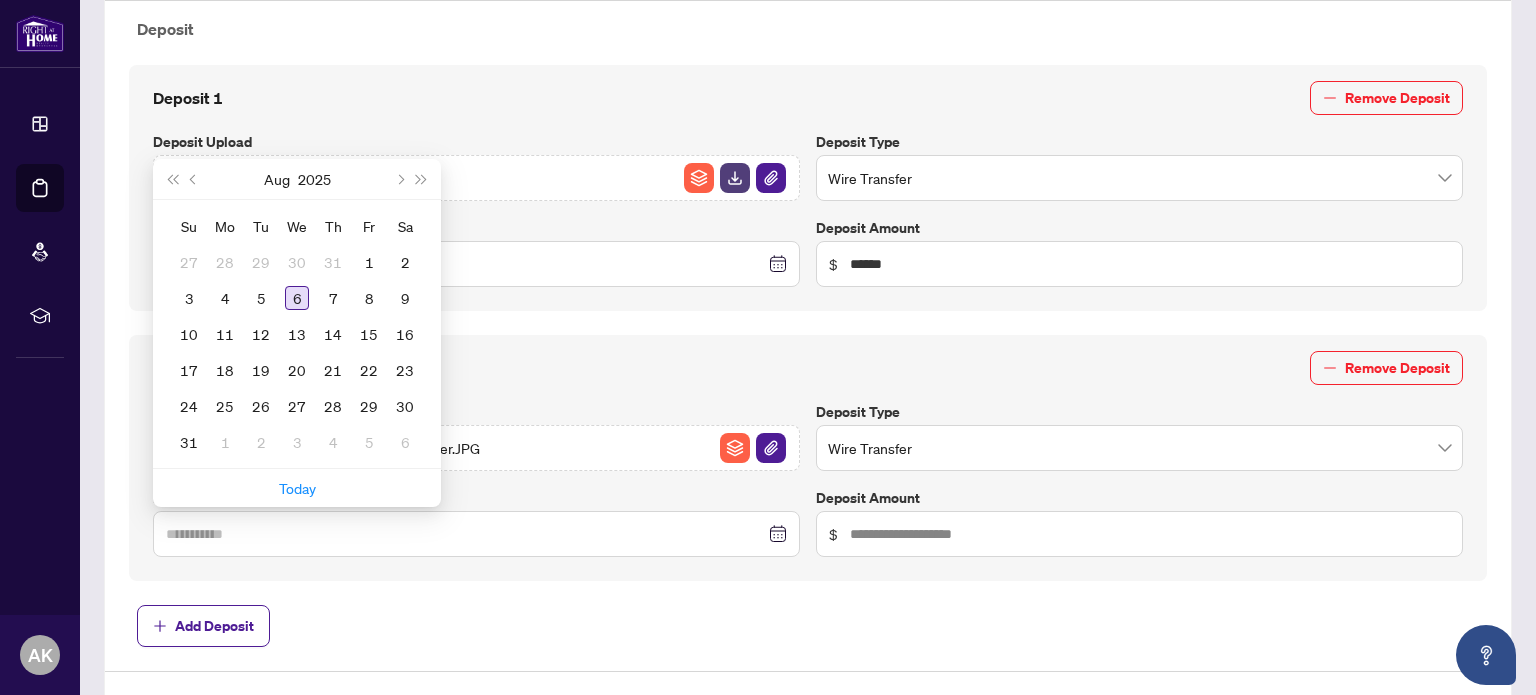 click on "6" at bounding box center [297, 298] 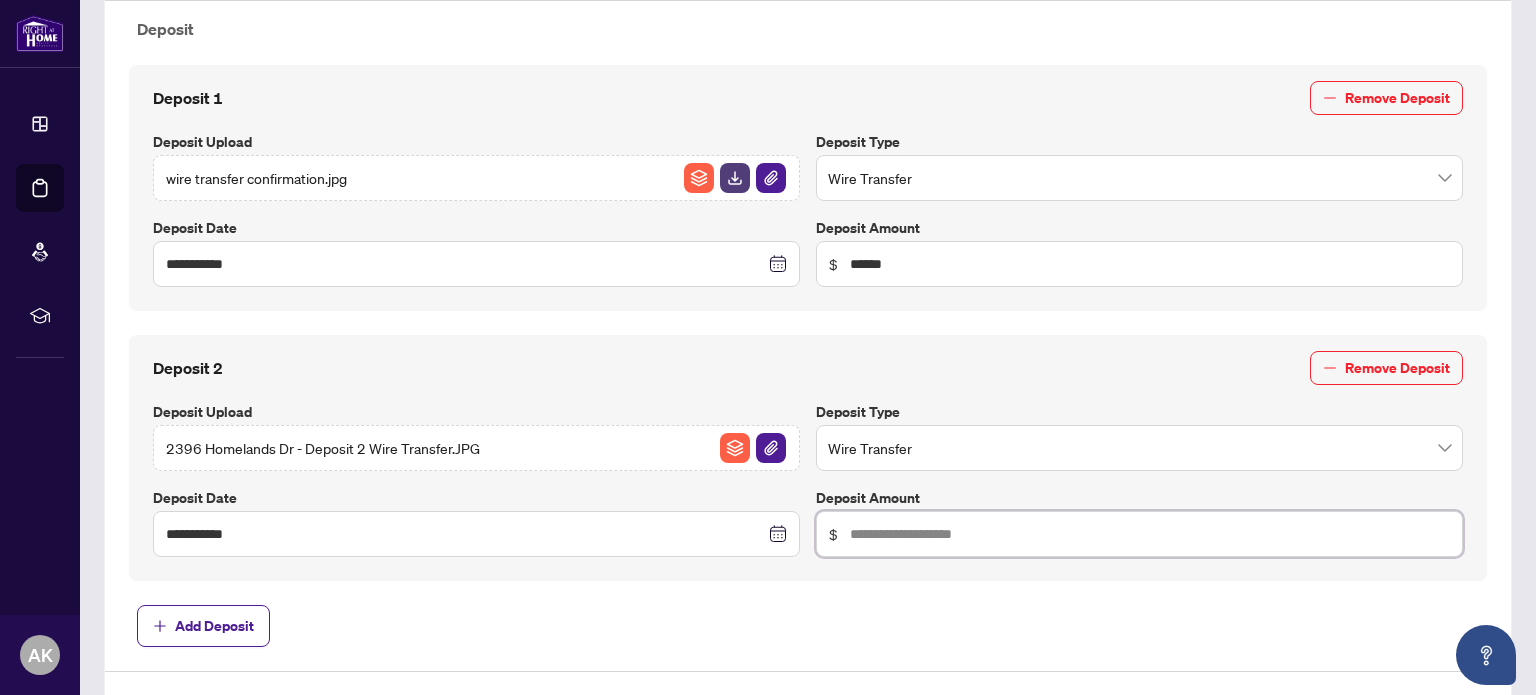 click at bounding box center (1150, 534) 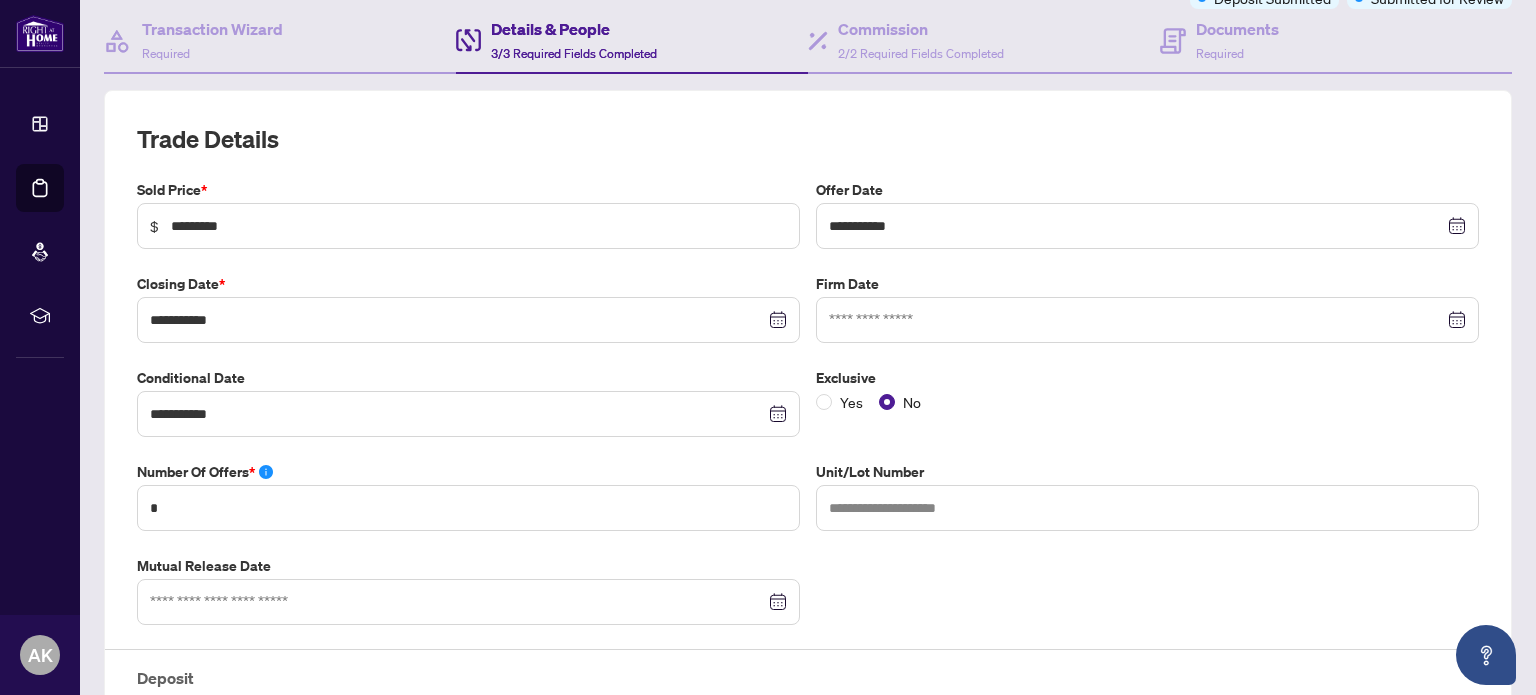 scroll, scrollTop: 0, scrollLeft: 0, axis: both 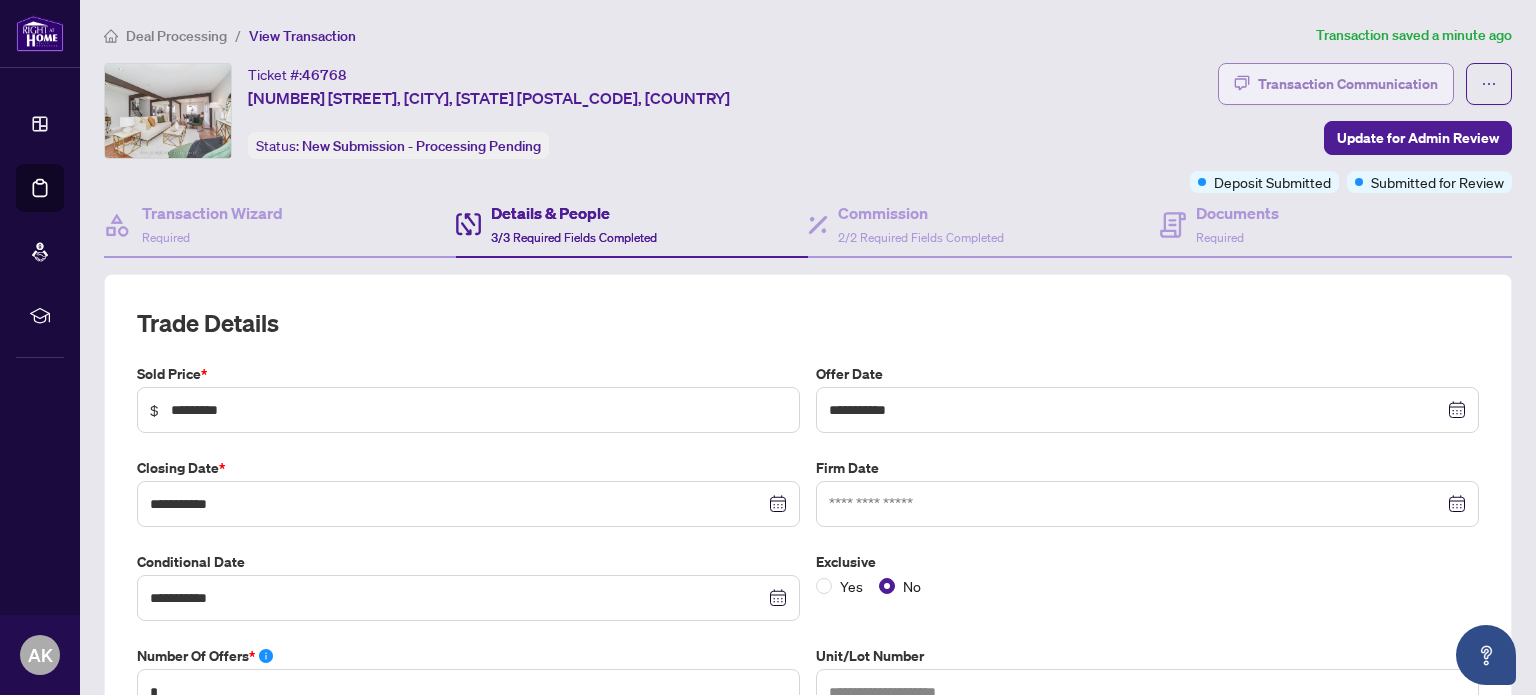 type on "******" 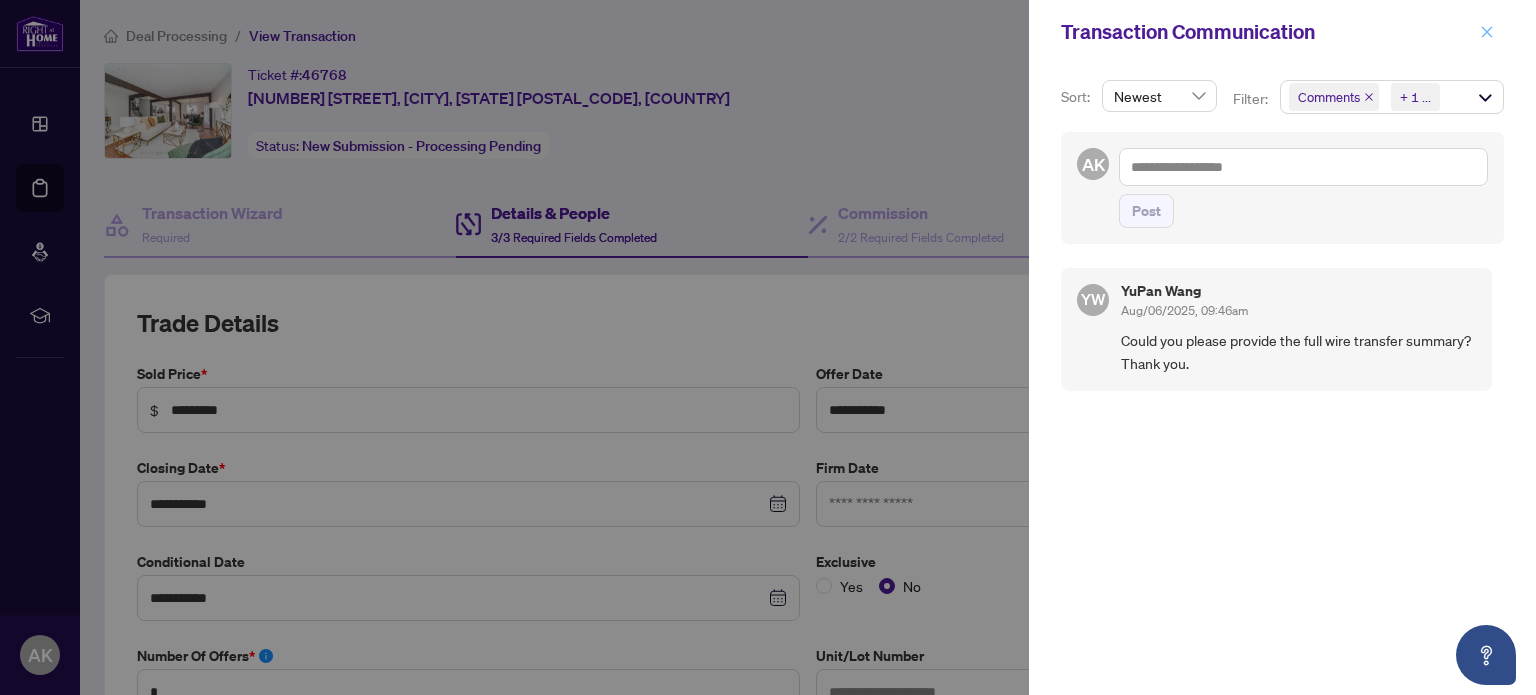 click 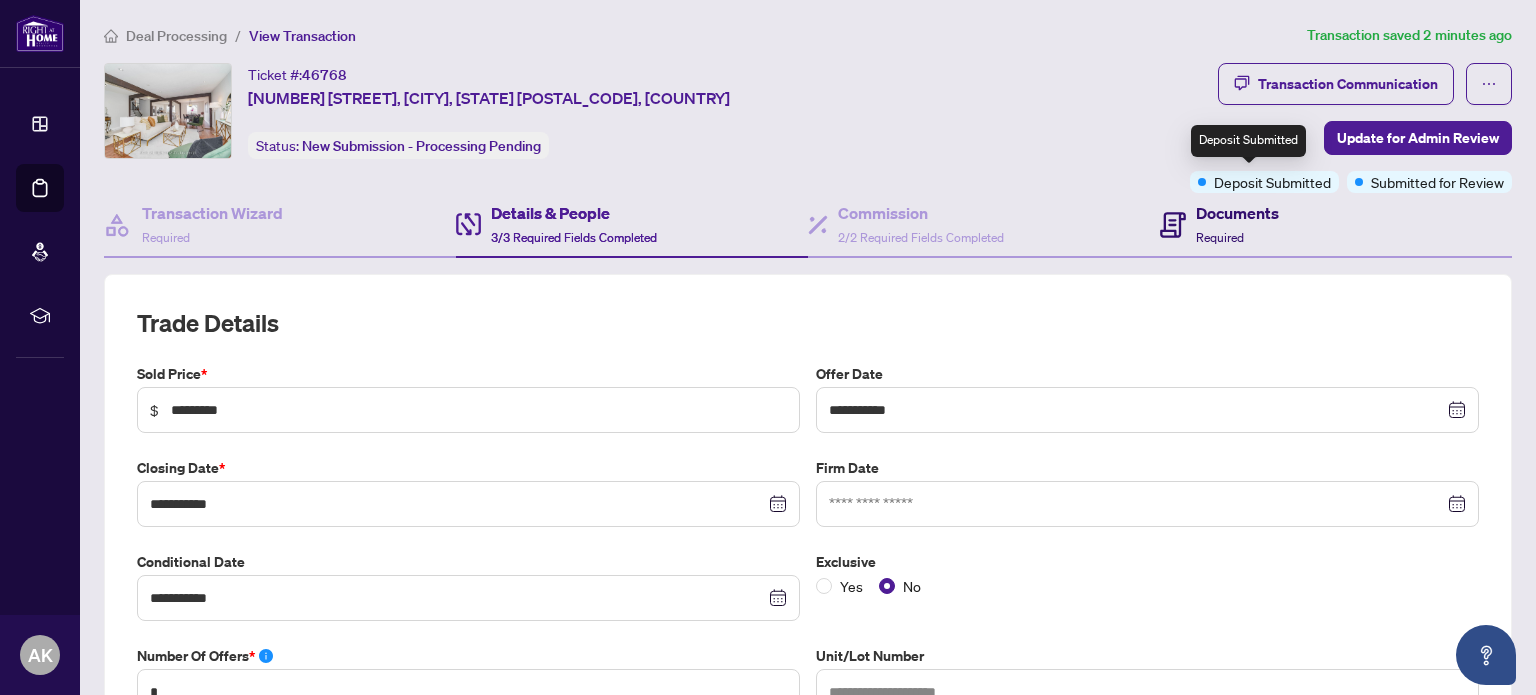click on "Documents" at bounding box center [1237, 213] 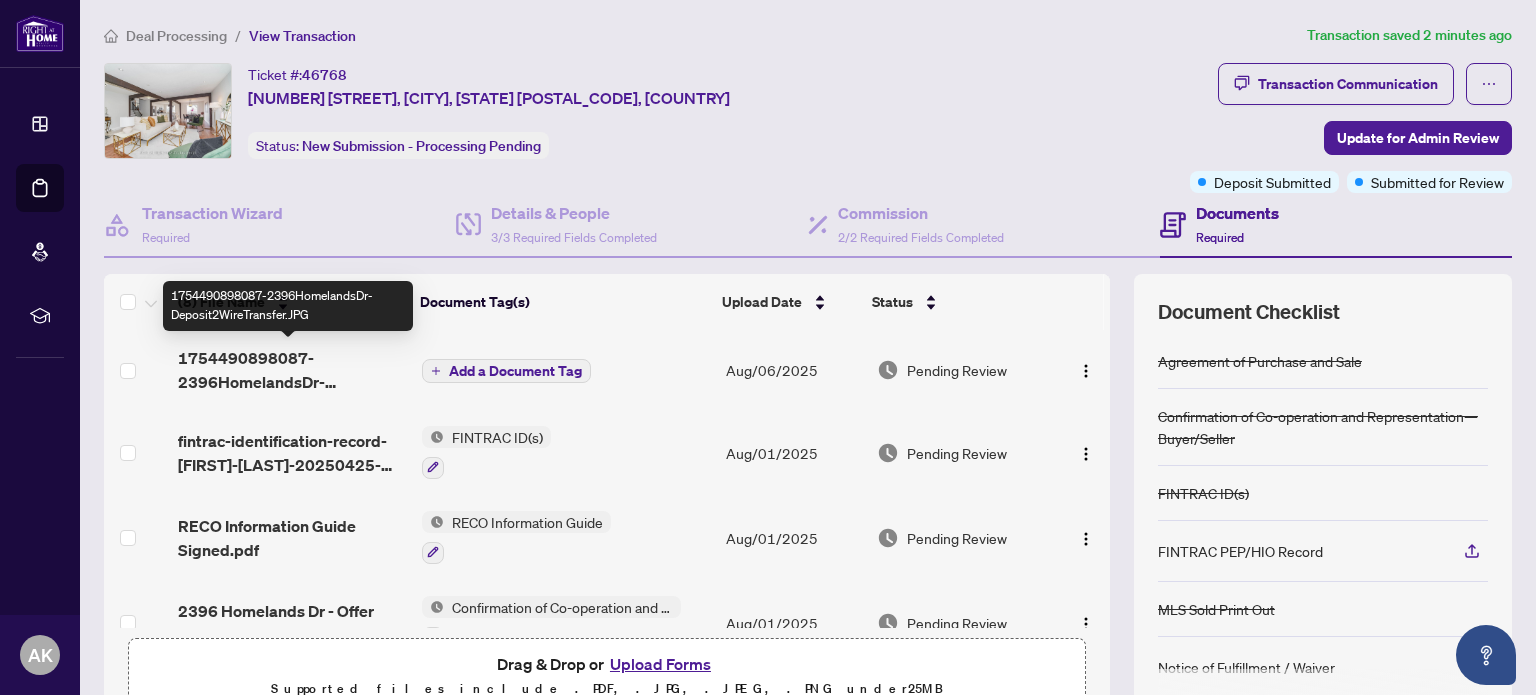 click on "1754490898087-2396HomelandsDr-Deposit2WireTransfer.JPG" at bounding box center [291, 370] 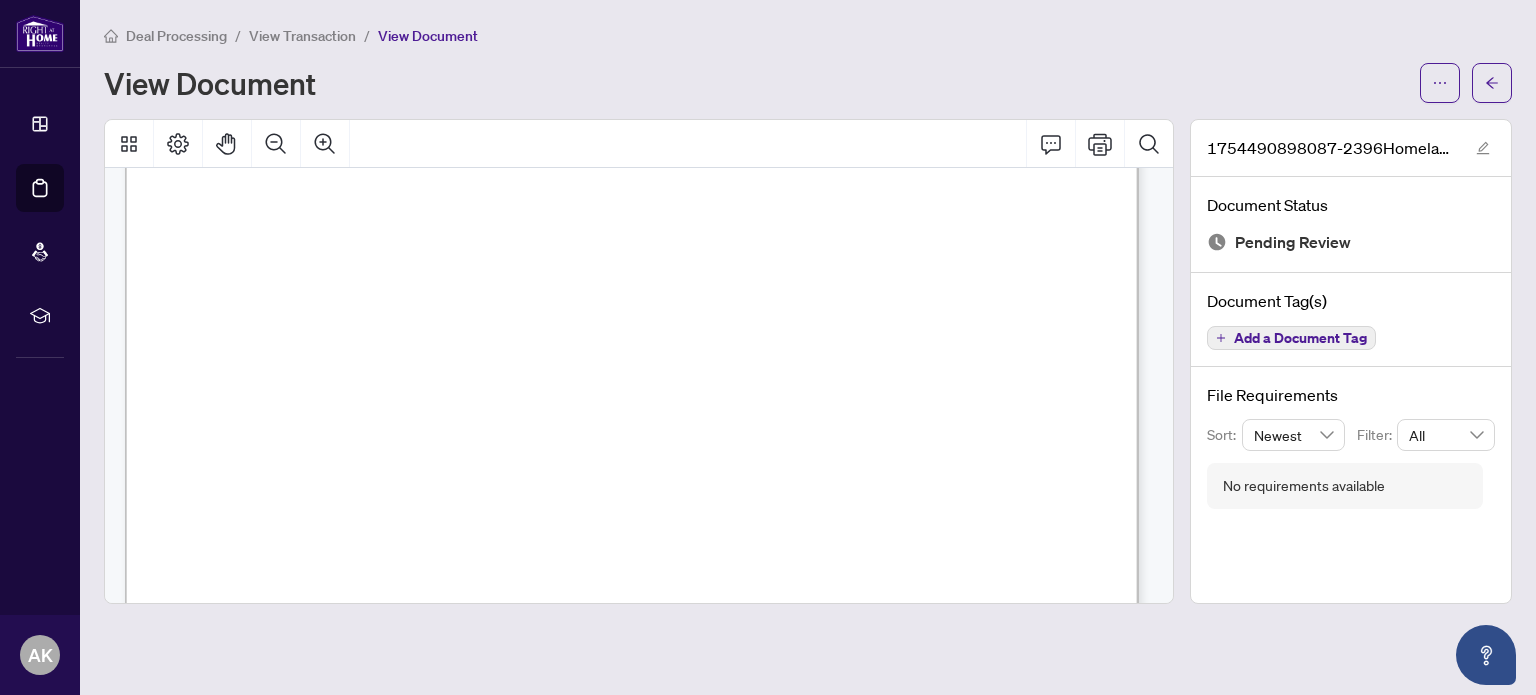 scroll, scrollTop: 0, scrollLeft: 0, axis: both 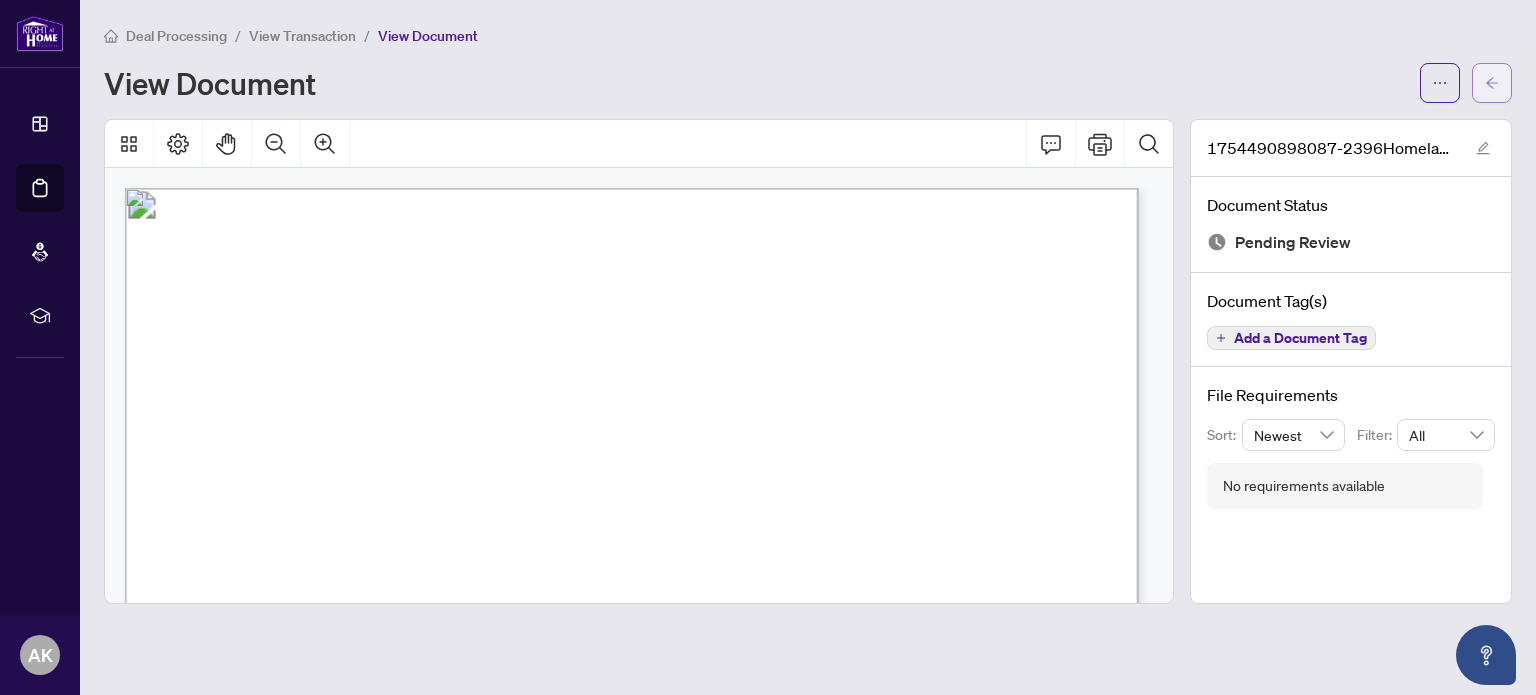 click 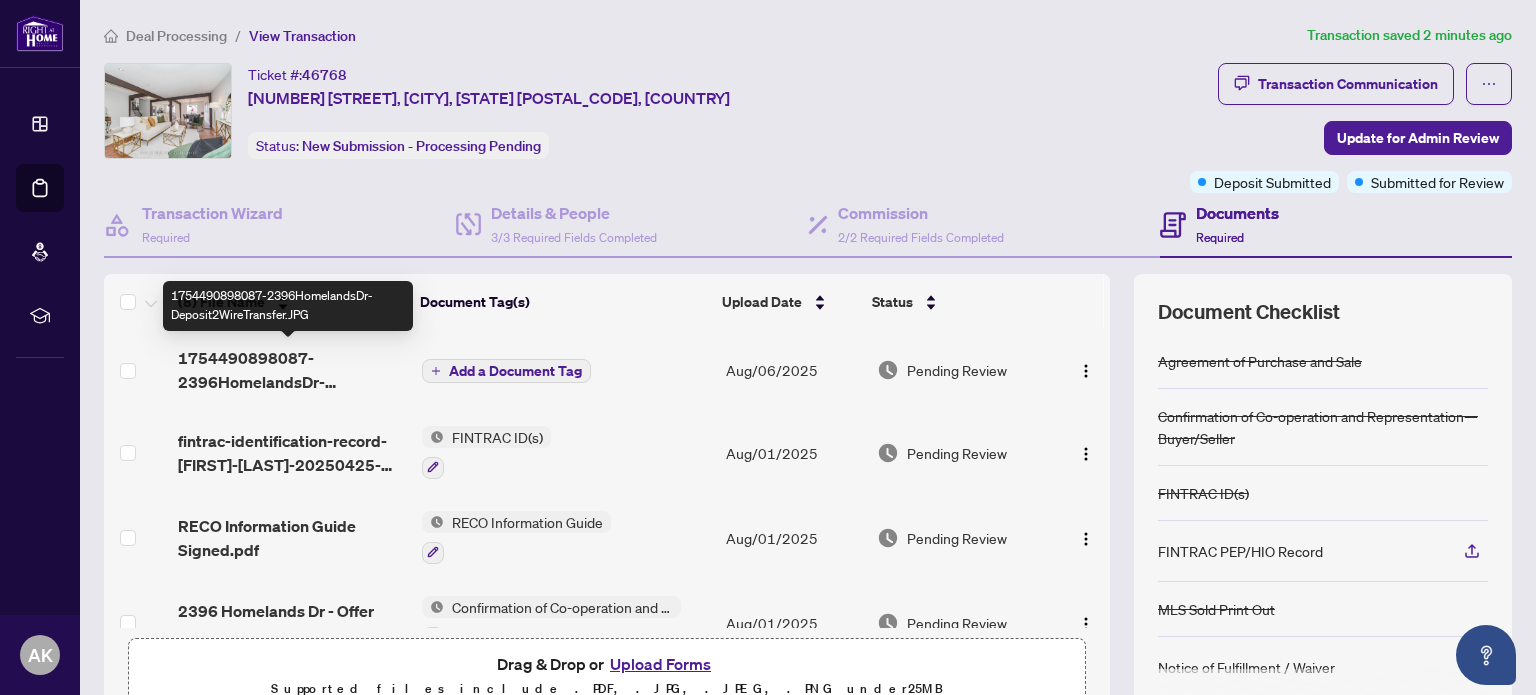 click on "1754490898087-2396HomelandsDr-Deposit2WireTransfer.JPG" at bounding box center [291, 370] 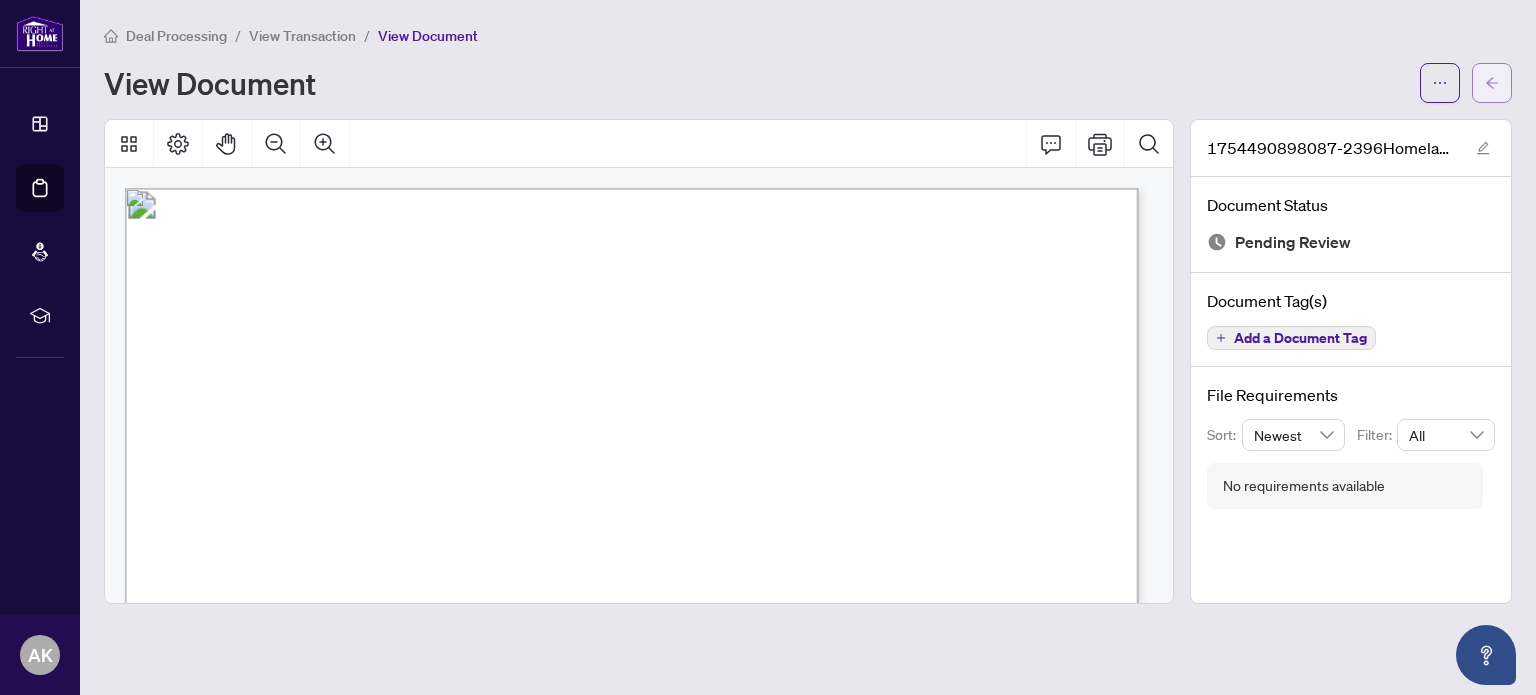 click at bounding box center [1492, 83] 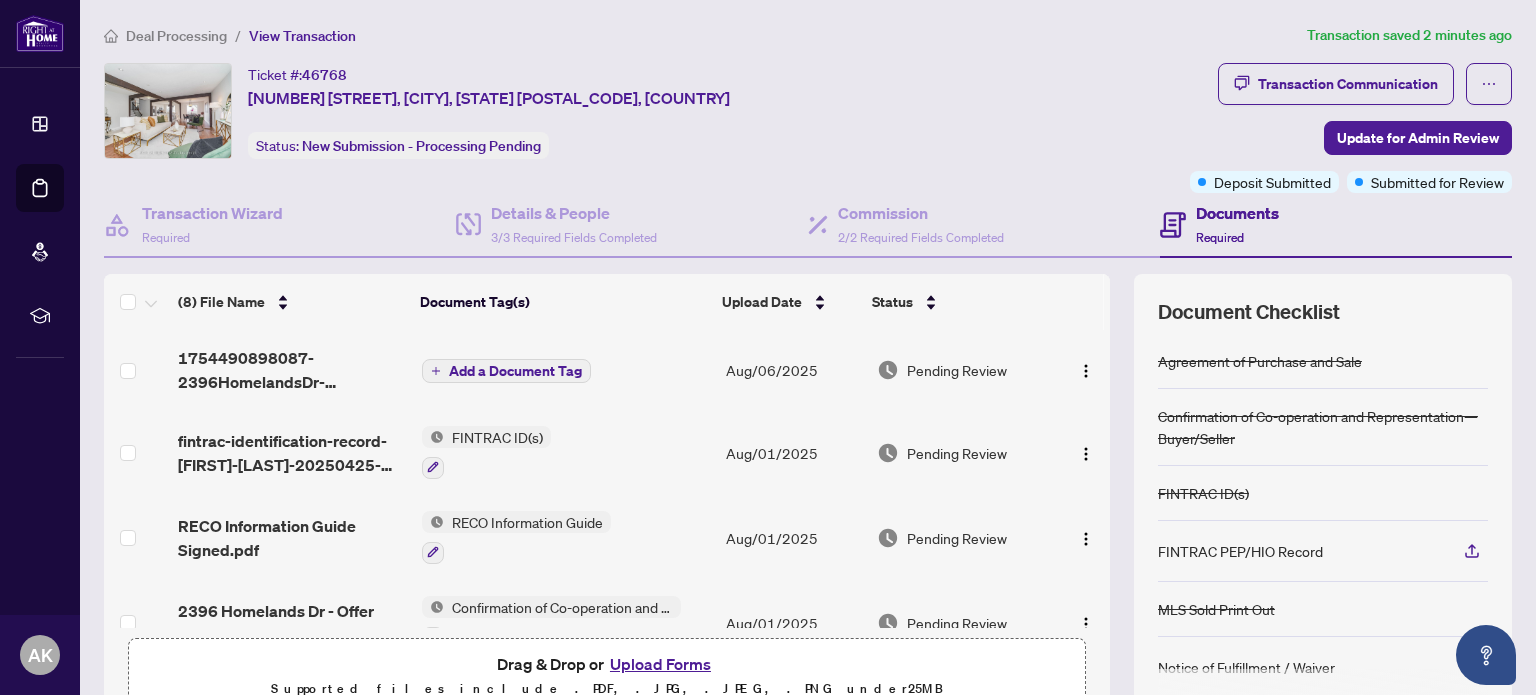 click on "Add a Document Tag" at bounding box center [515, 371] 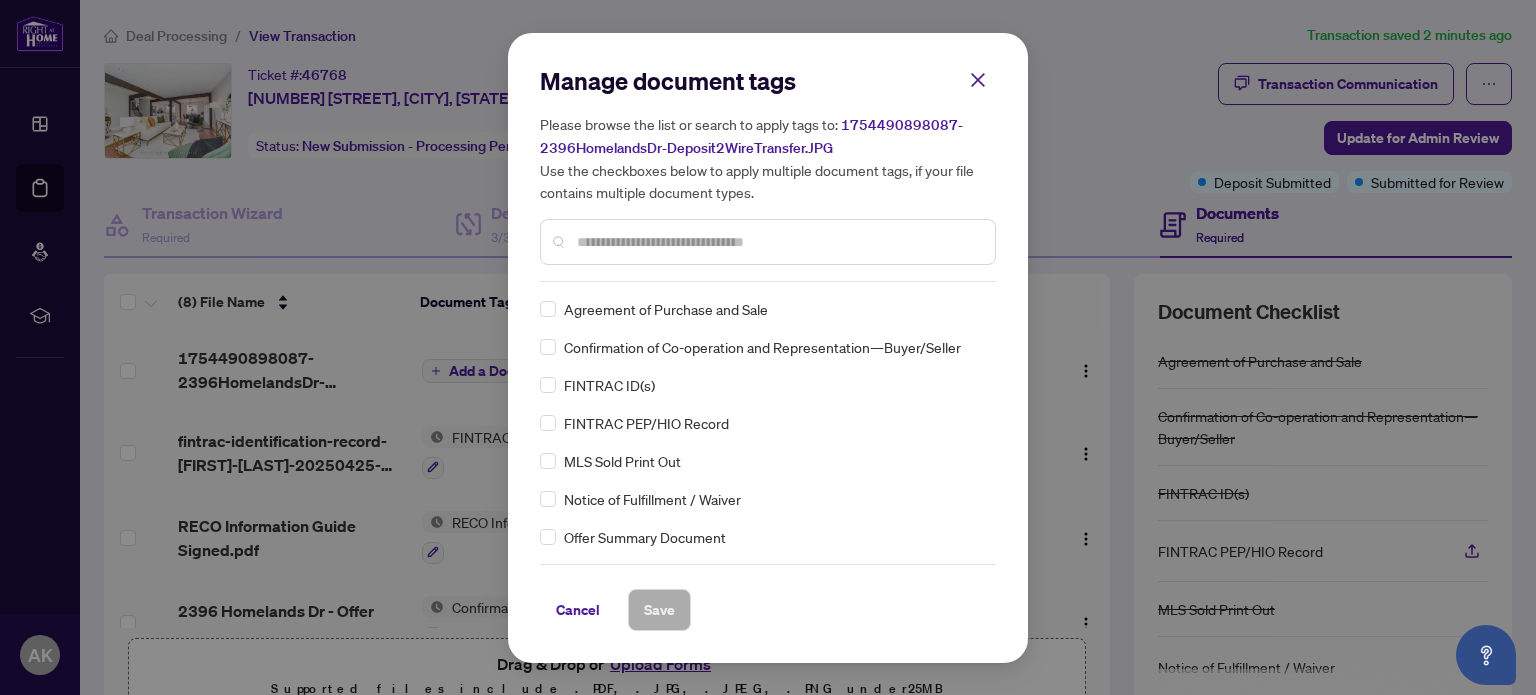 click at bounding box center (778, 242) 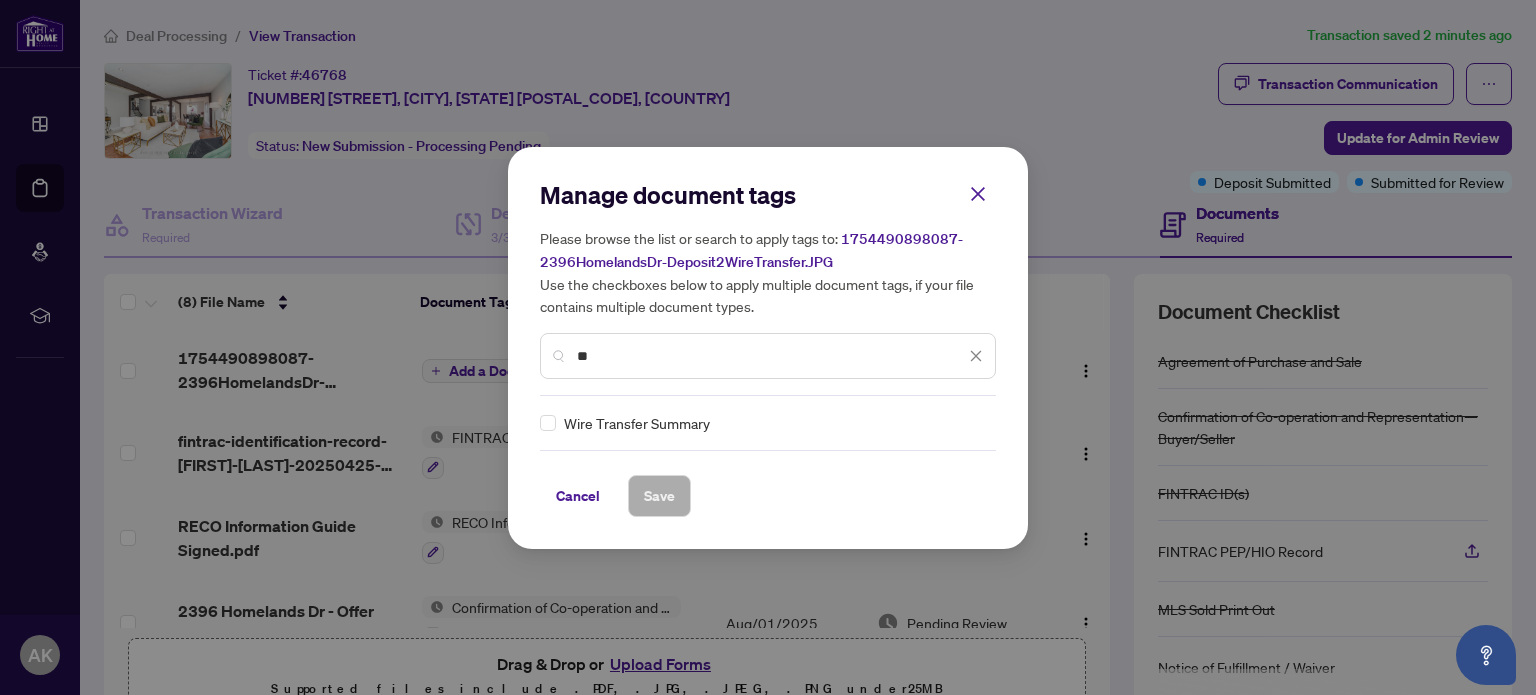 type on "*" 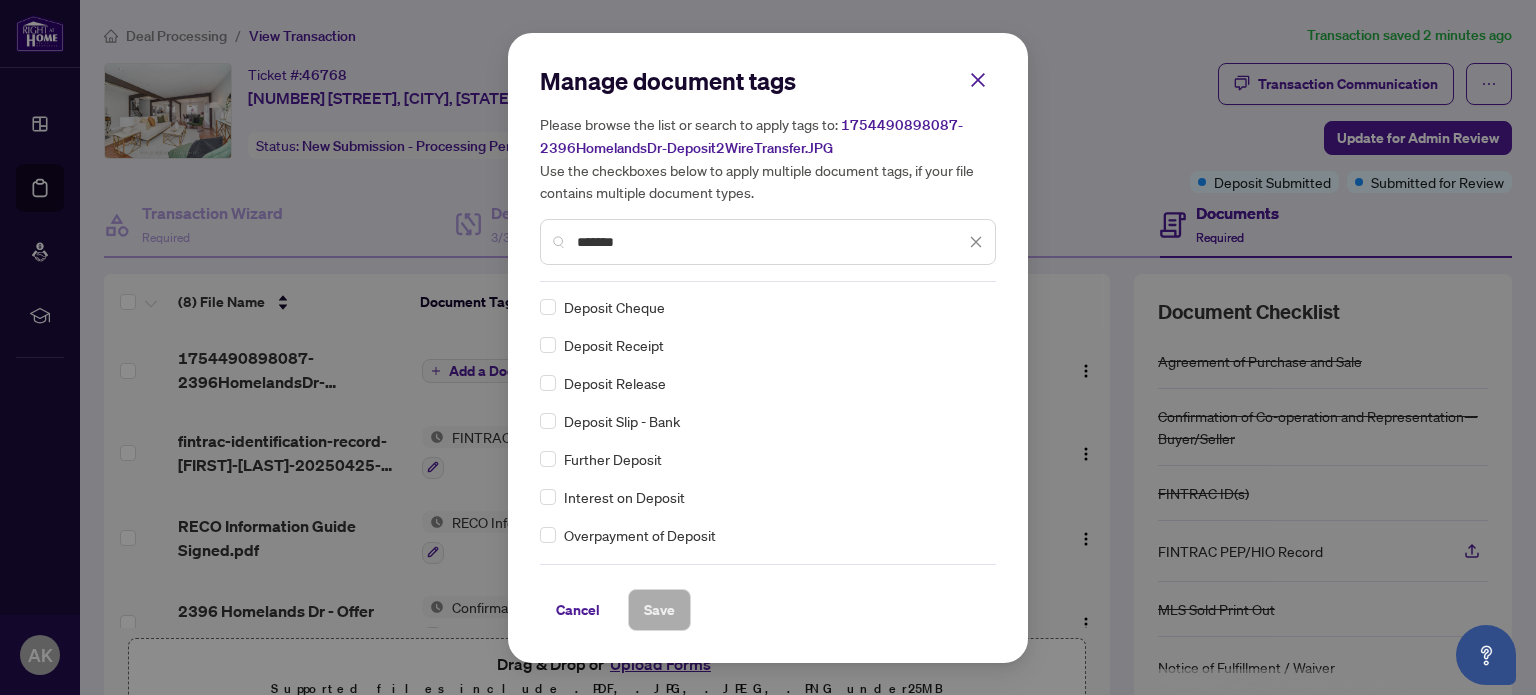 scroll, scrollTop: 113, scrollLeft: 0, axis: vertical 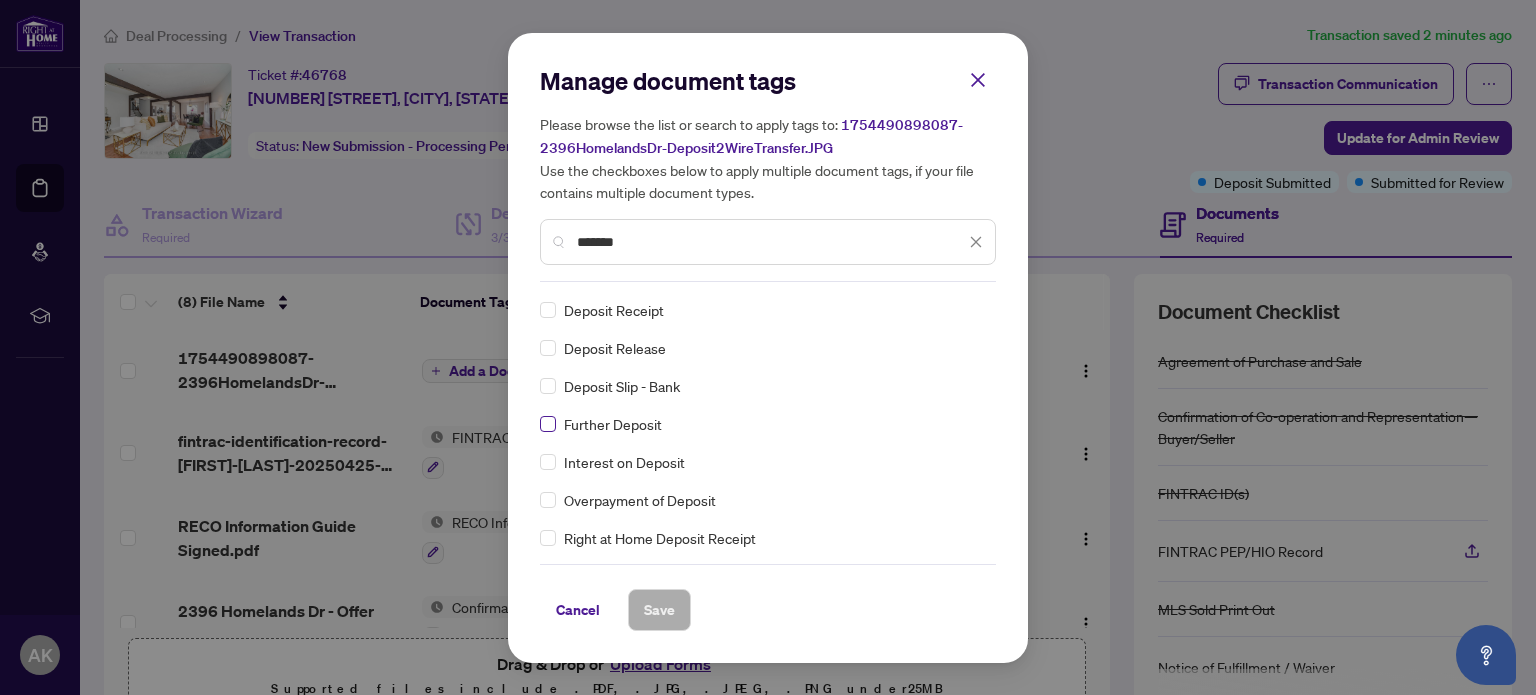 type on "*******" 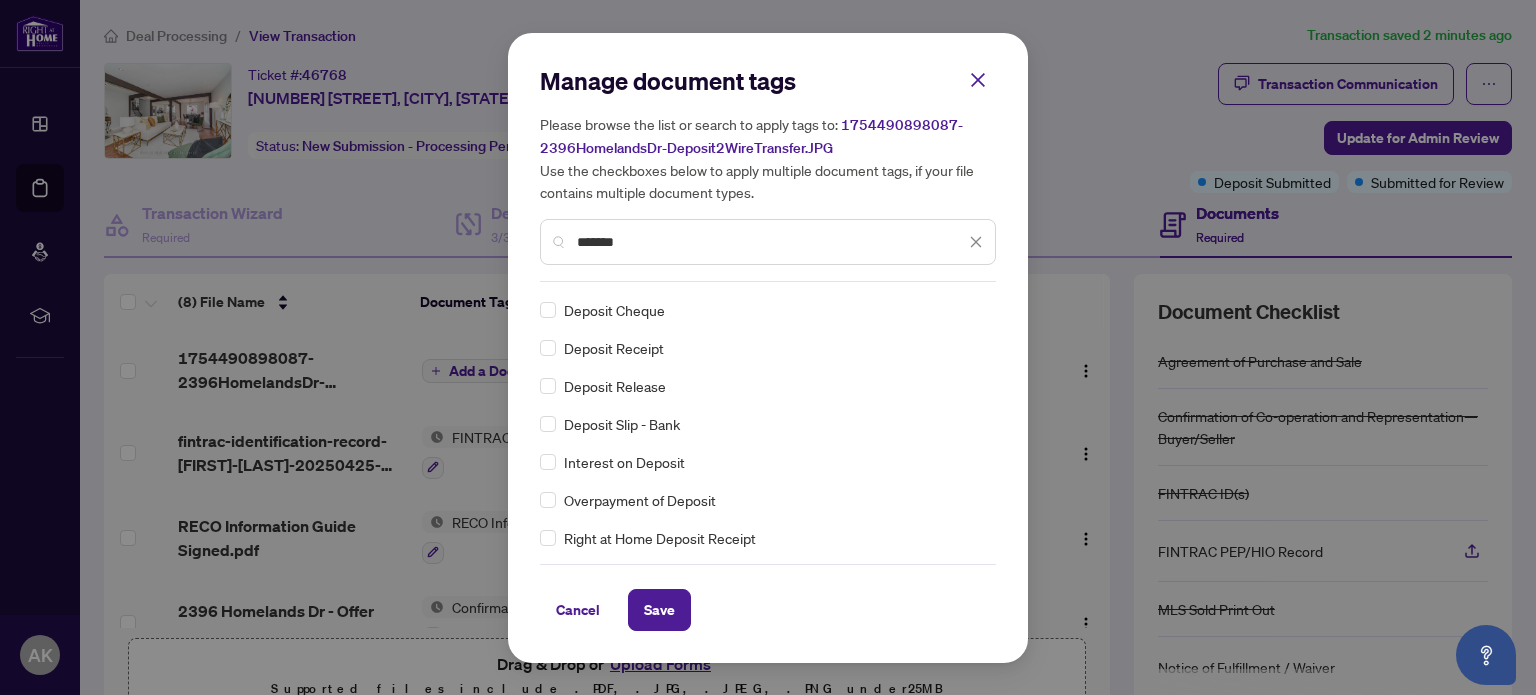 scroll, scrollTop: 0, scrollLeft: 0, axis: both 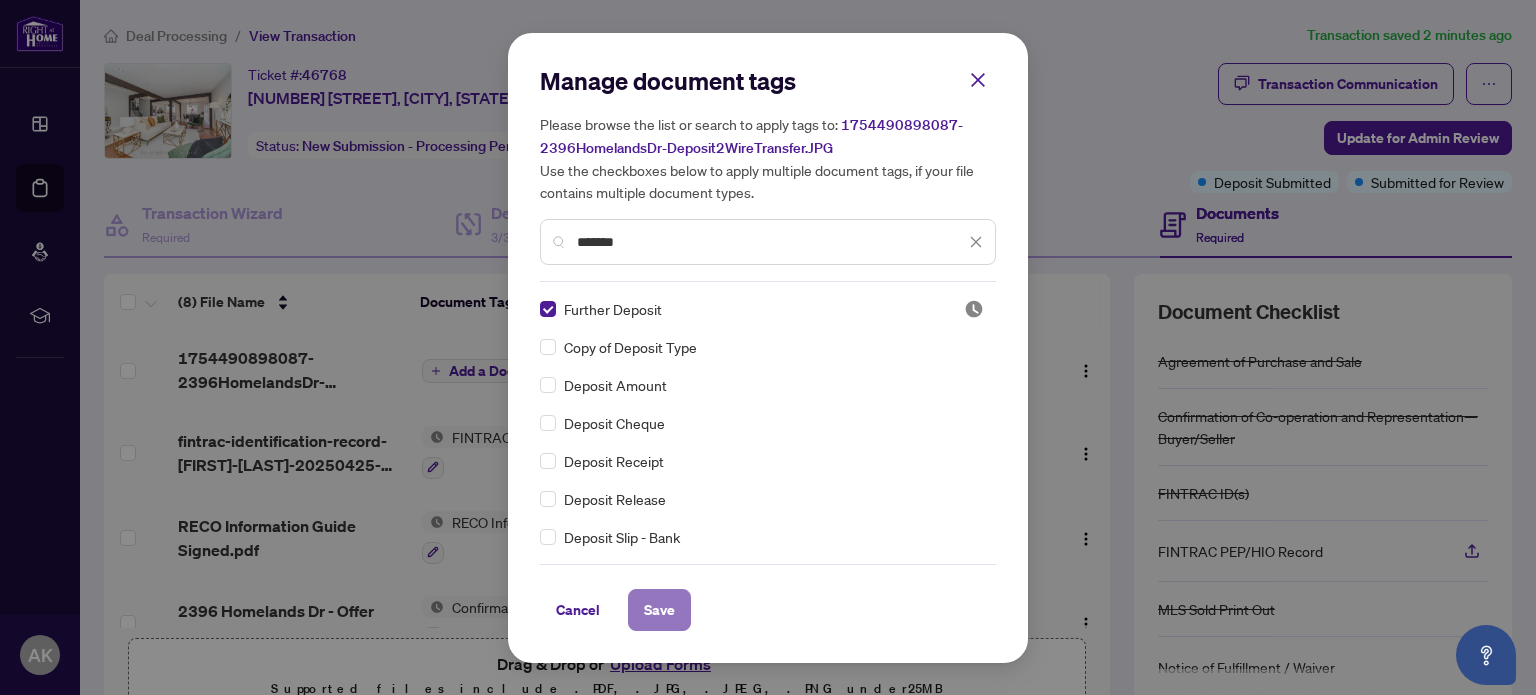 click on "Save" at bounding box center (659, 610) 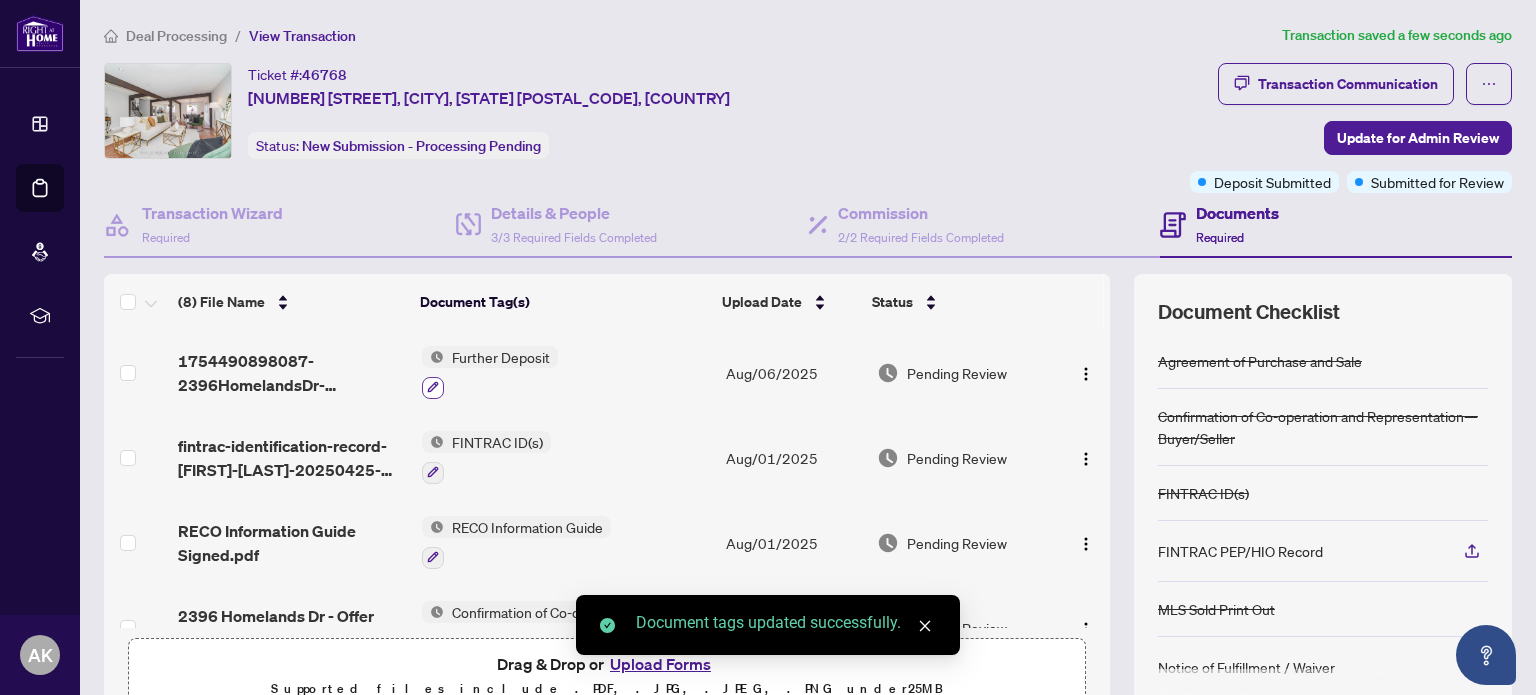 click 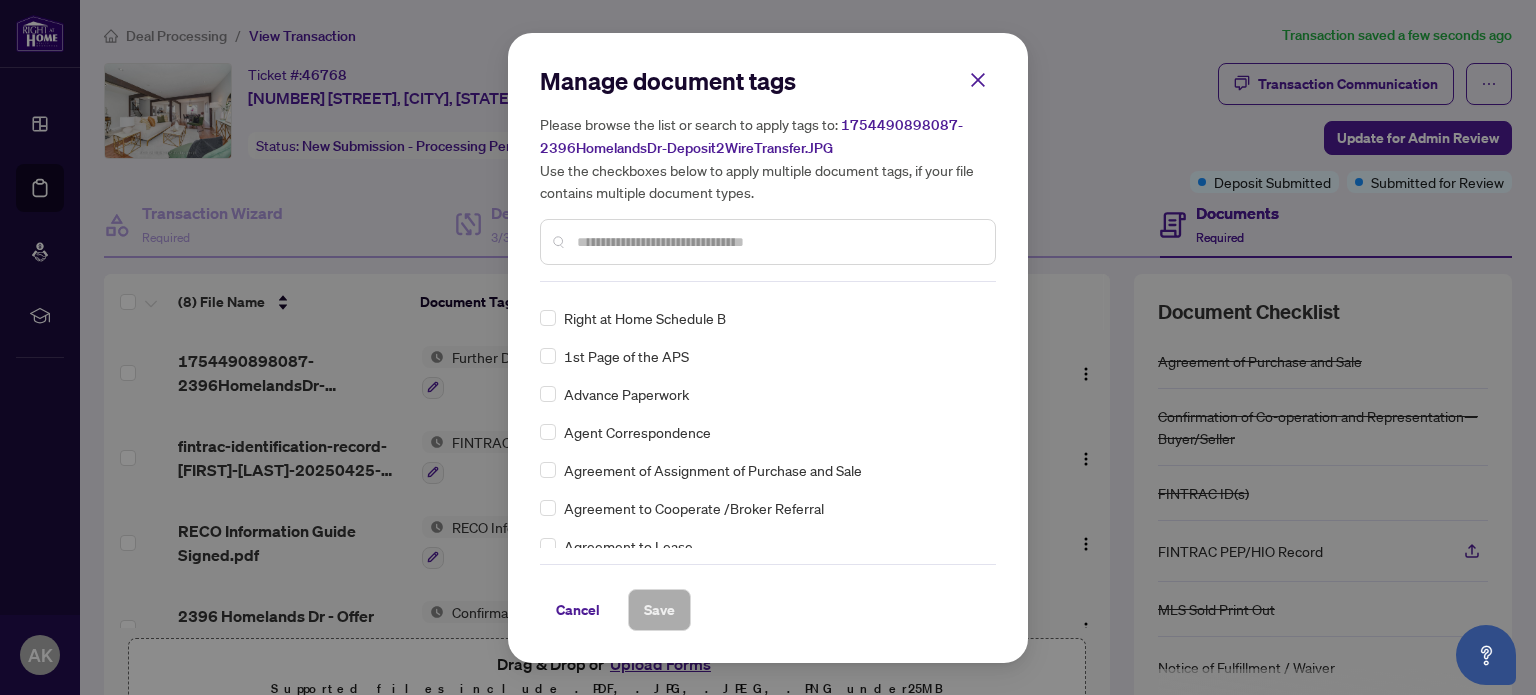 scroll, scrollTop: 666, scrollLeft: 0, axis: vertical 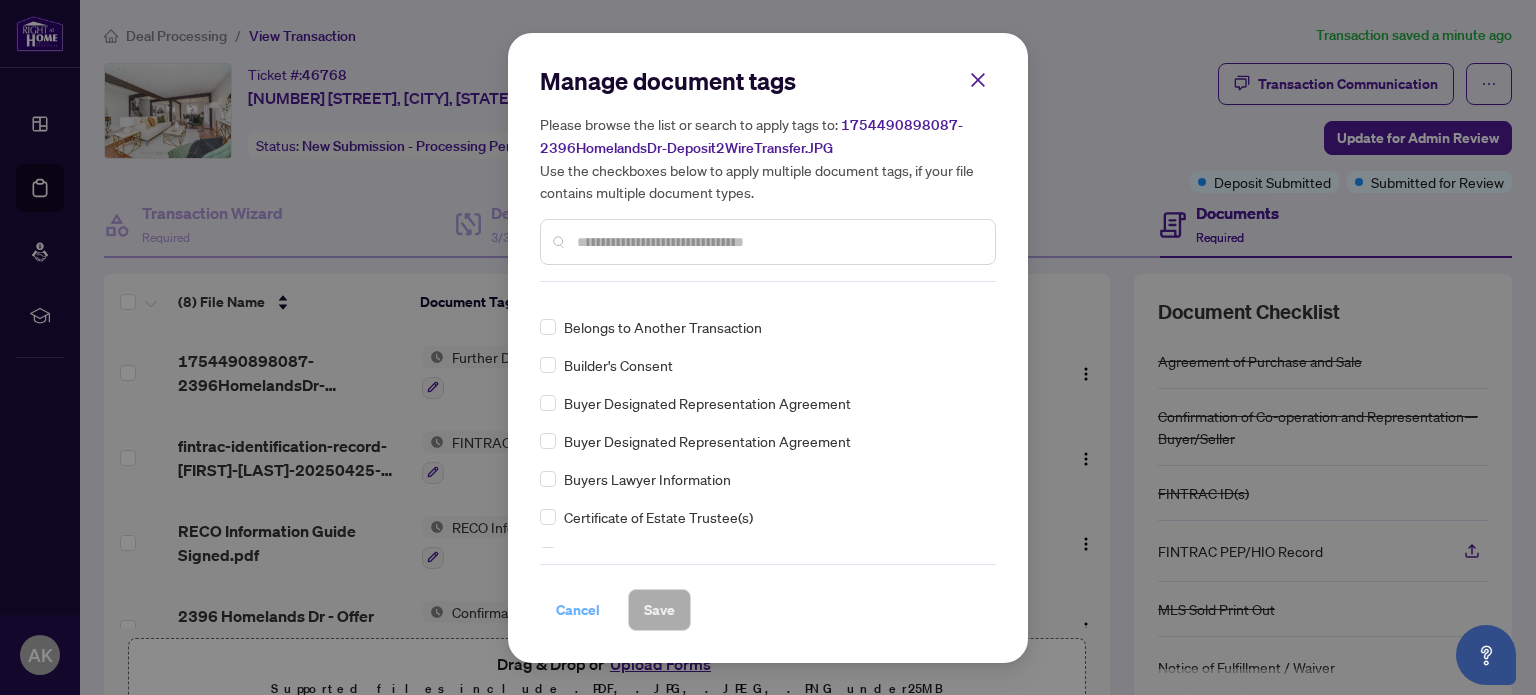 click on "Cancel" at bounding box center (578, 610) 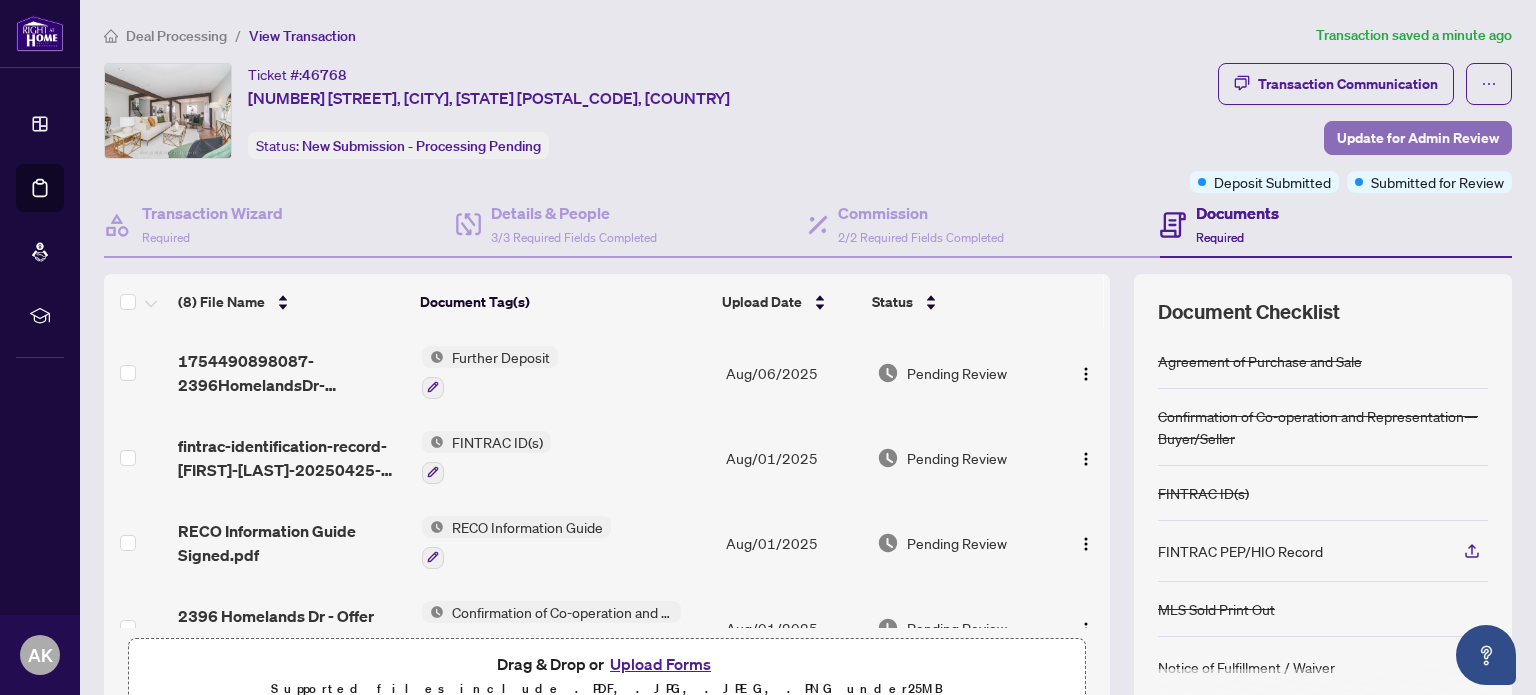 click on "Update for Admin Review" at bounding box center [1418, 138] 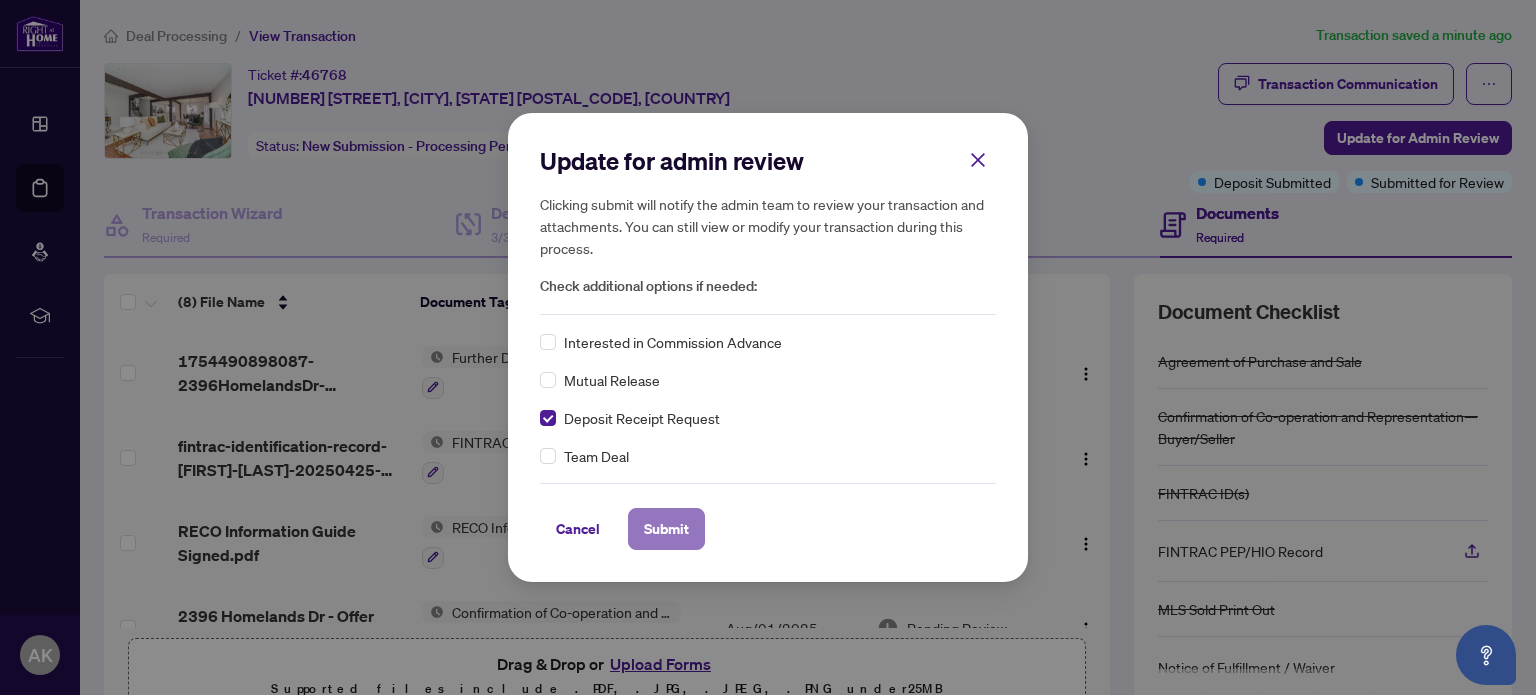 click on "Submit" at bounding box center (666, 529) 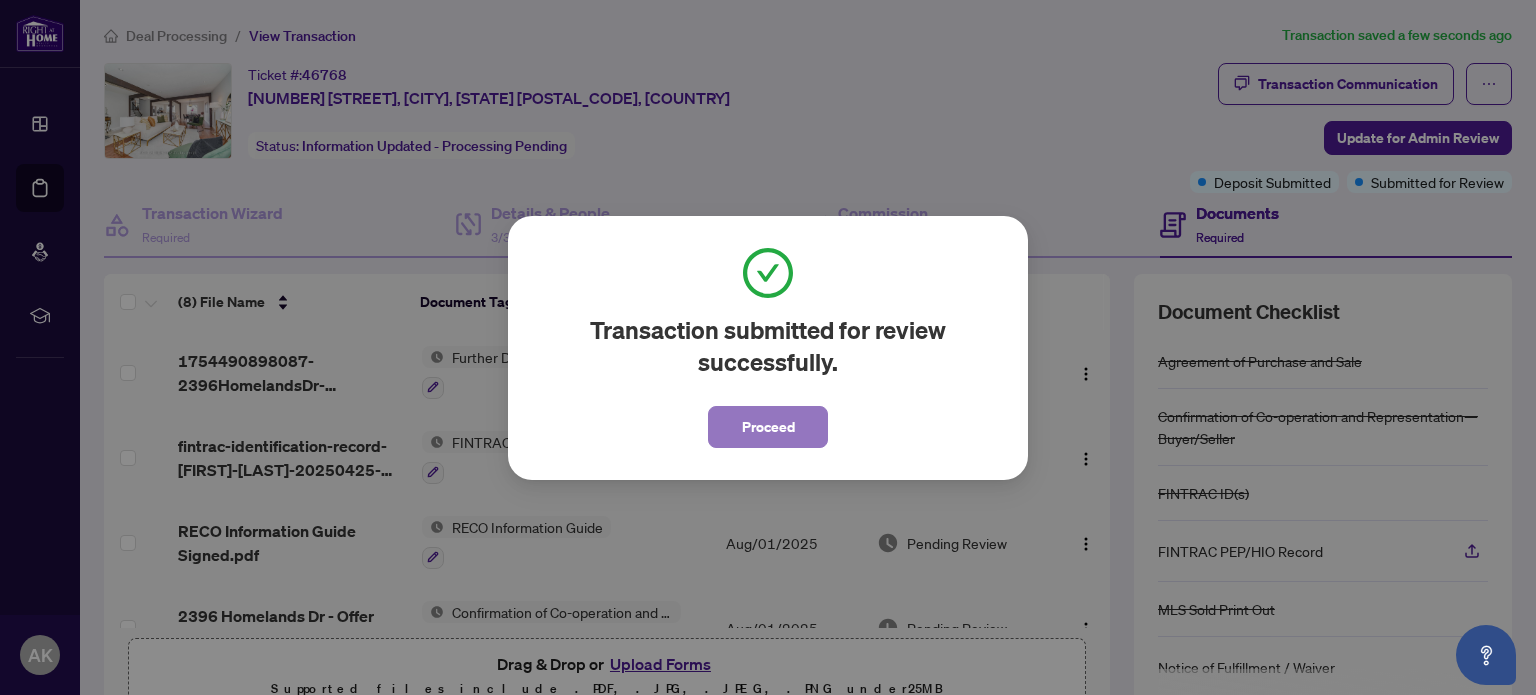 click on "Proceed" at bounding box center [768, 427] 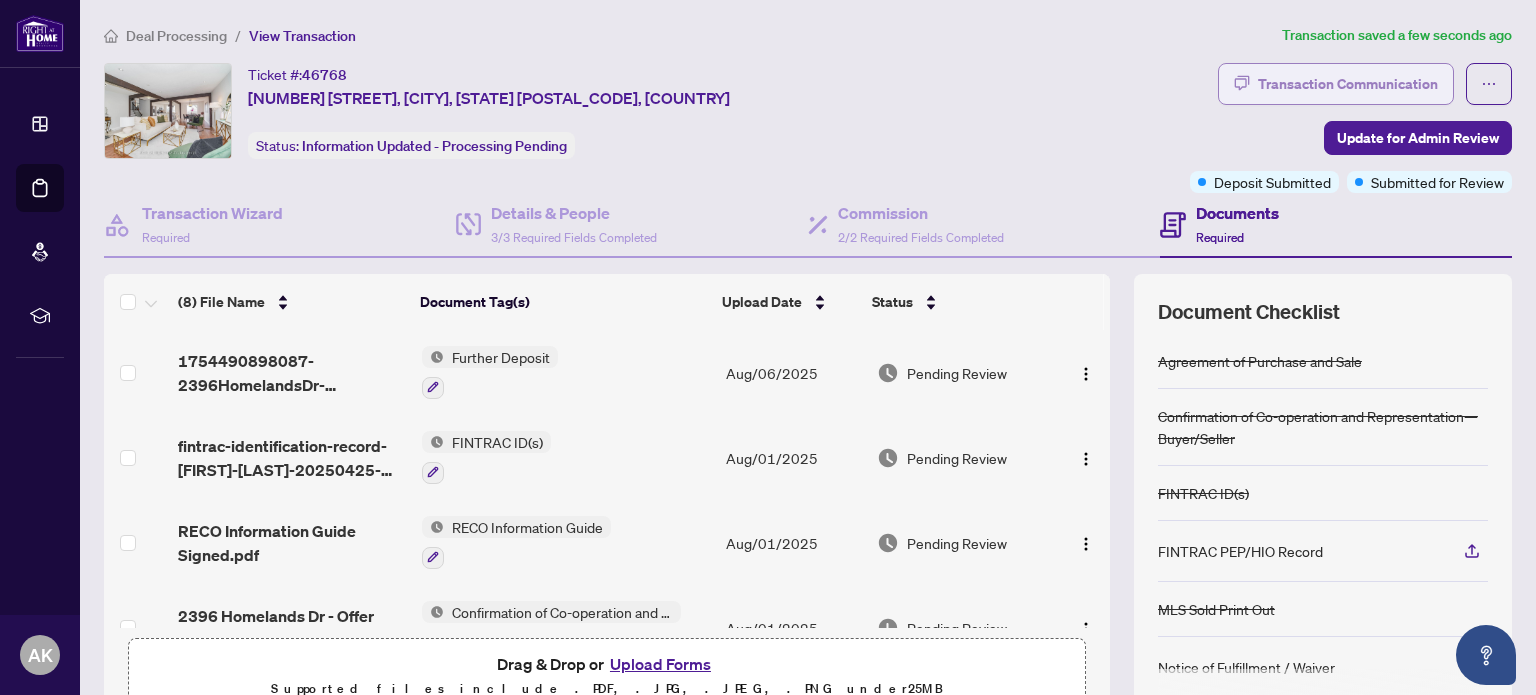 click on "Transaction Communication" at bounding box center (1348, 84) 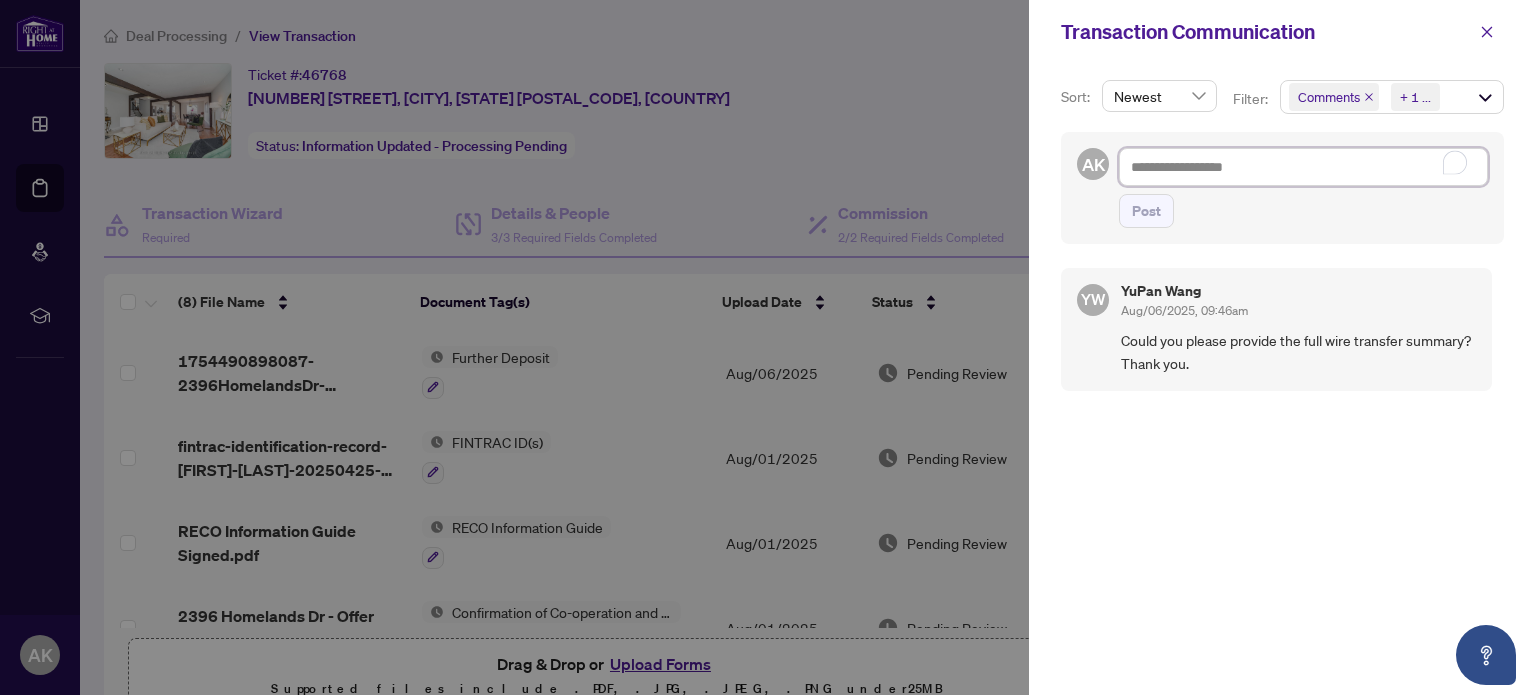 click at bounding box center (1303, 167) 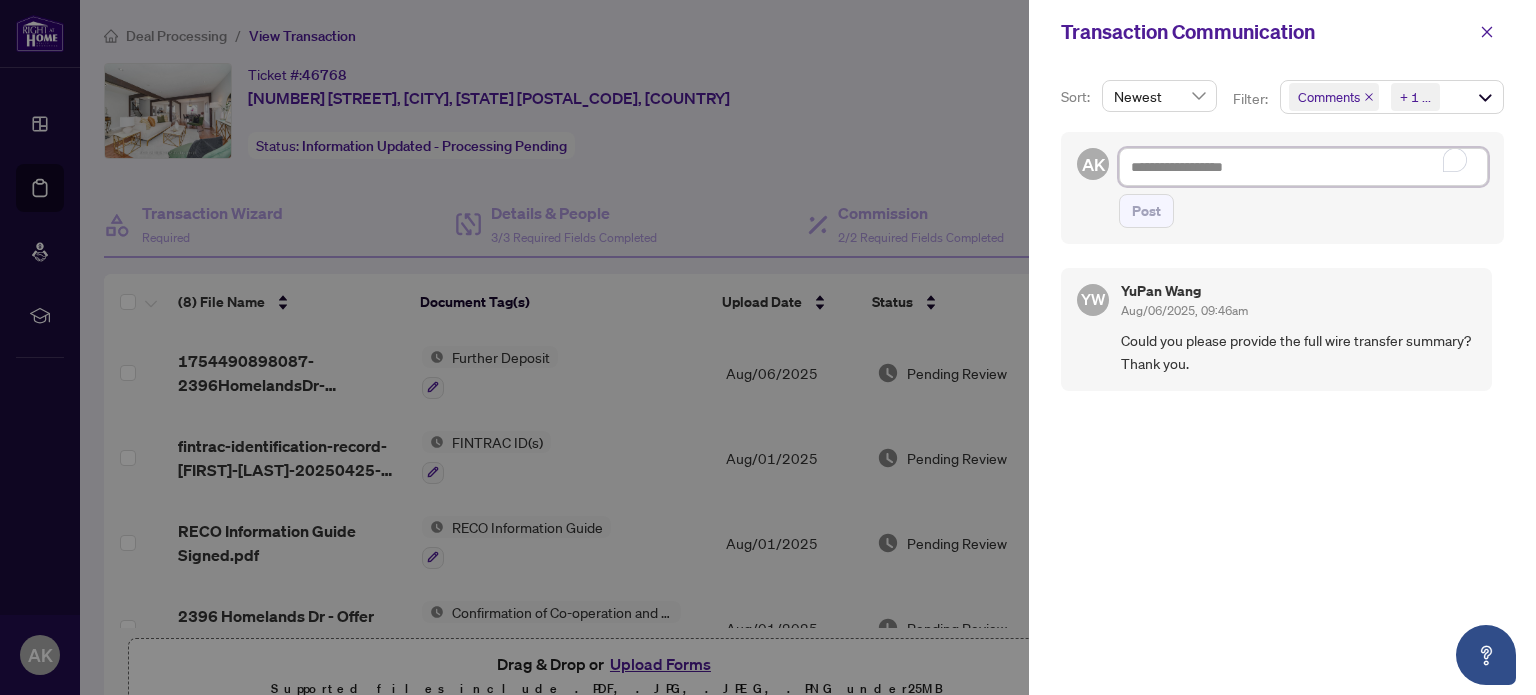 type on "*" 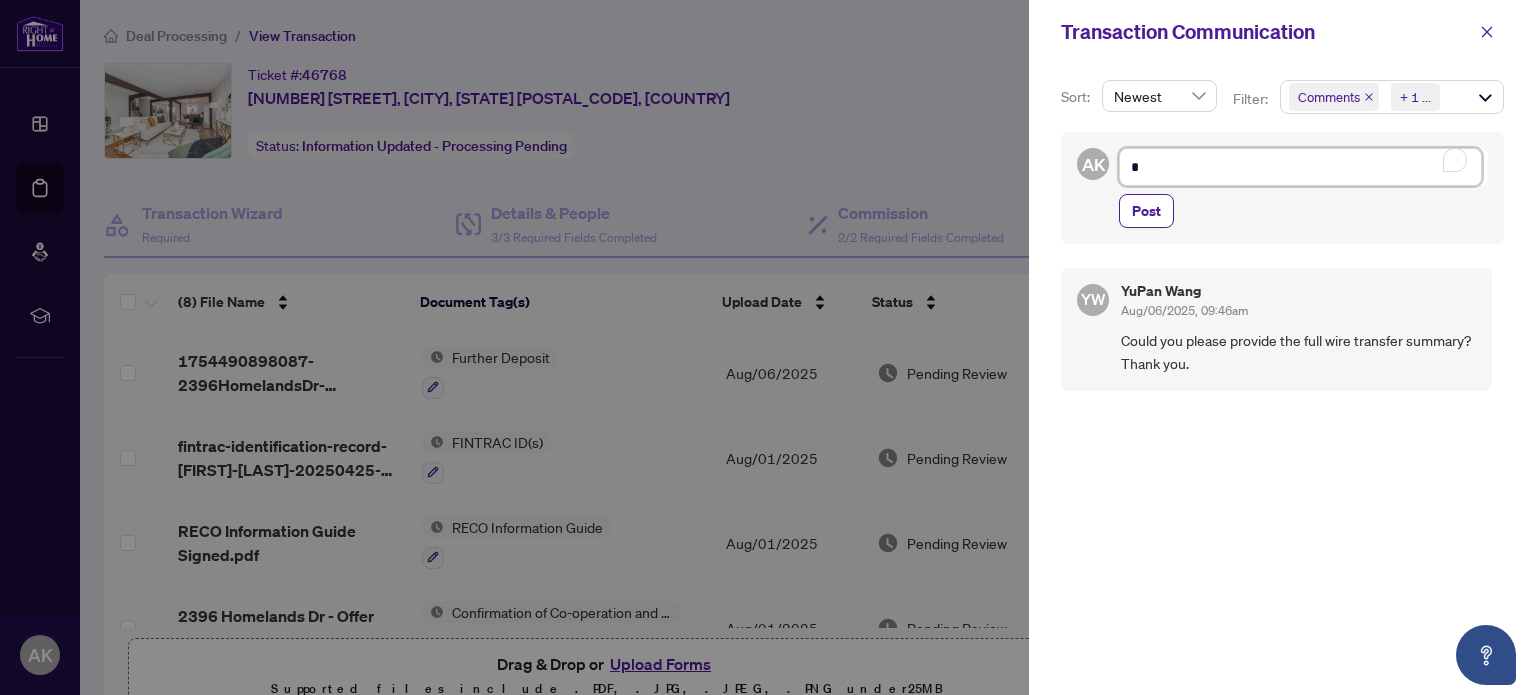 type on "**" 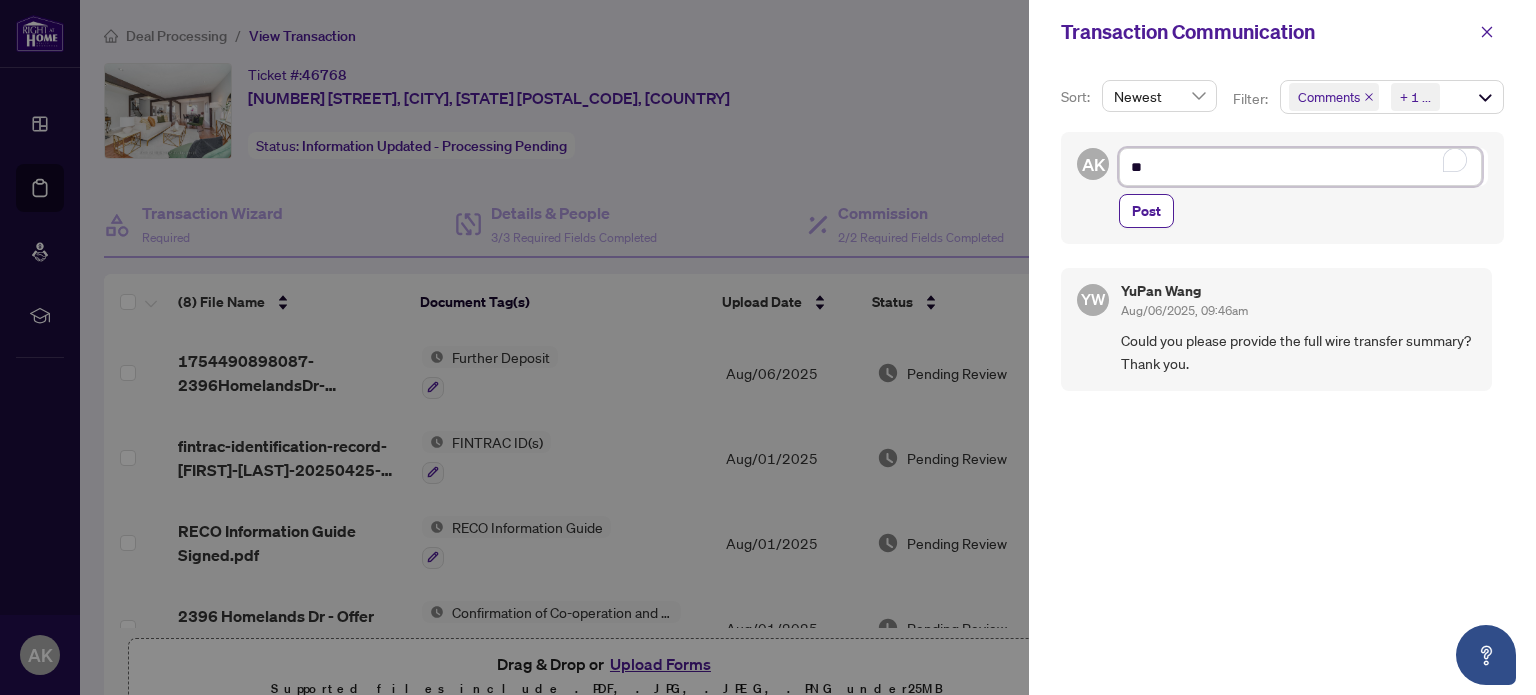 type on "**" 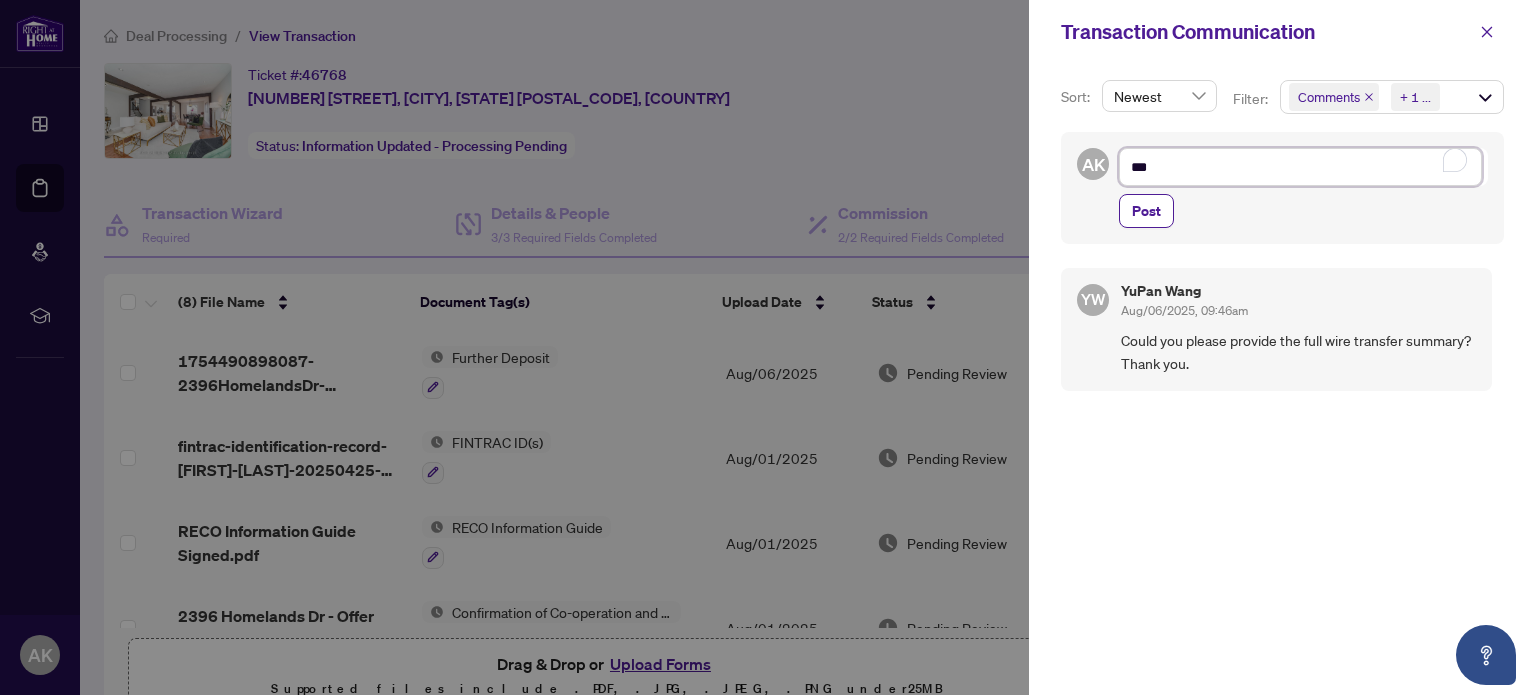 type on "****" 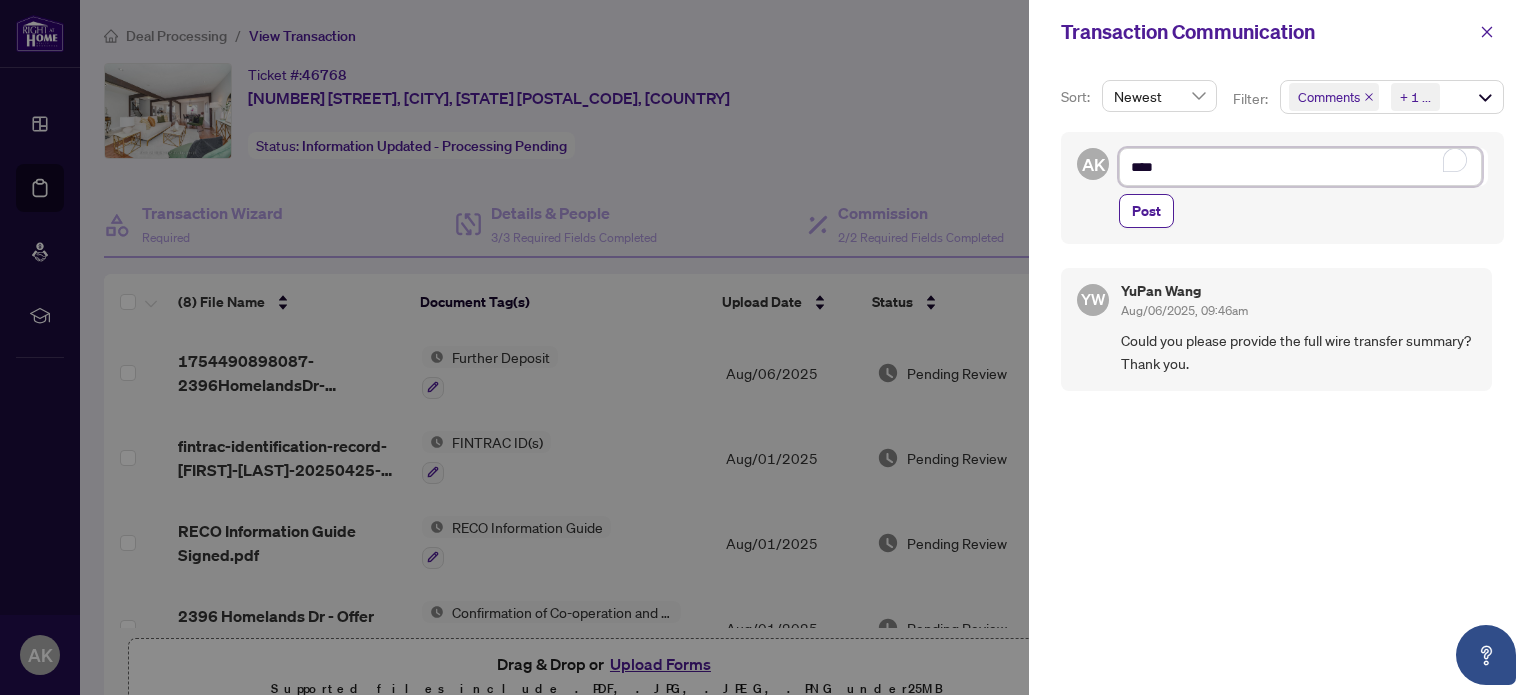 type on "*****" 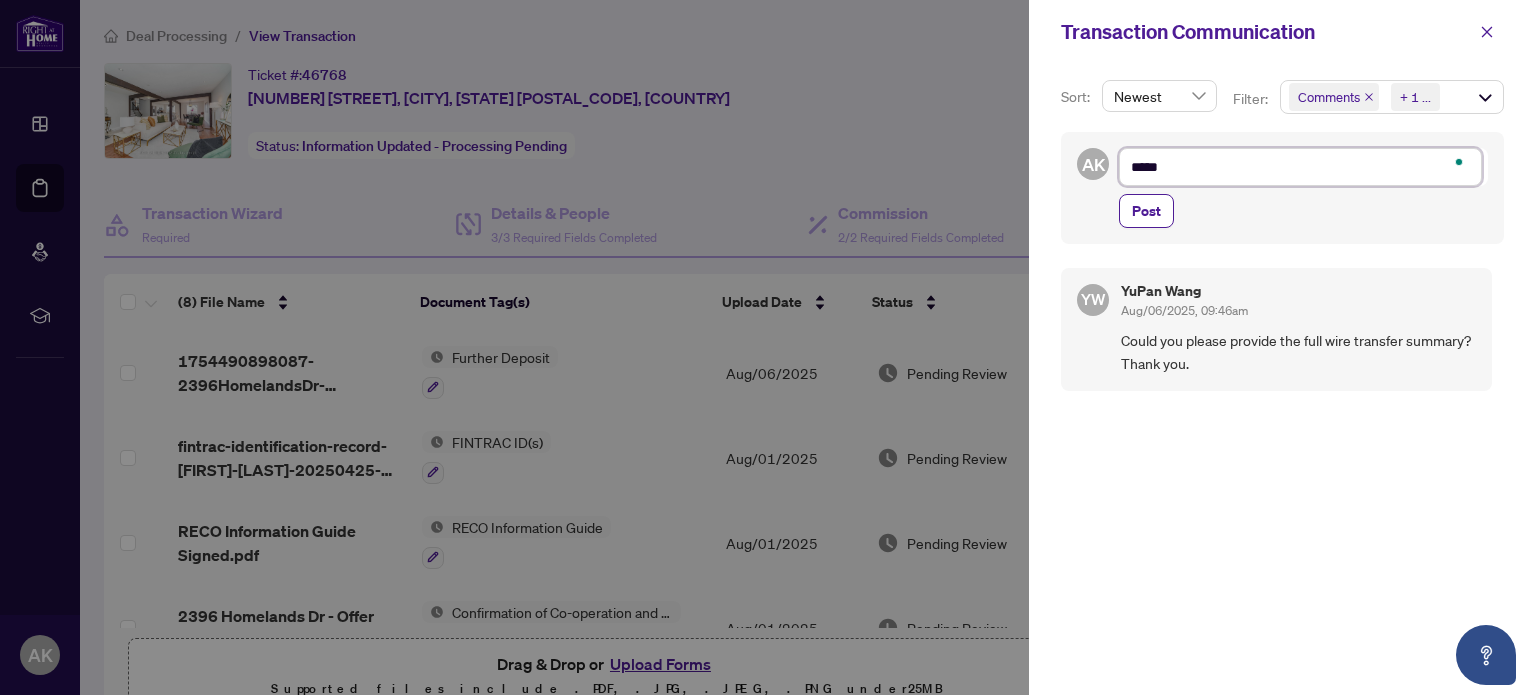 type on "******" 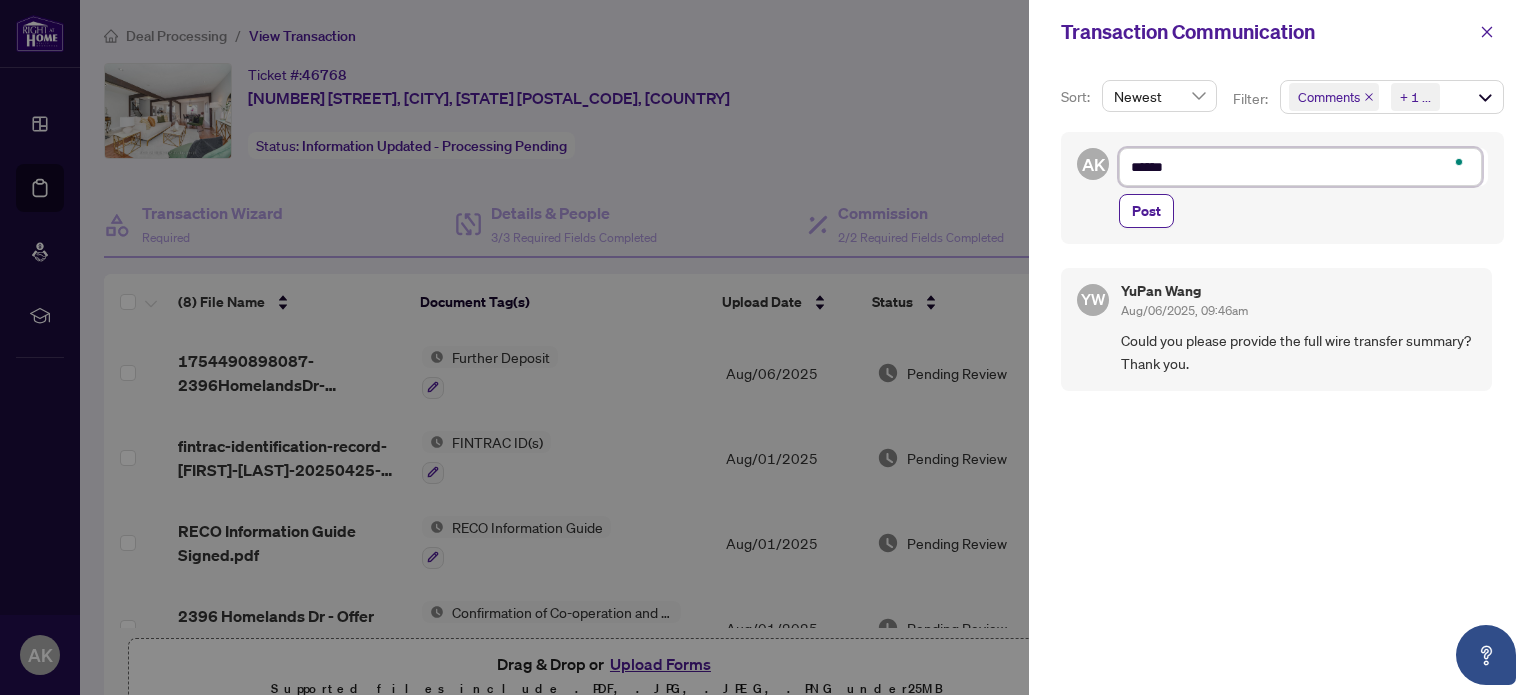 type on "*******" 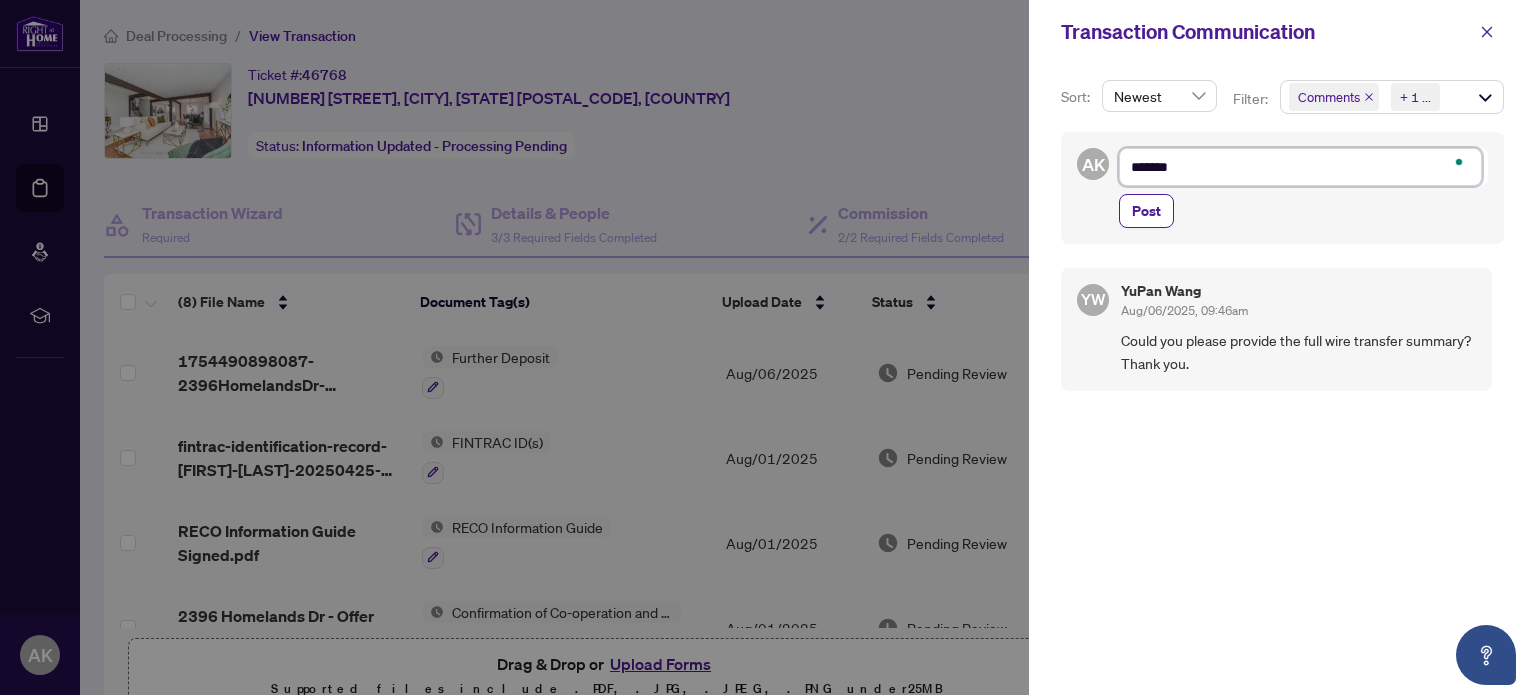 type on "********" 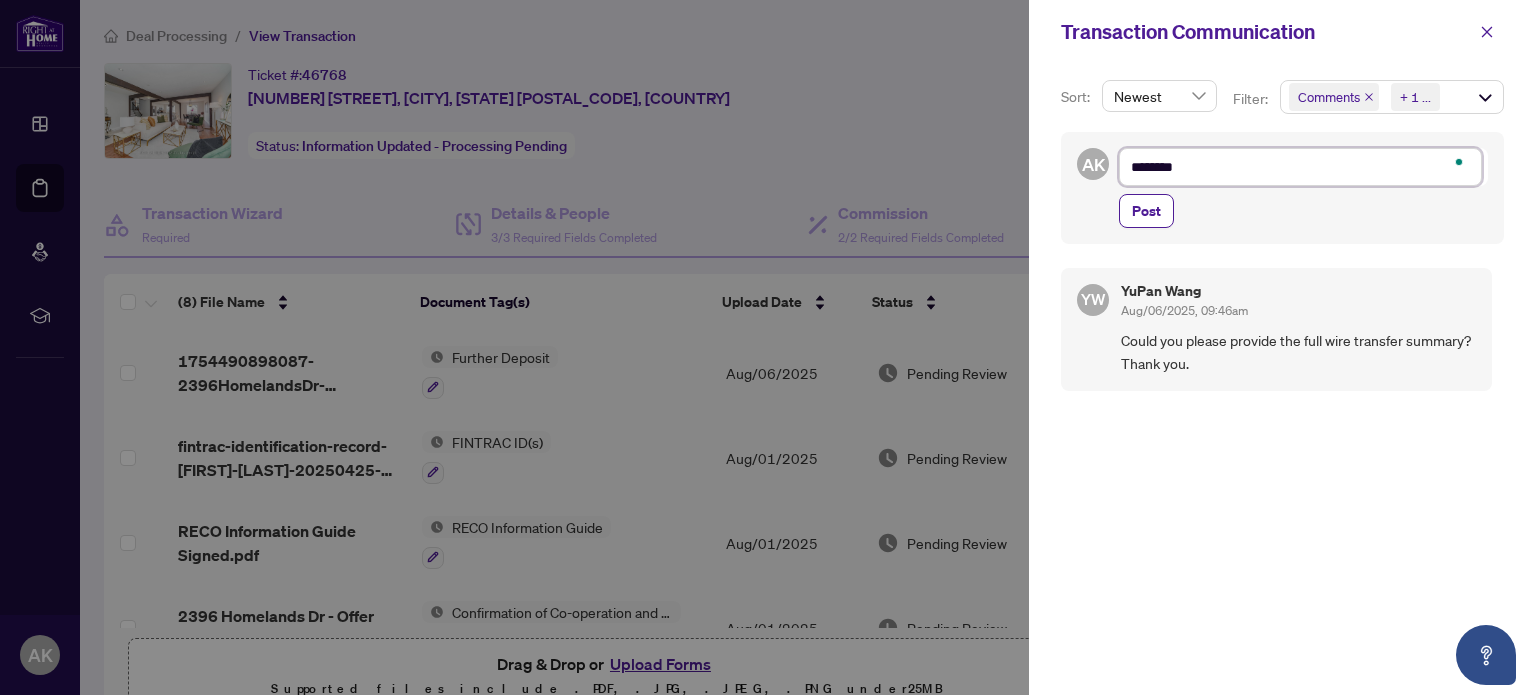 type on "*********" 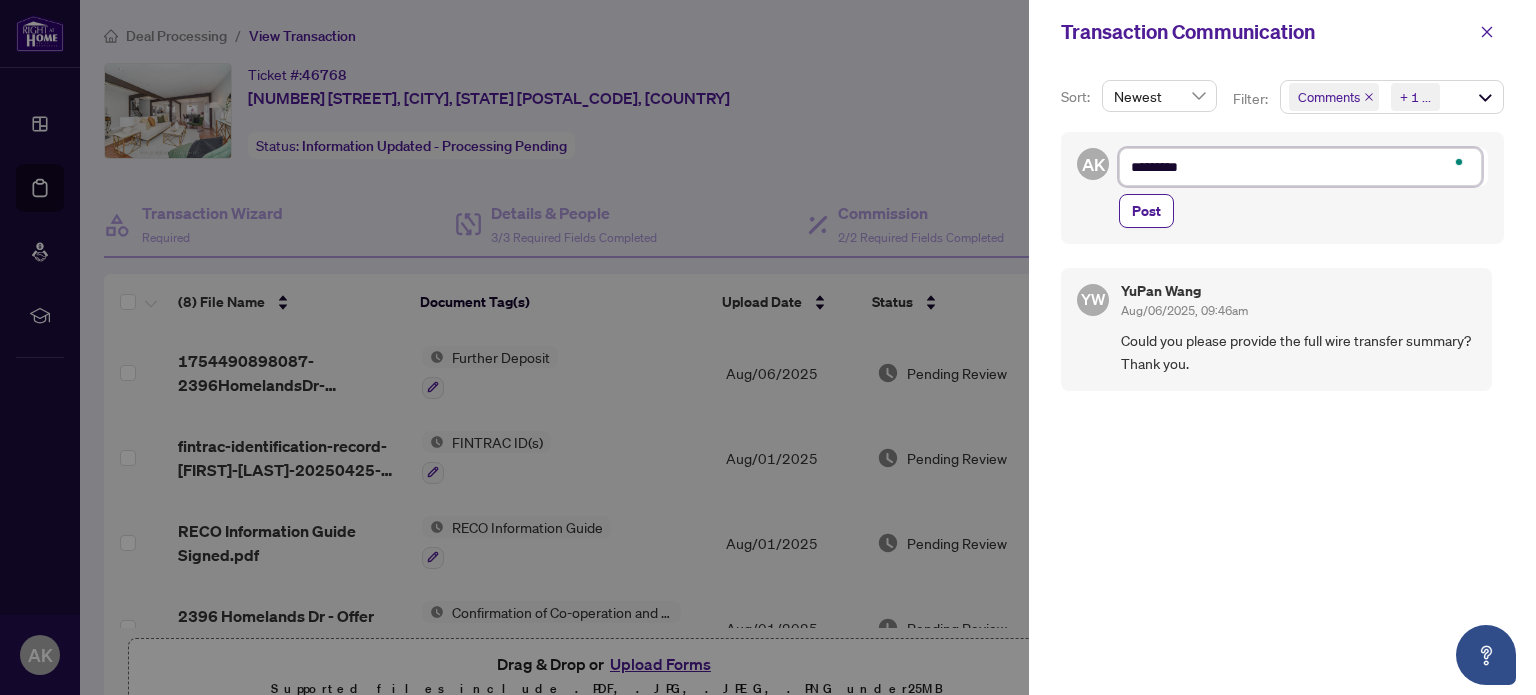 type on "*********" 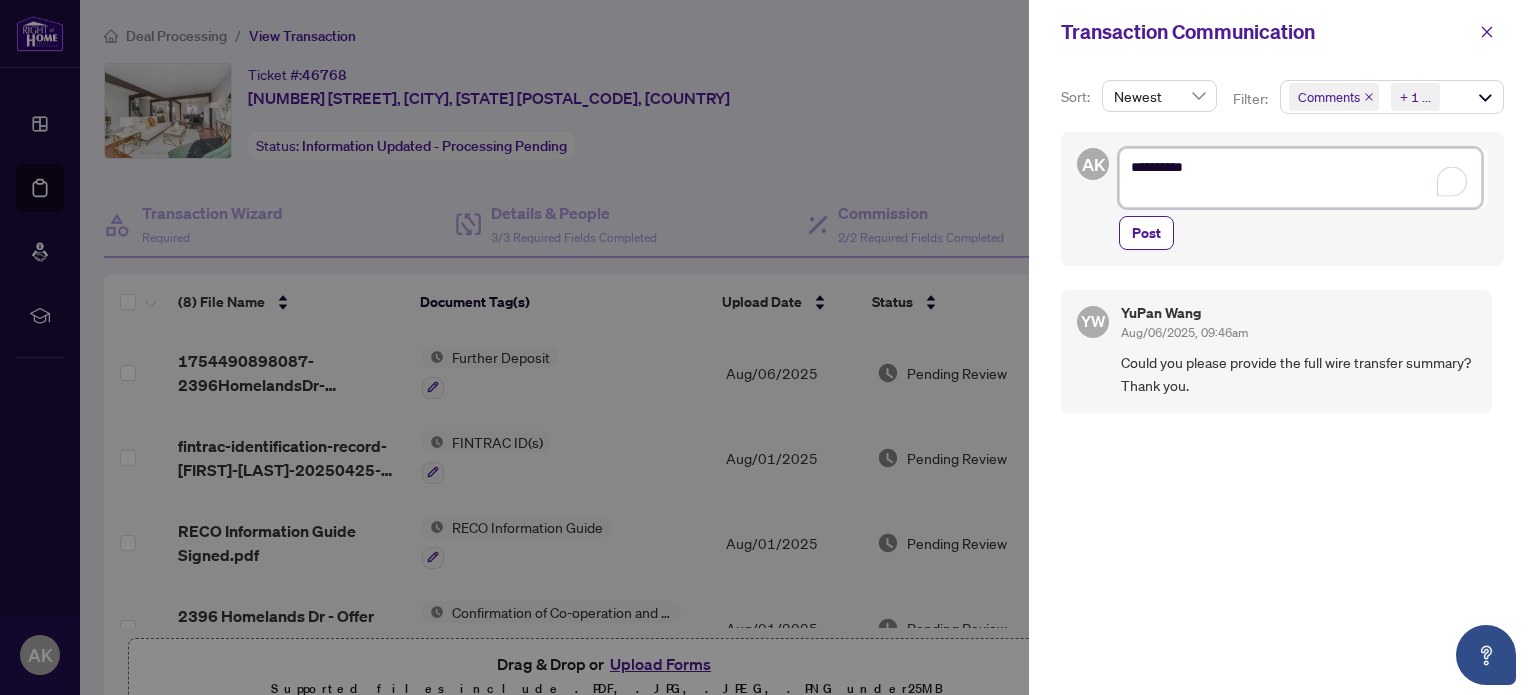 type on "*********
*" 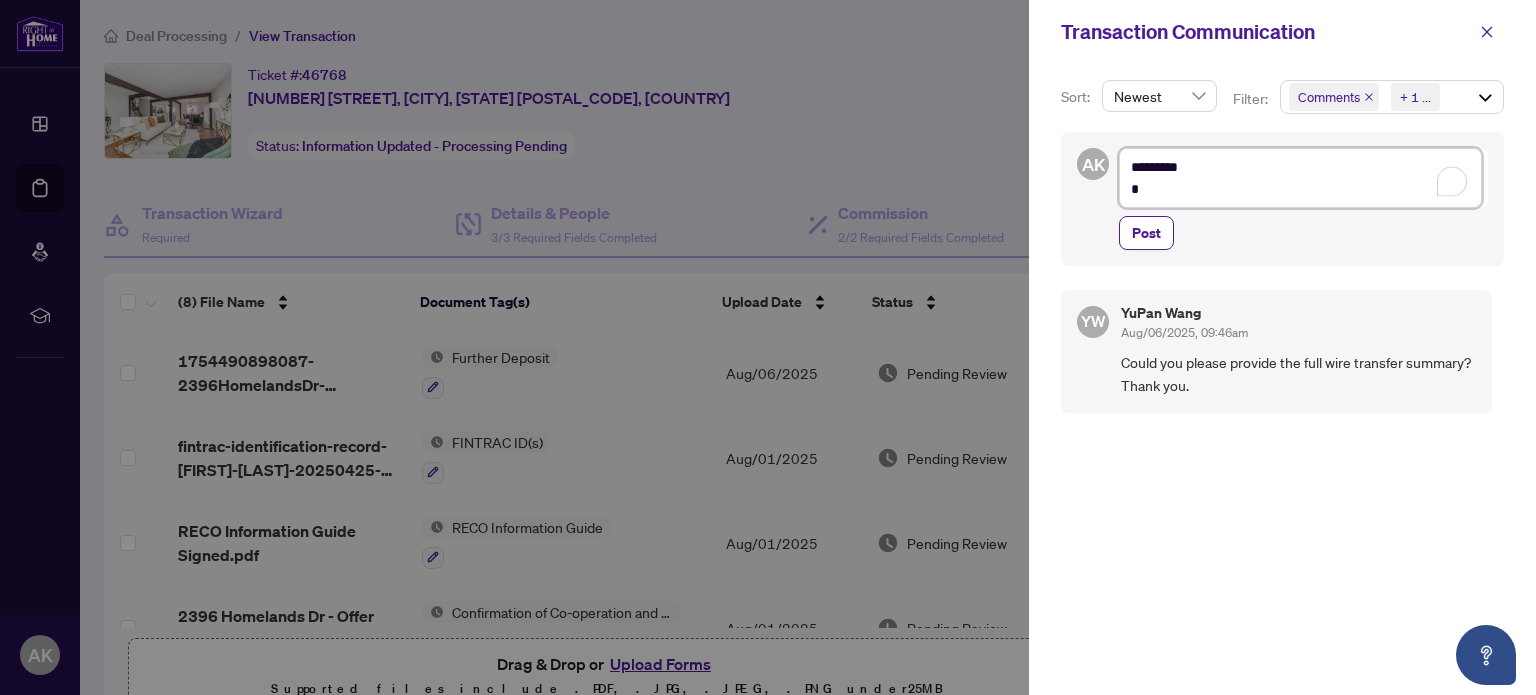 type on "*********
**" 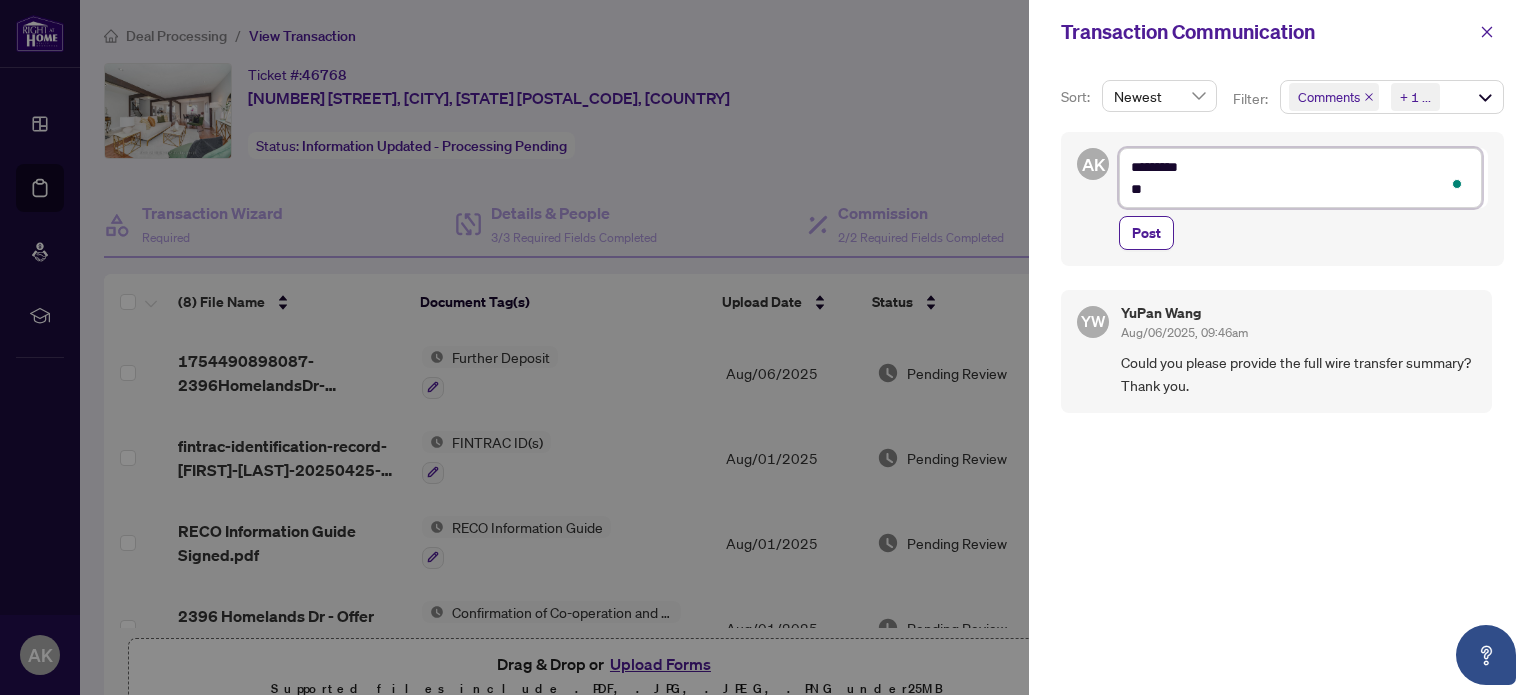 type on "*********
***" 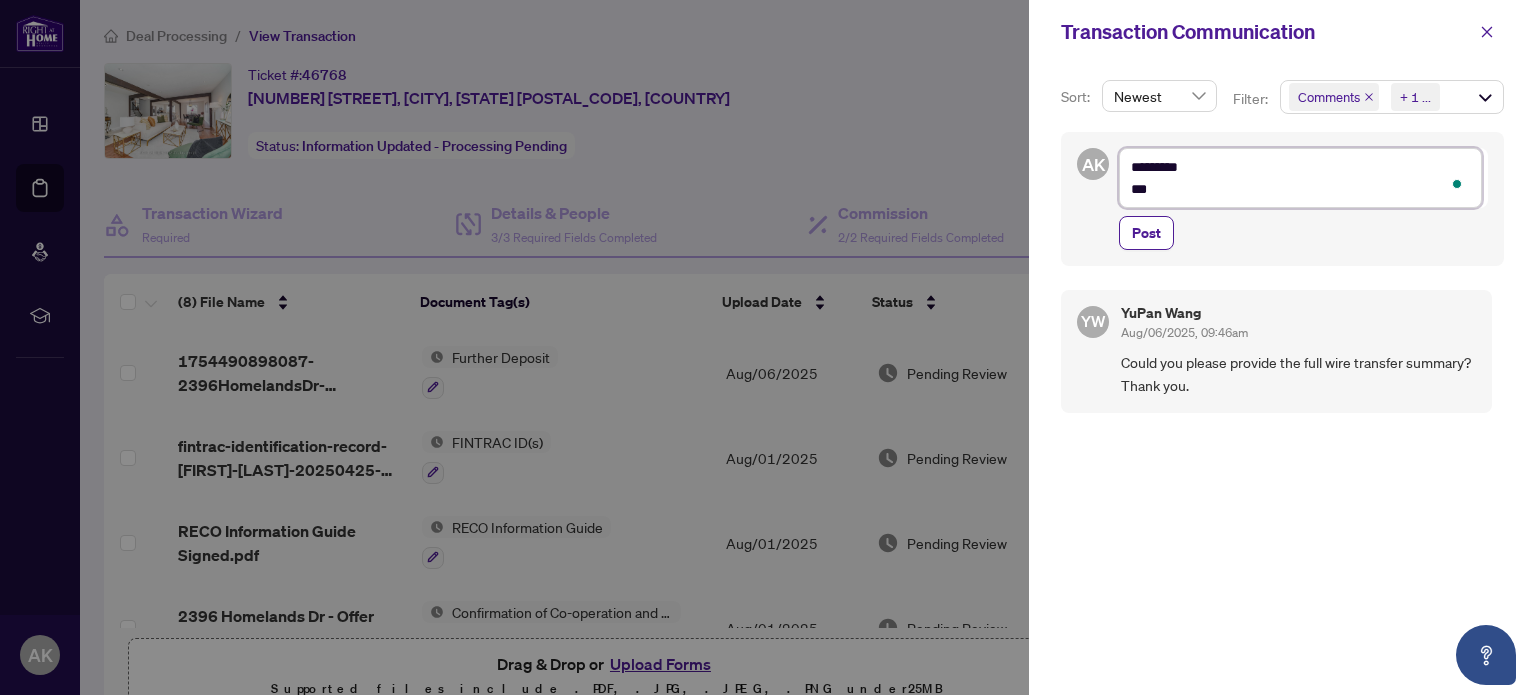 type on "*********
****" 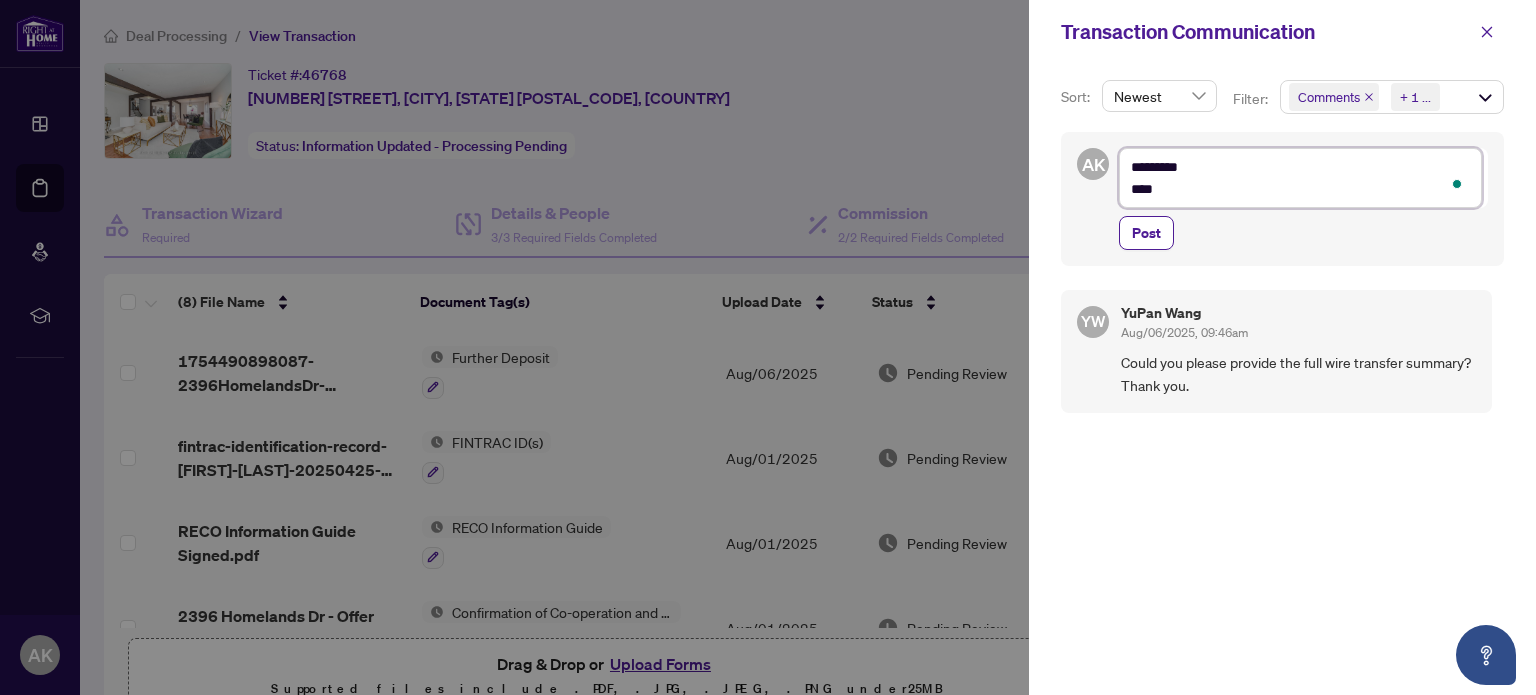type on "*********
*****" 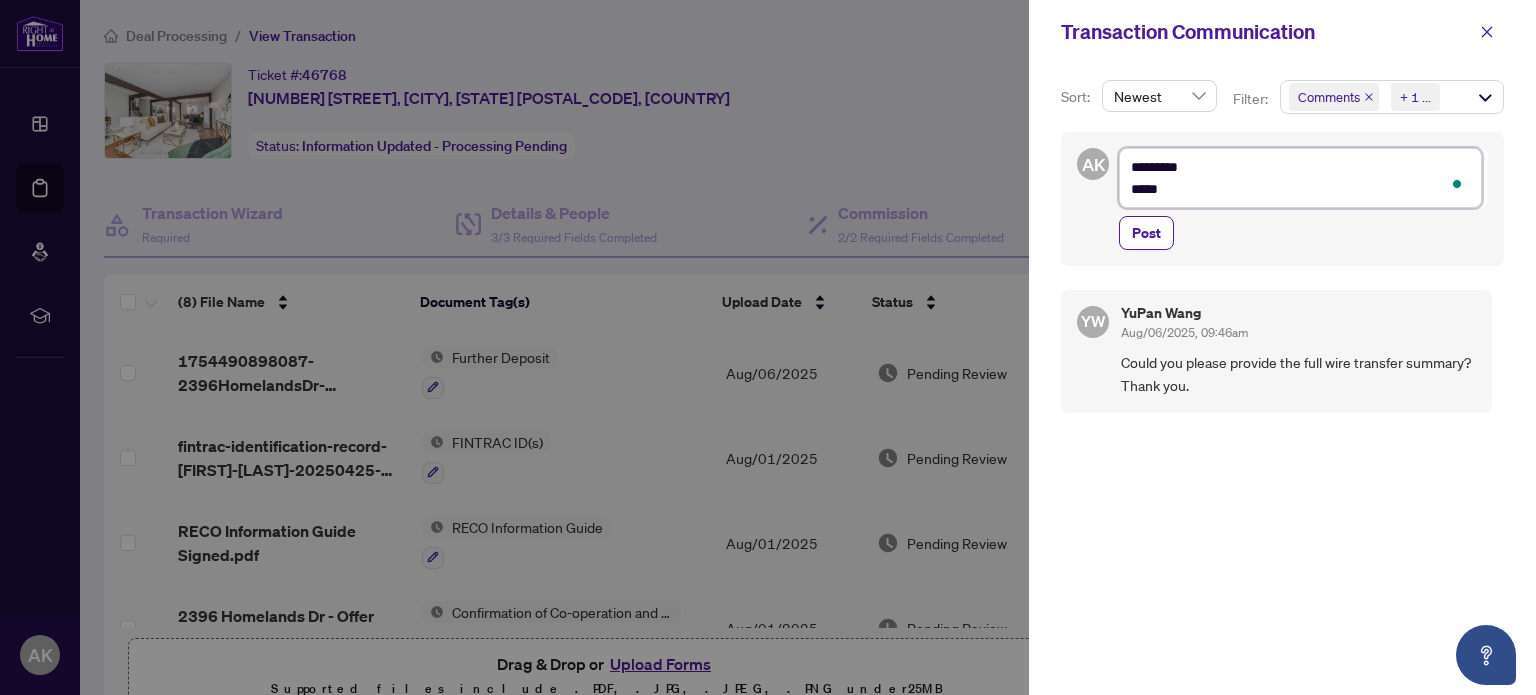 type on "*********
*****" 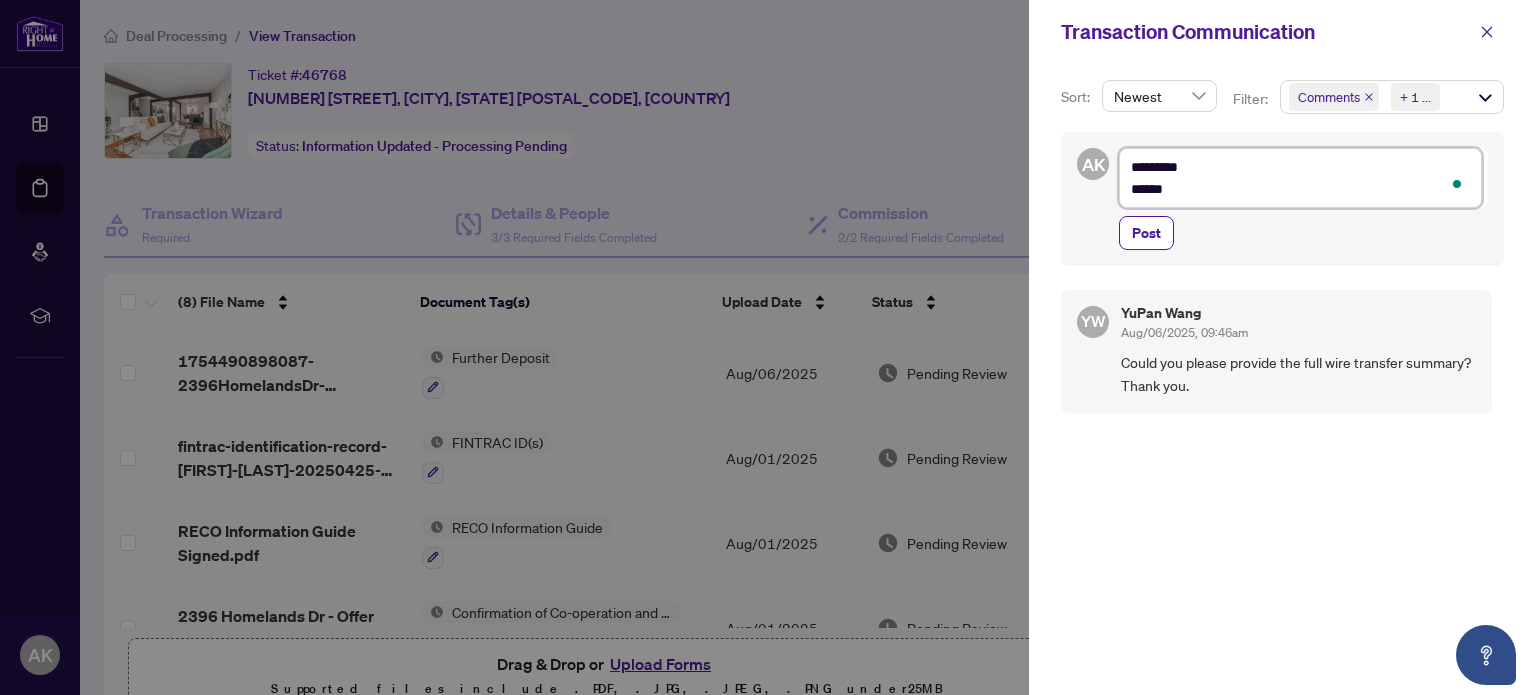 type on "*********
*******" 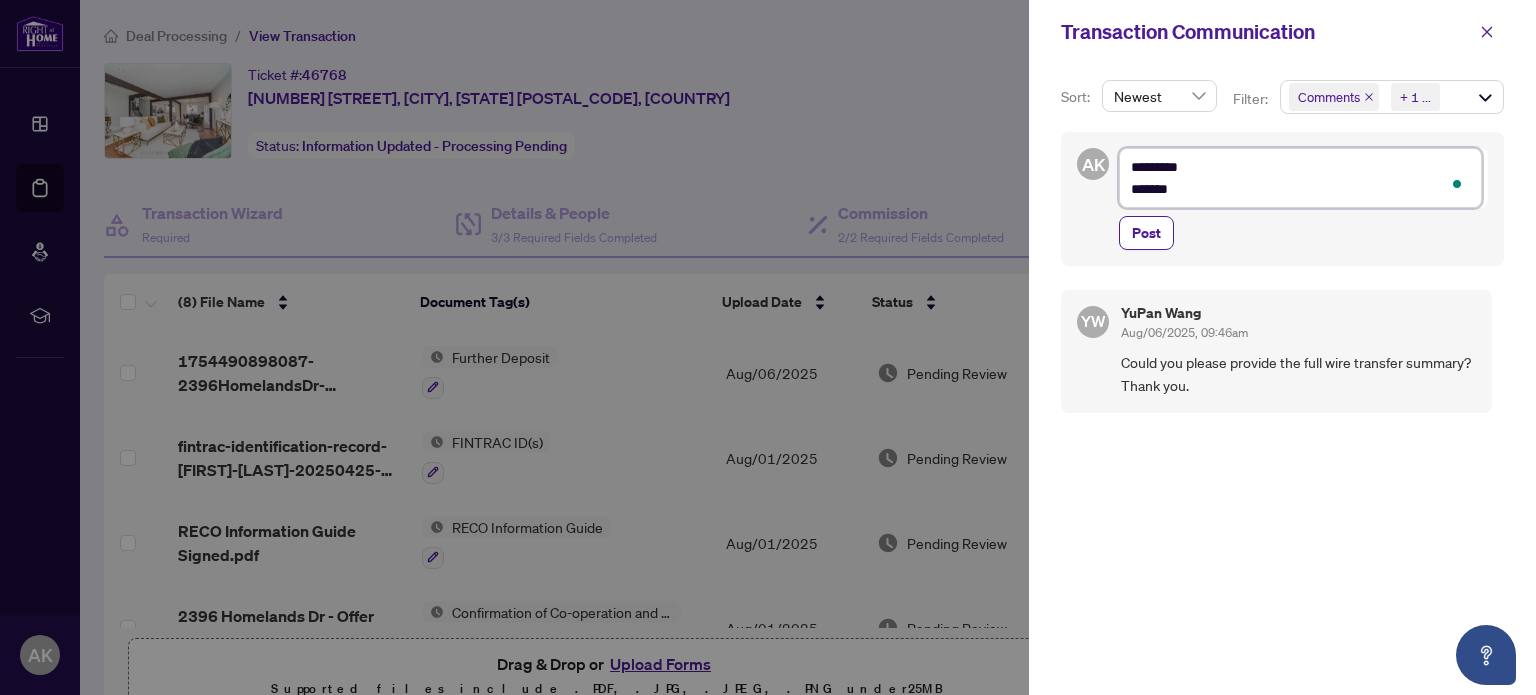 type on "*********
********" 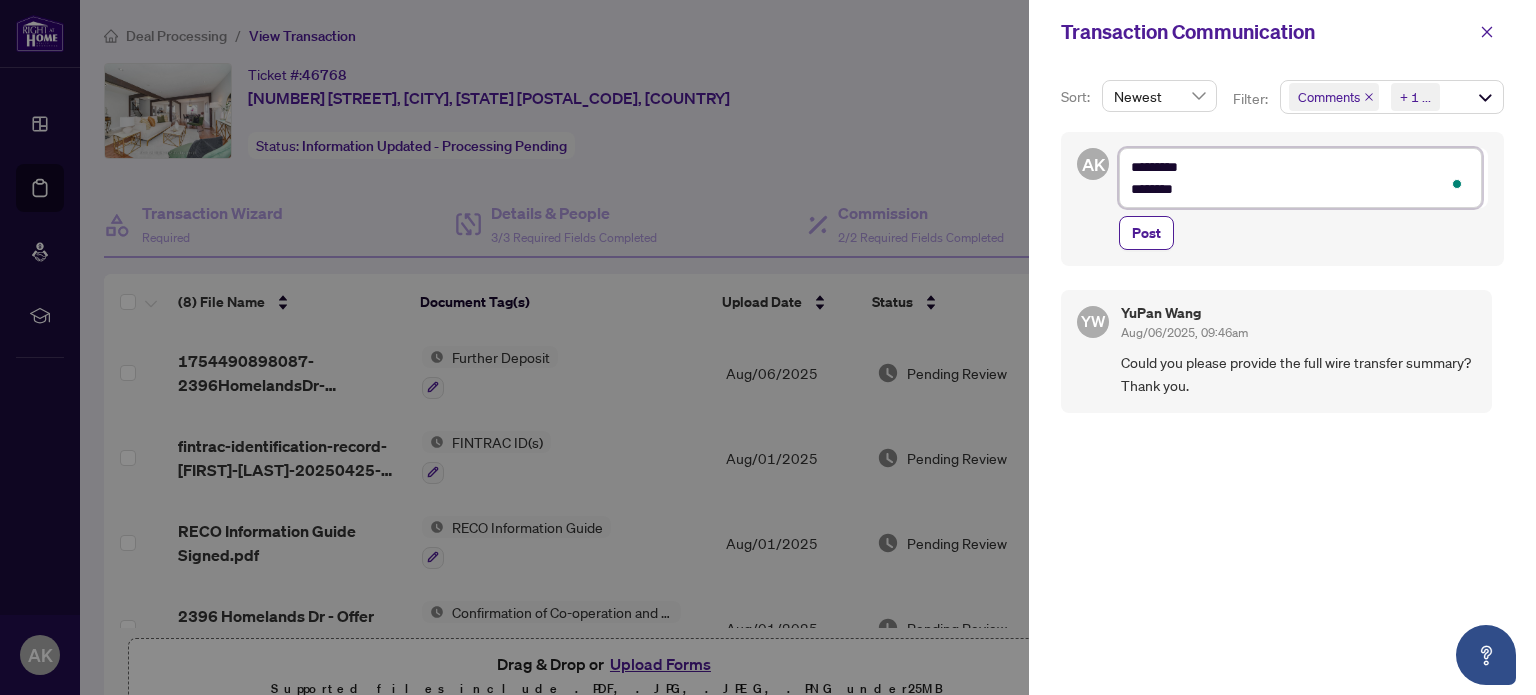 type on "*********
*********" 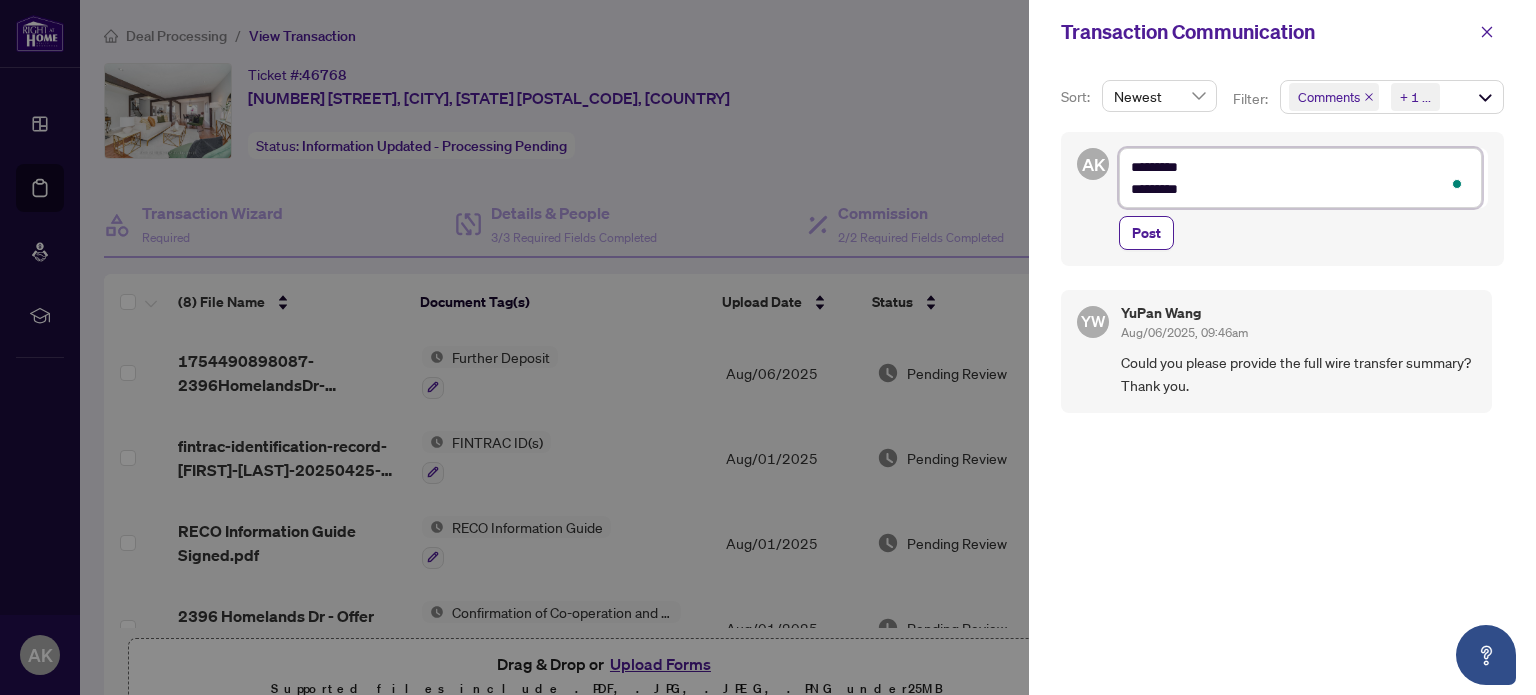 type on "**********" 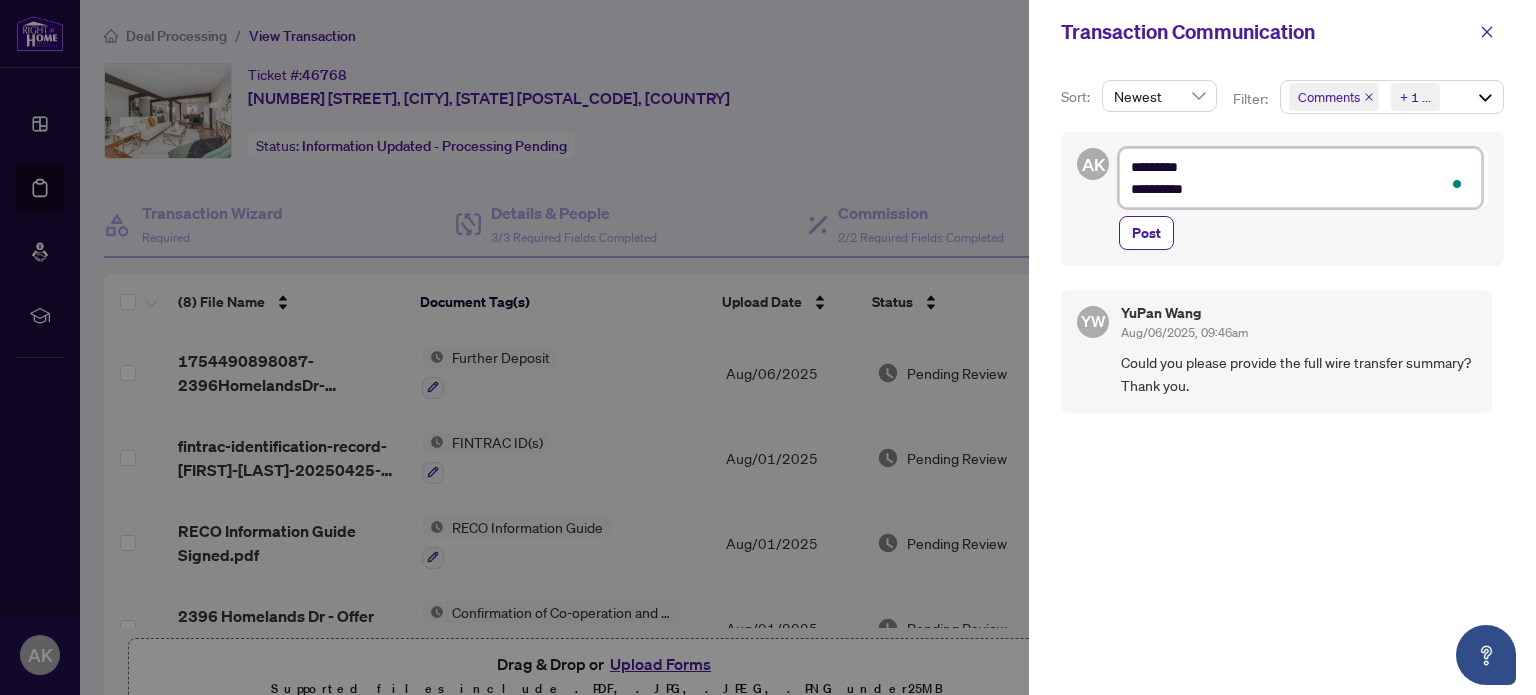 type on "**********" 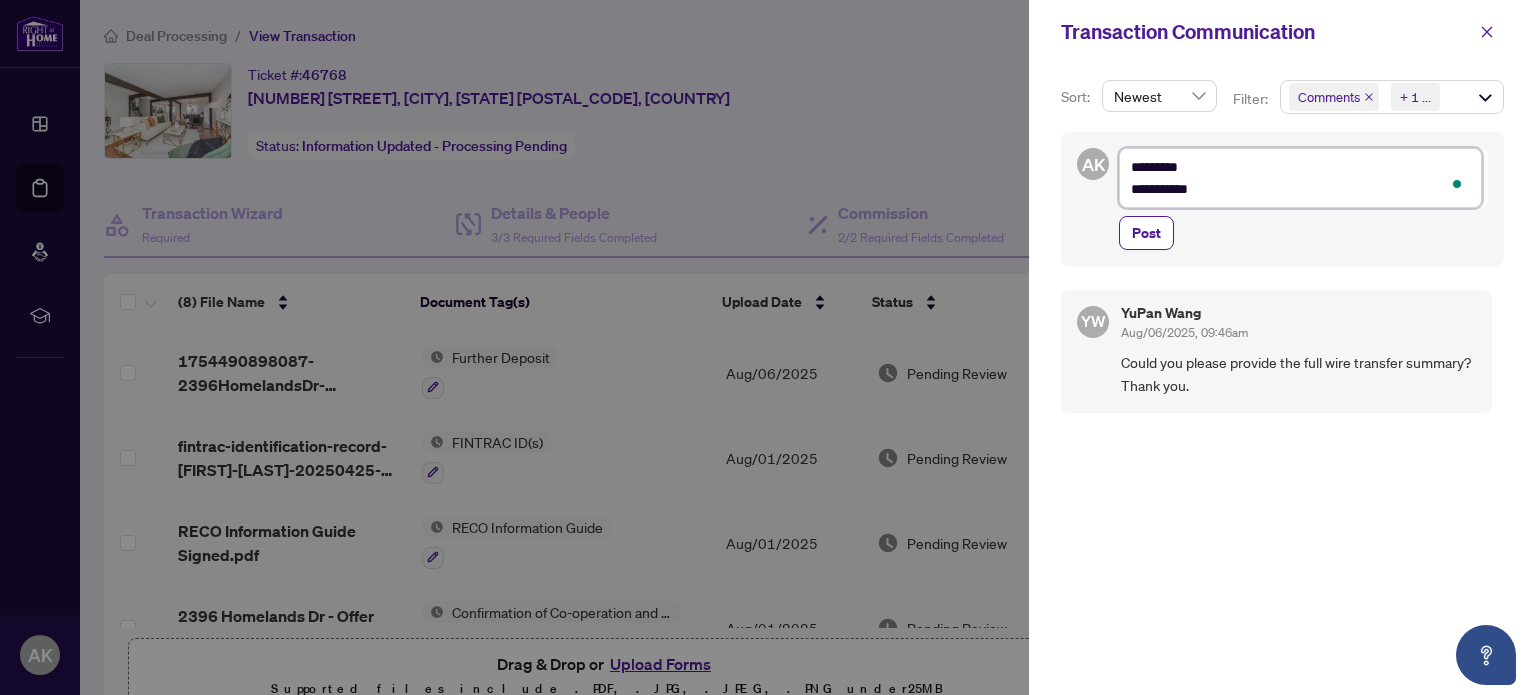 type on "**********" 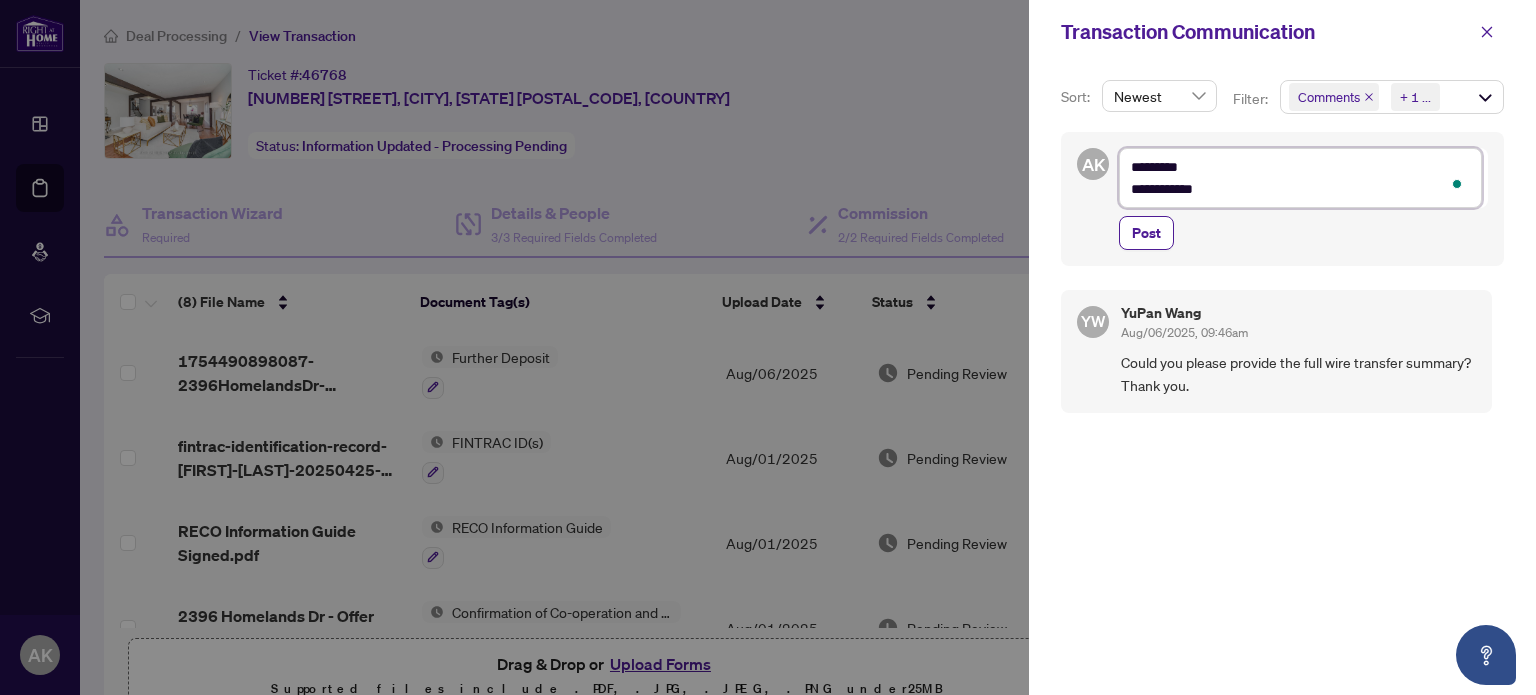 type on "**********" 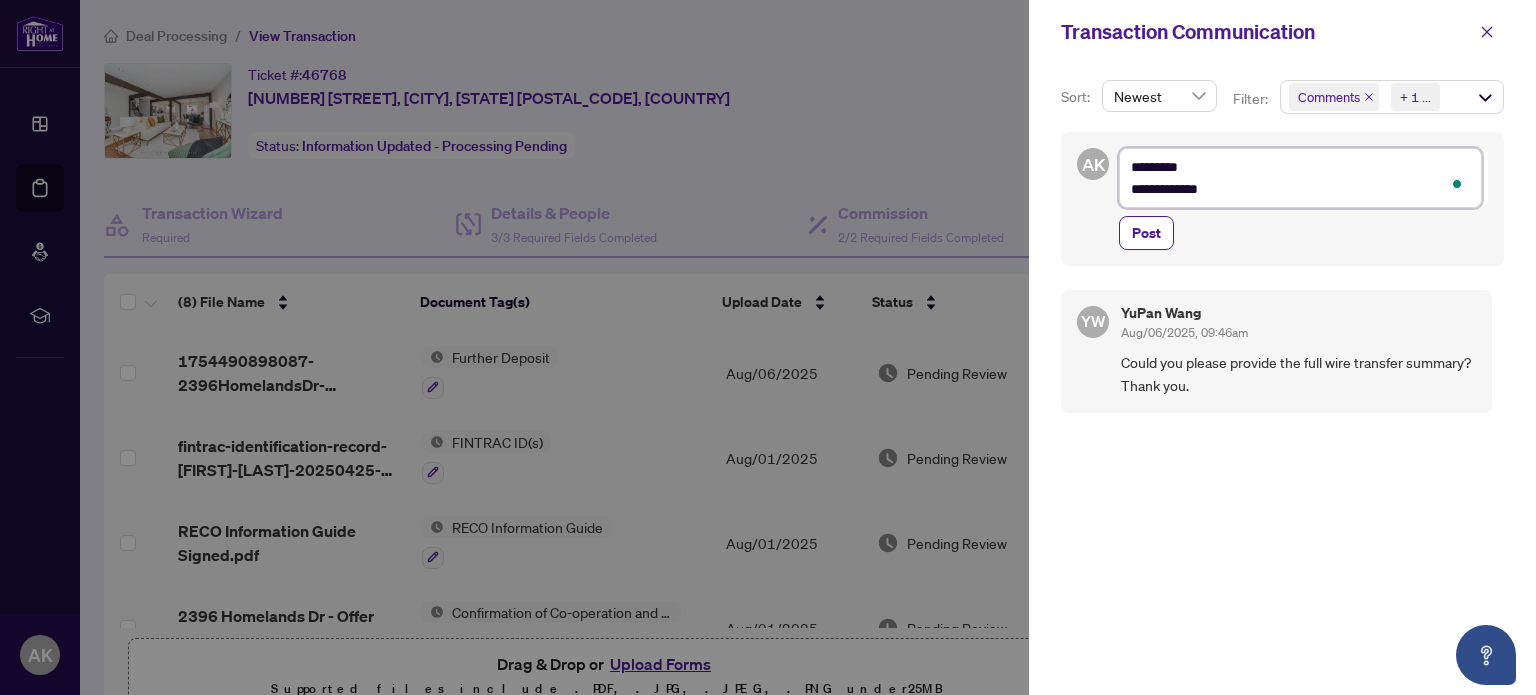type on "**********" 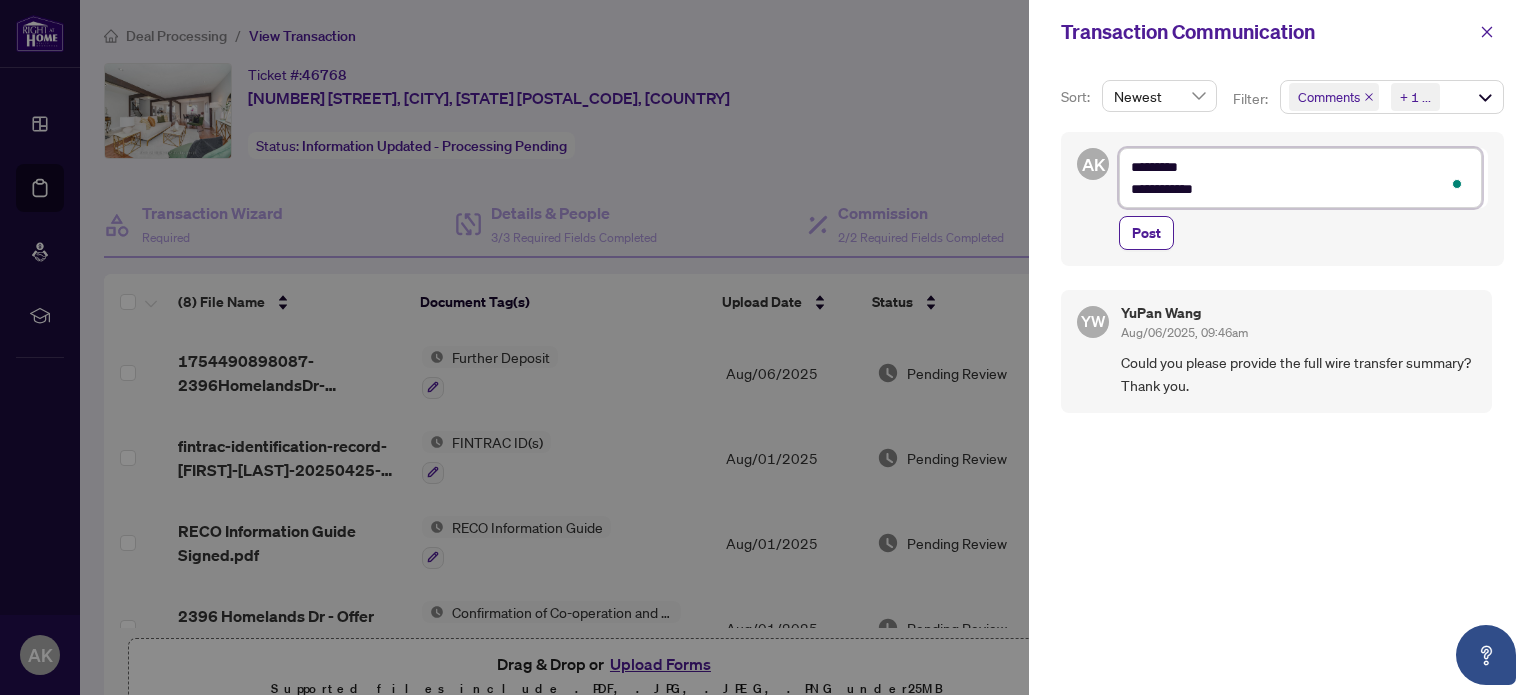 type on "**********" 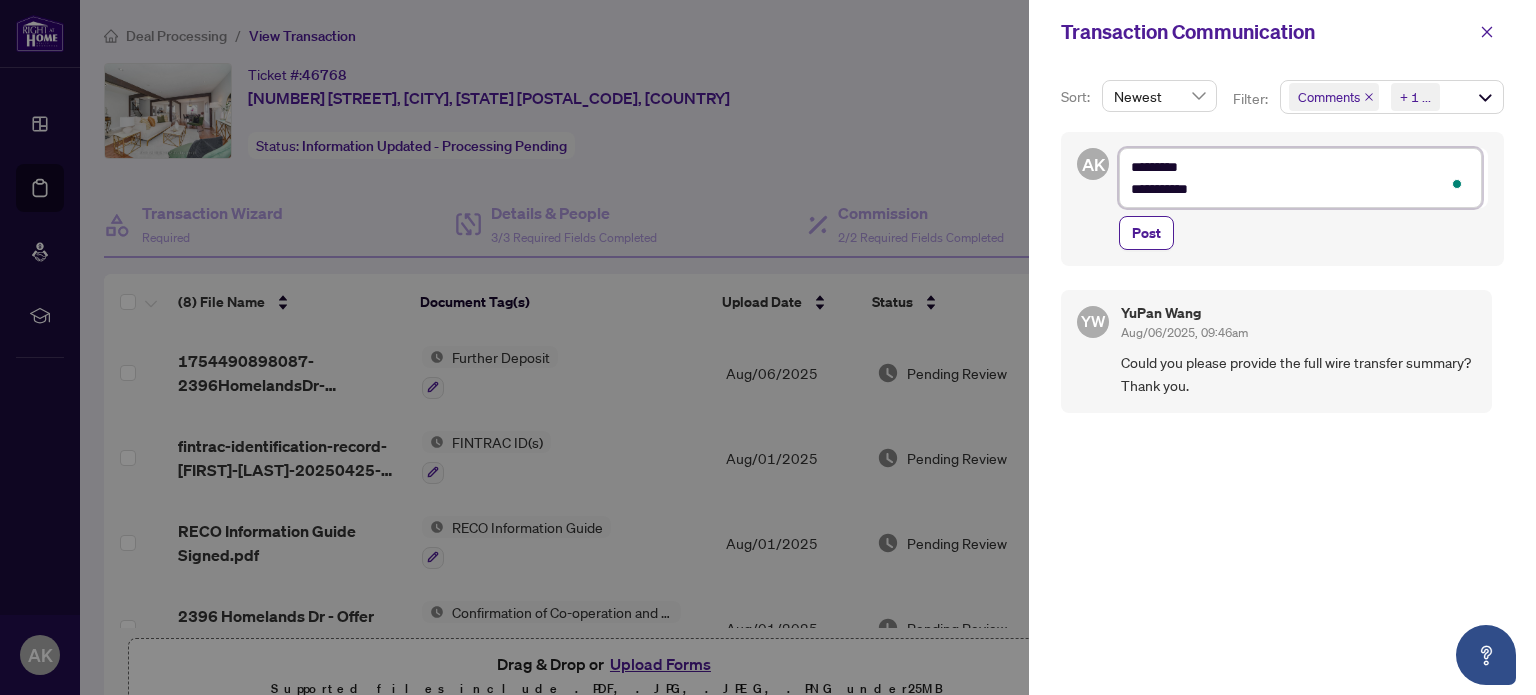 type on "**********" 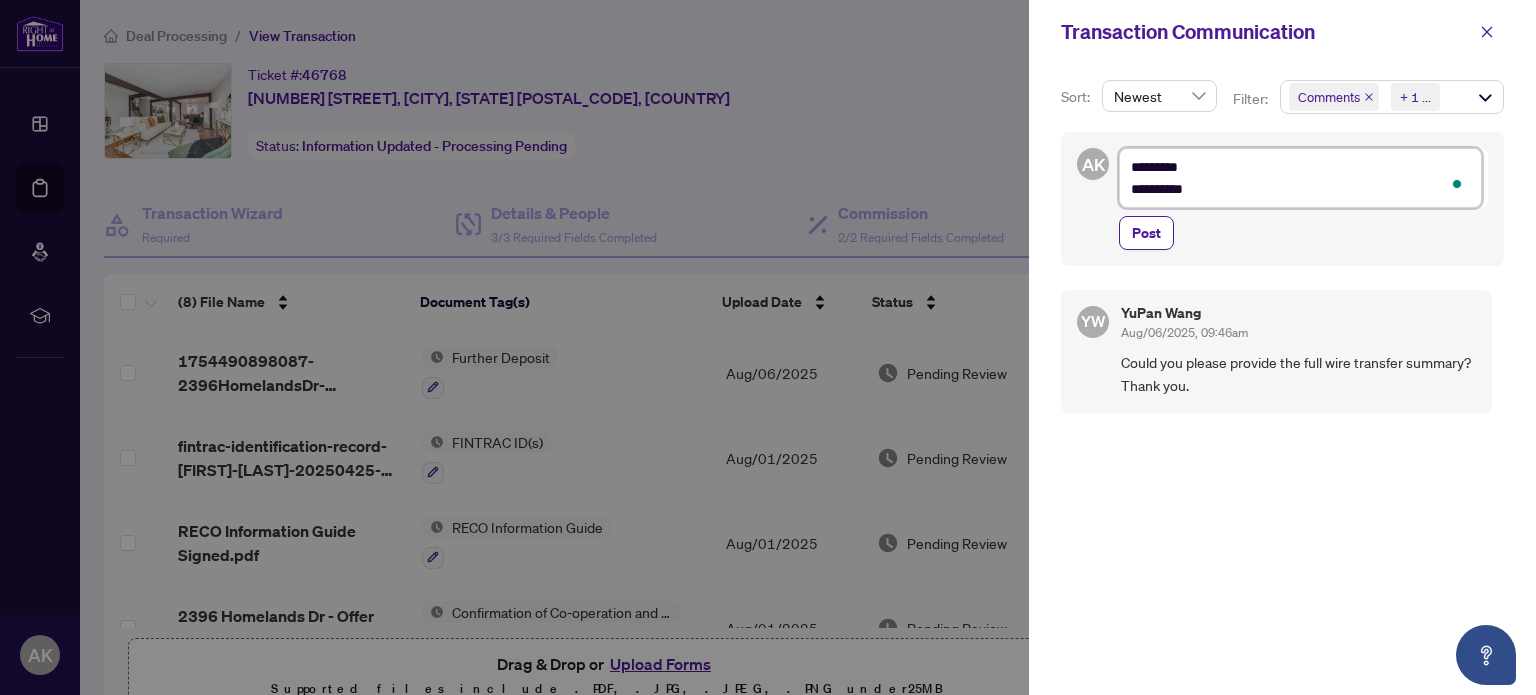 type on "*********
*********" 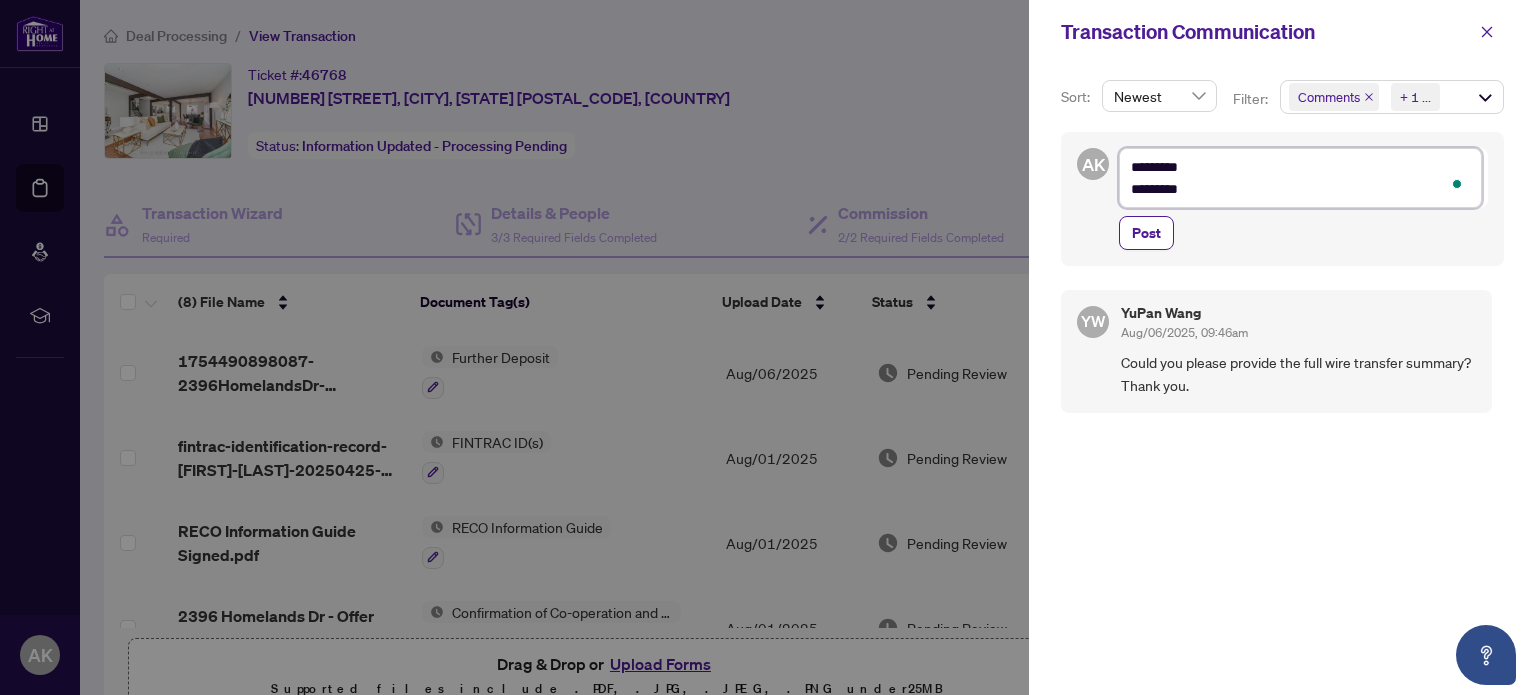 type on "*********
********" 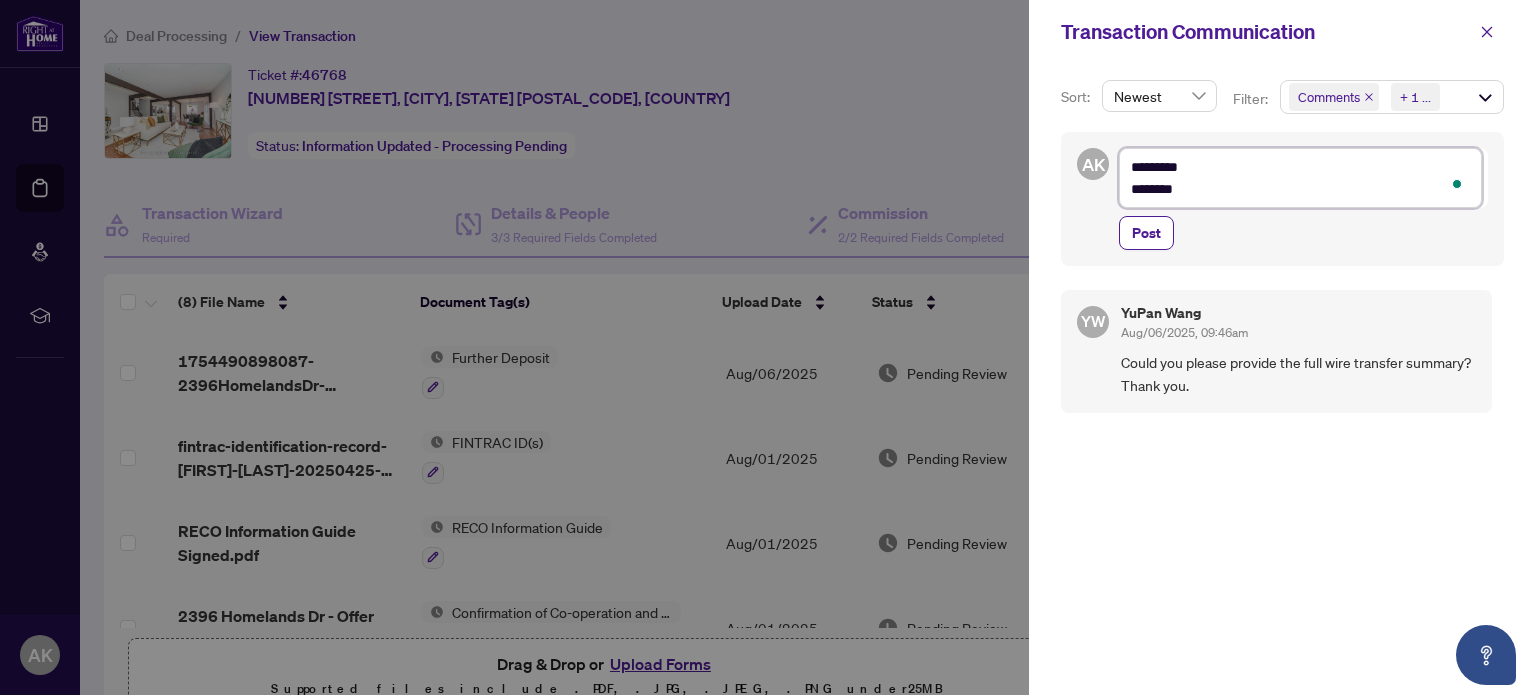 type on "*********
*********" 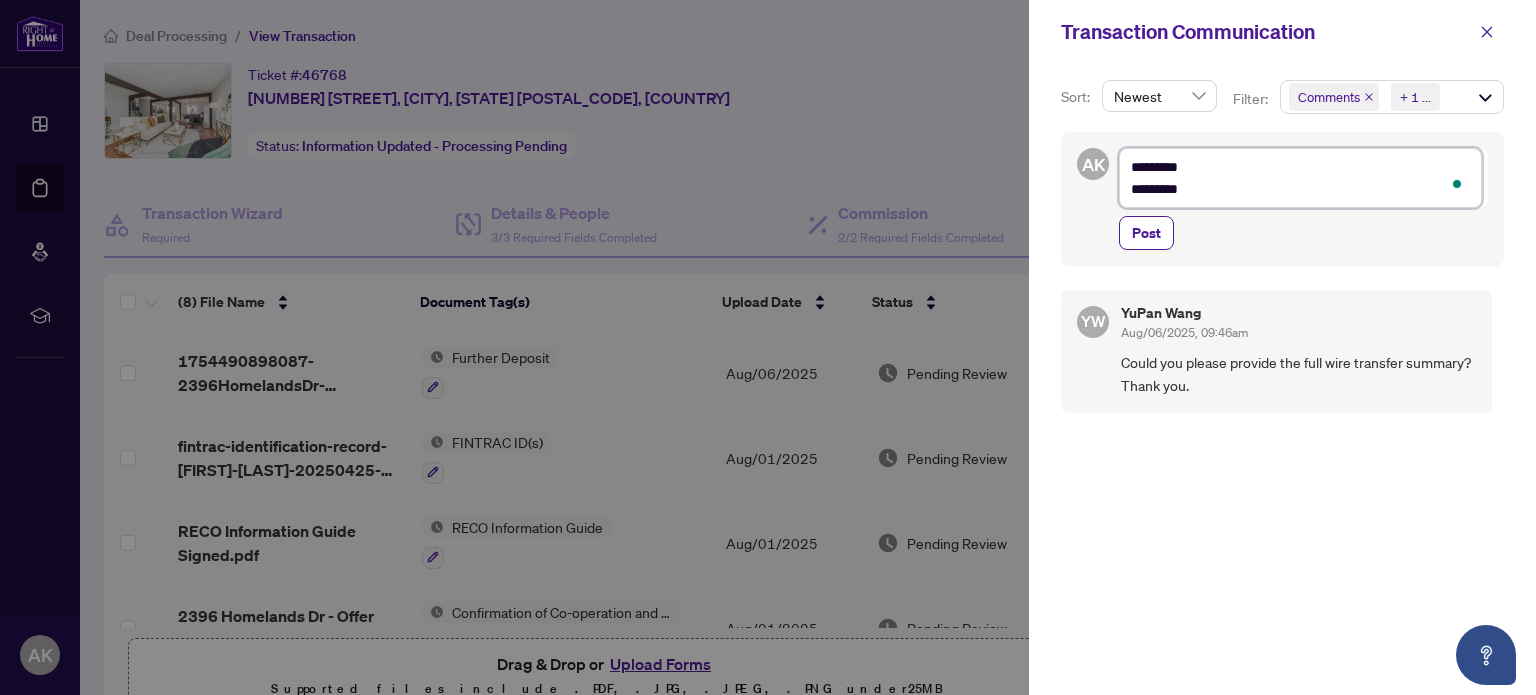 type on "*********
*********" 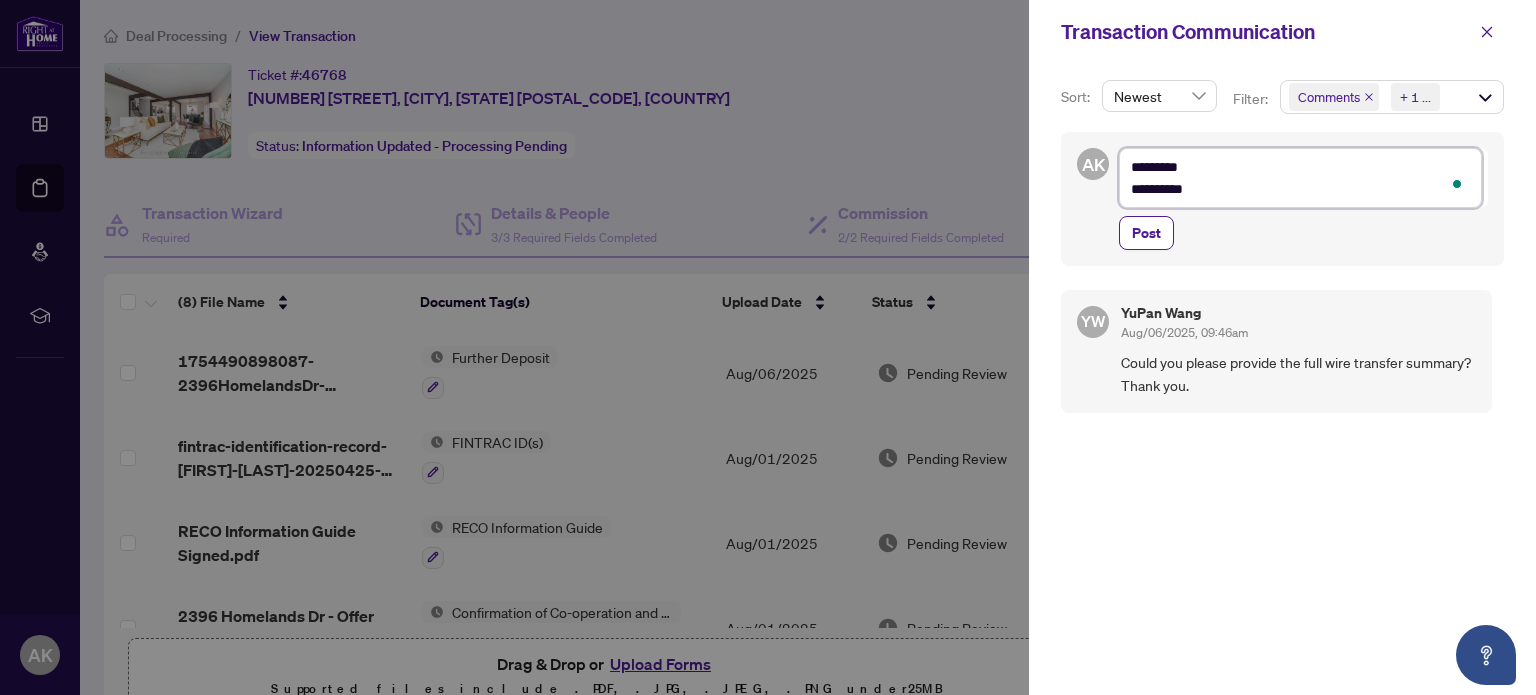type on "**********" 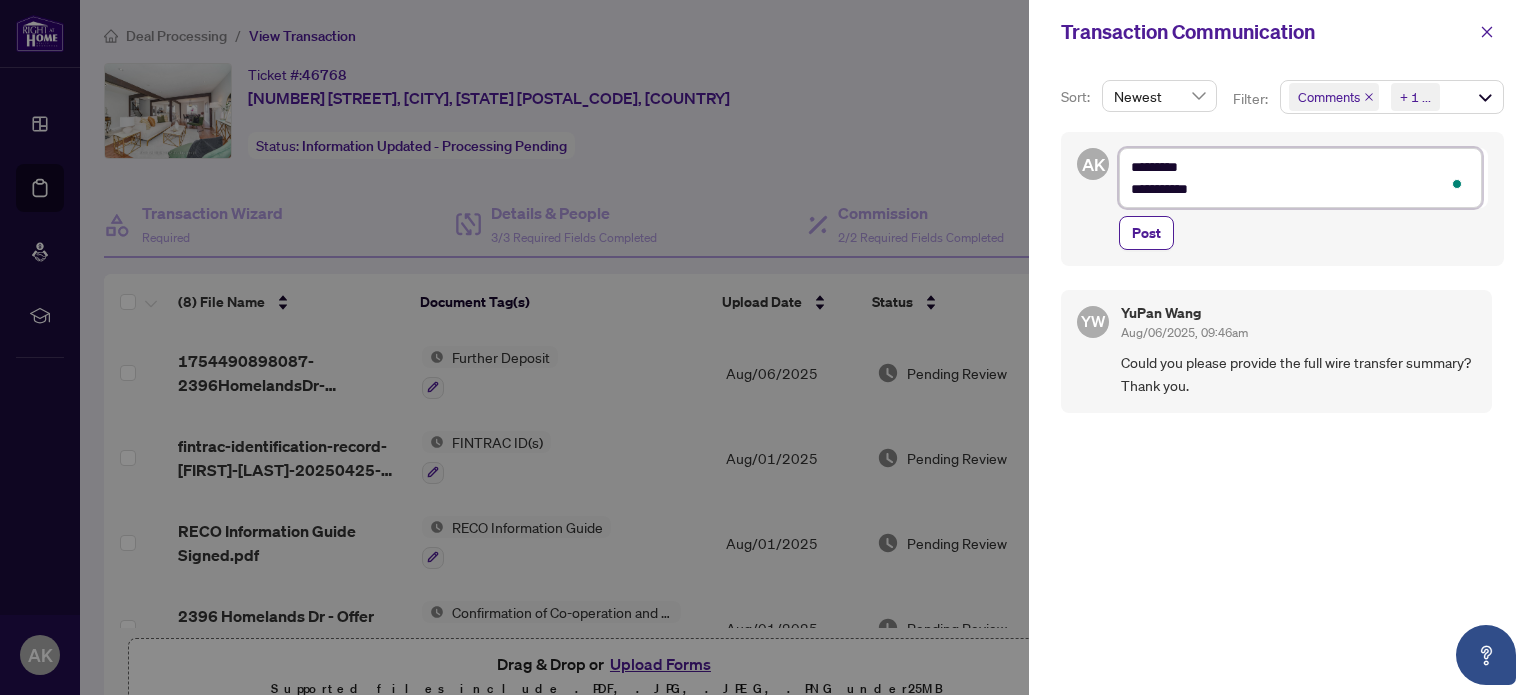 type on "**********" 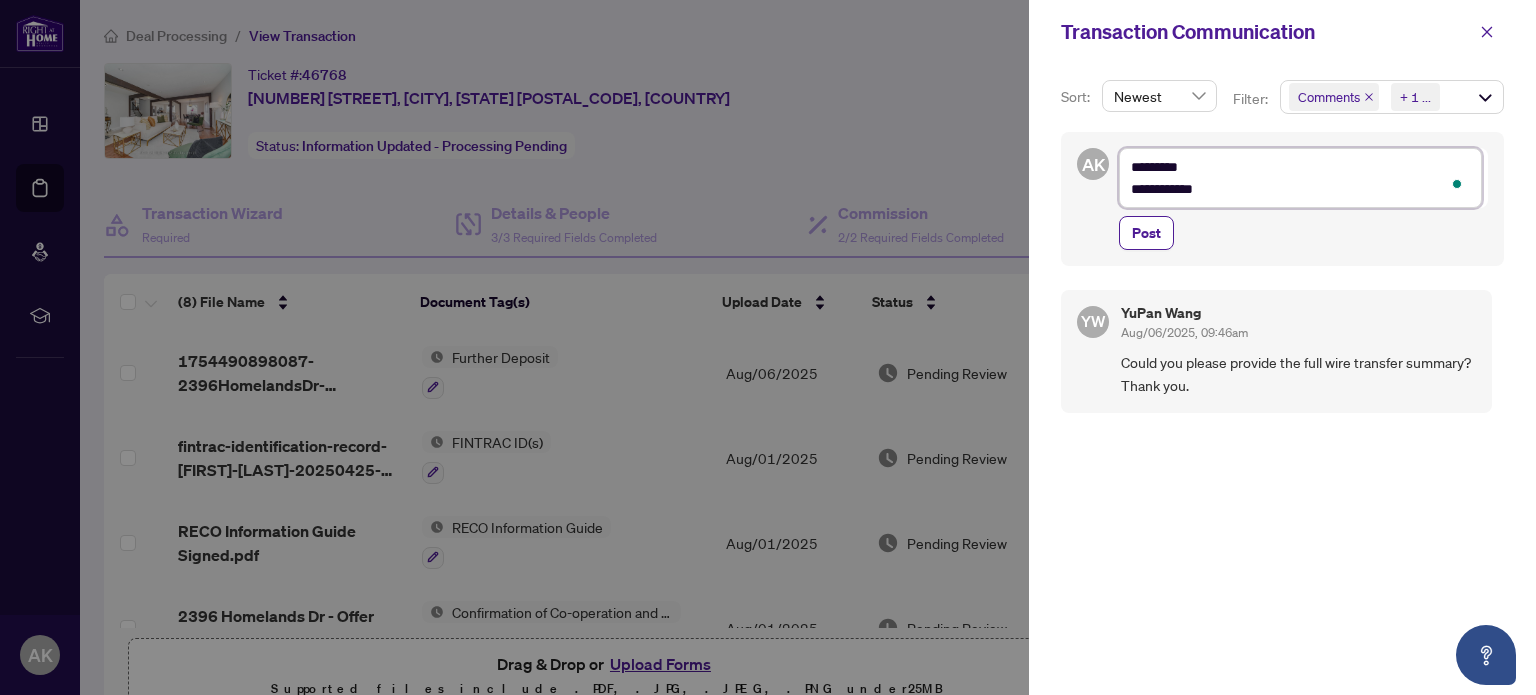 type on "**********" 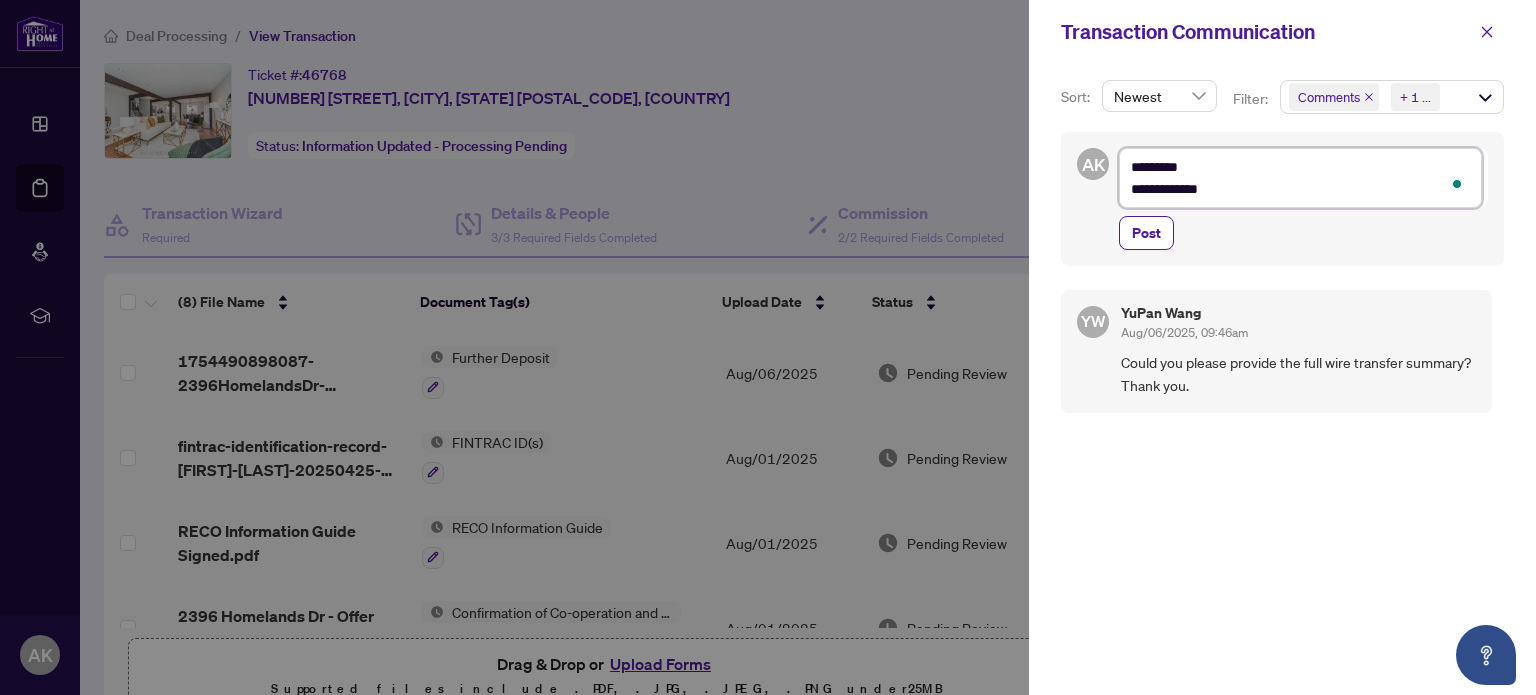 type on "**********" 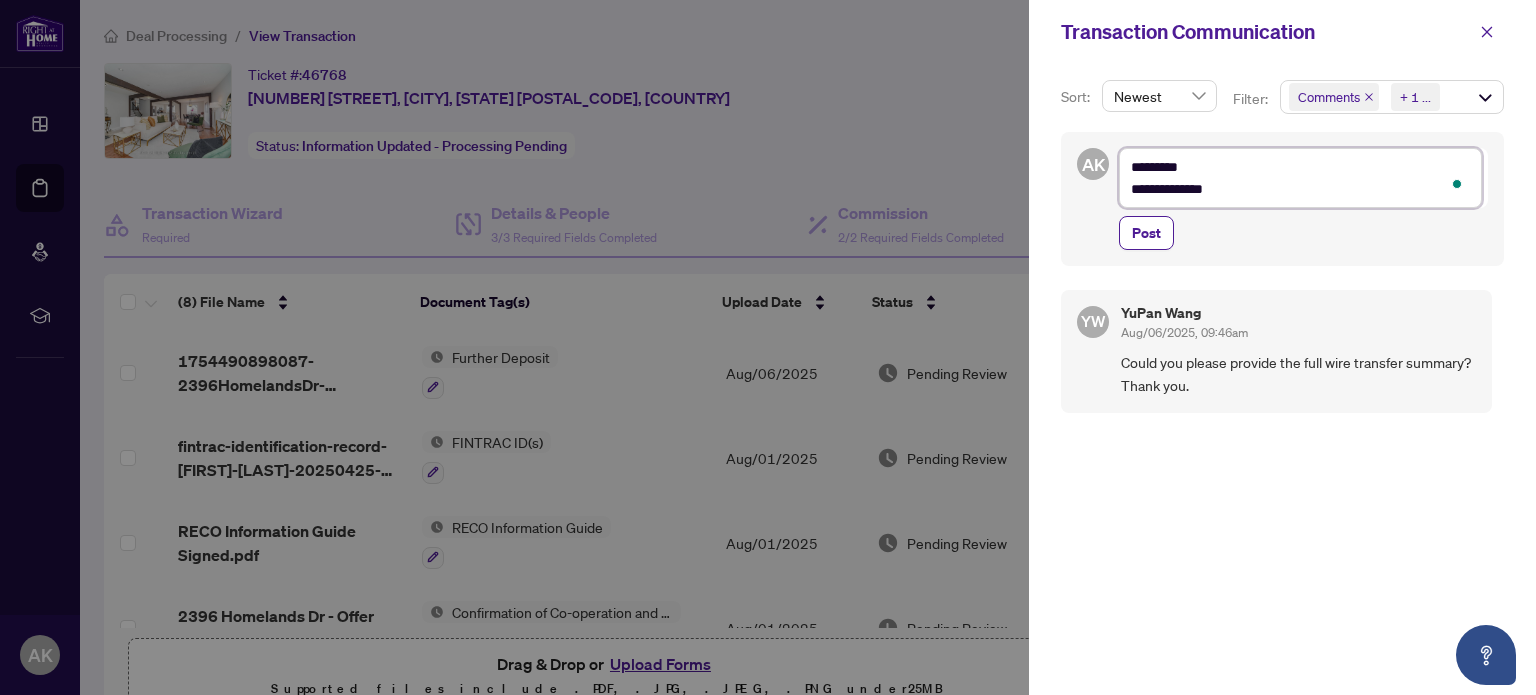type on "**********" 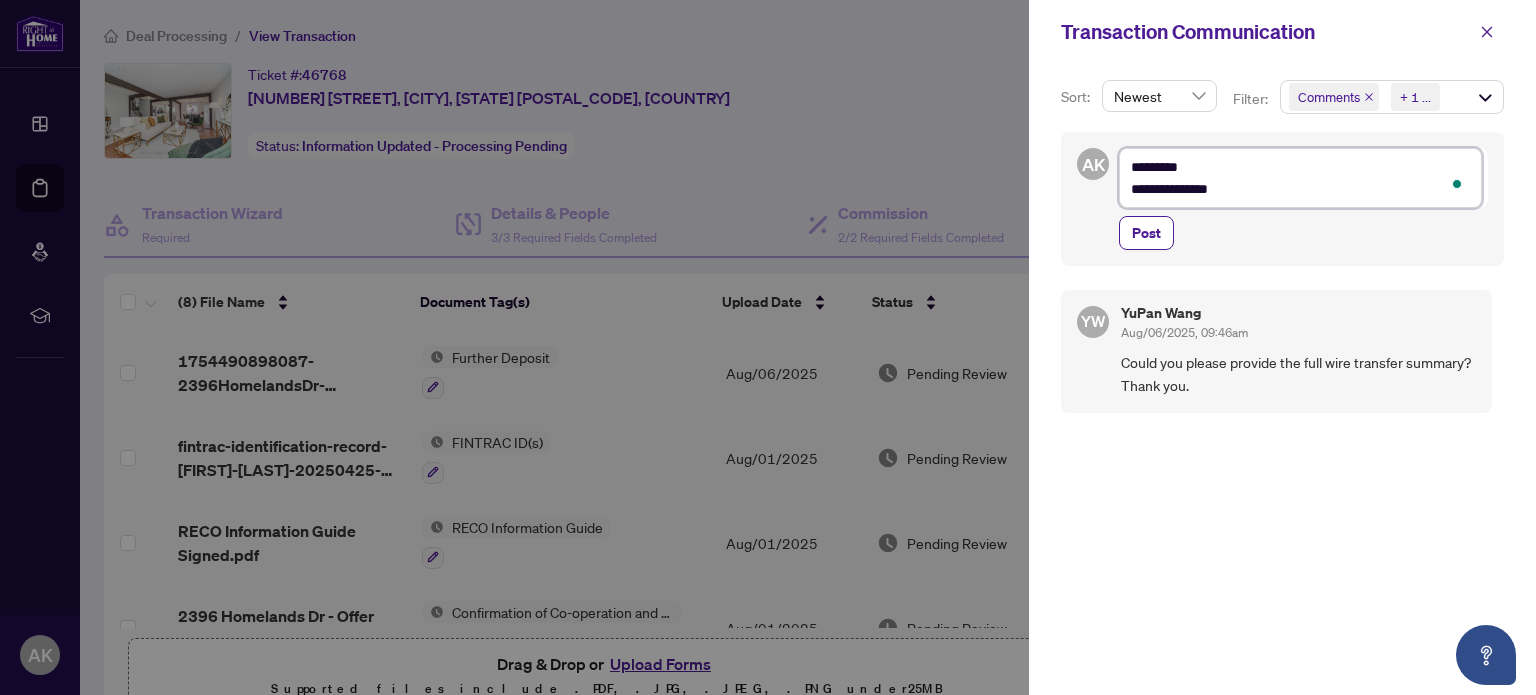 type on "**********" 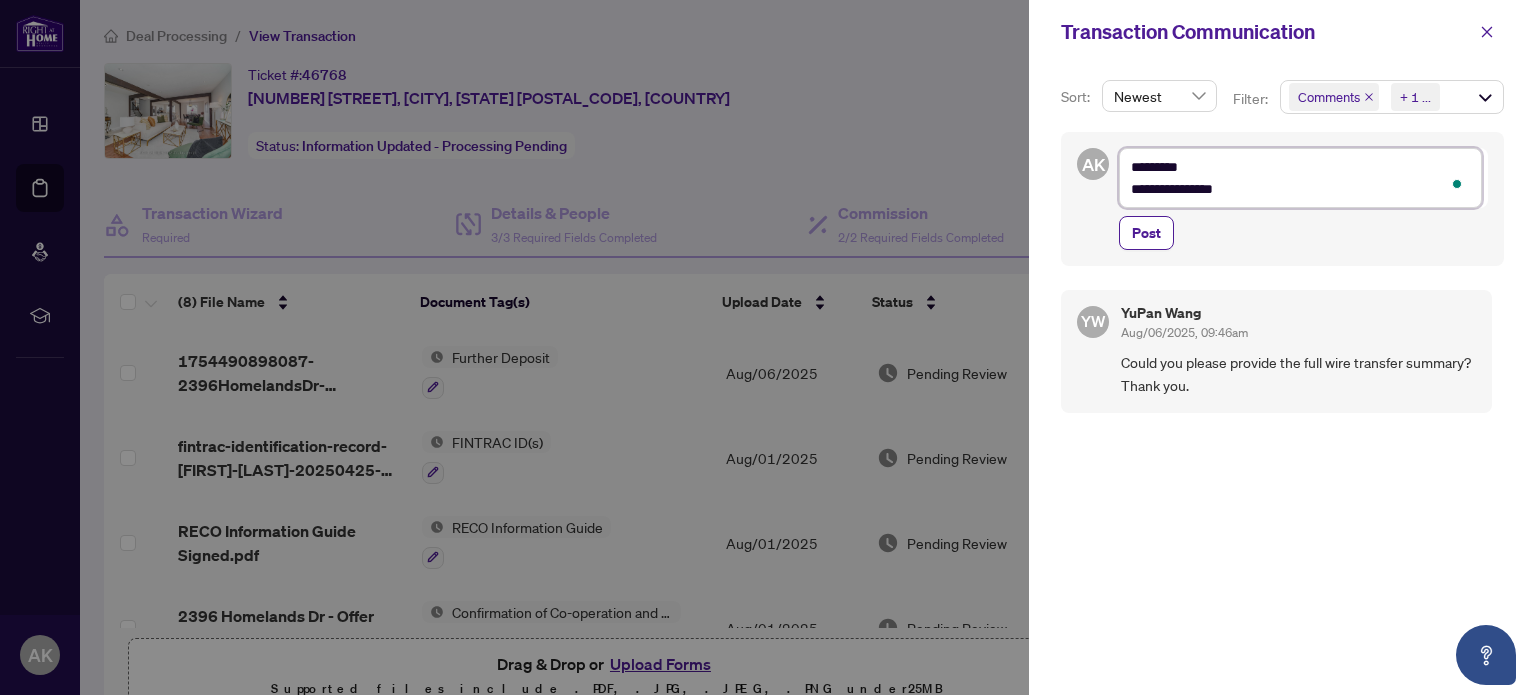 type on "**********" 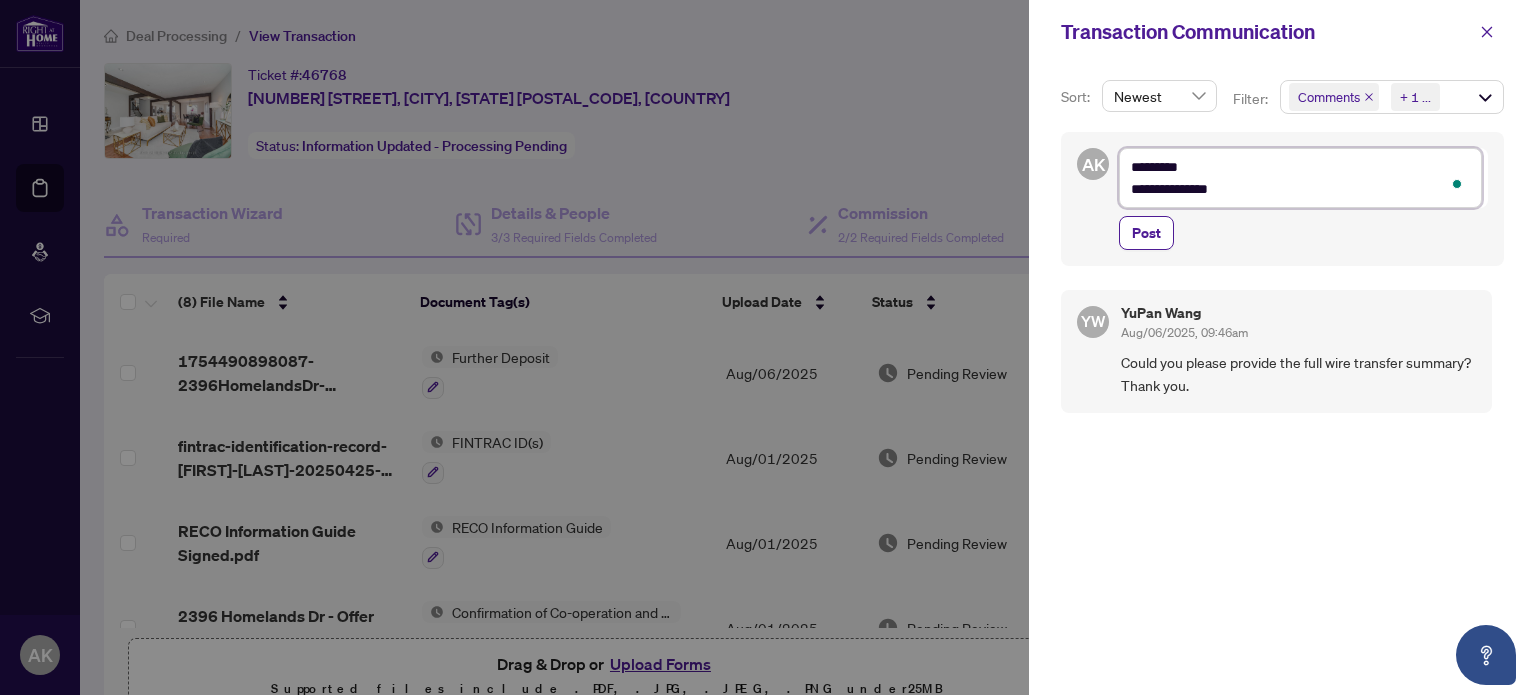 type on "**********" 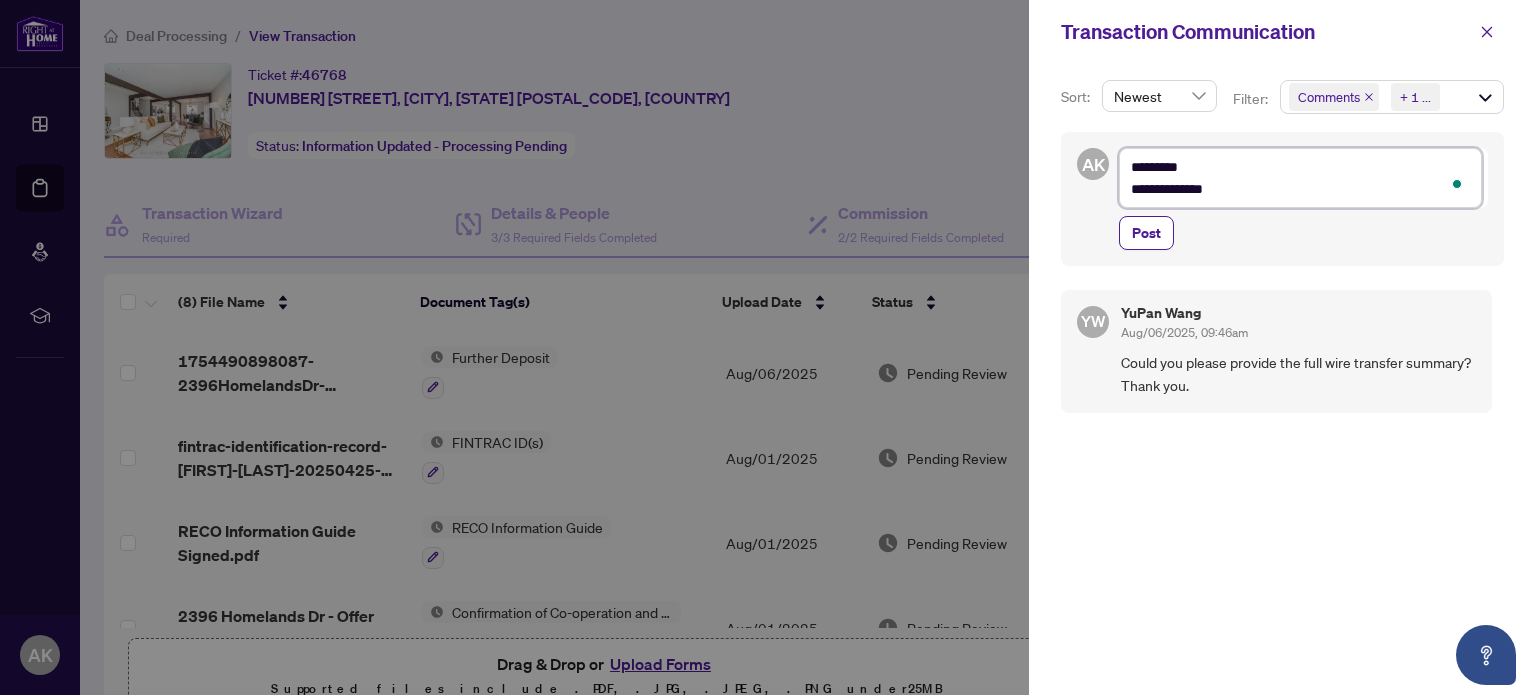 type on "**********" 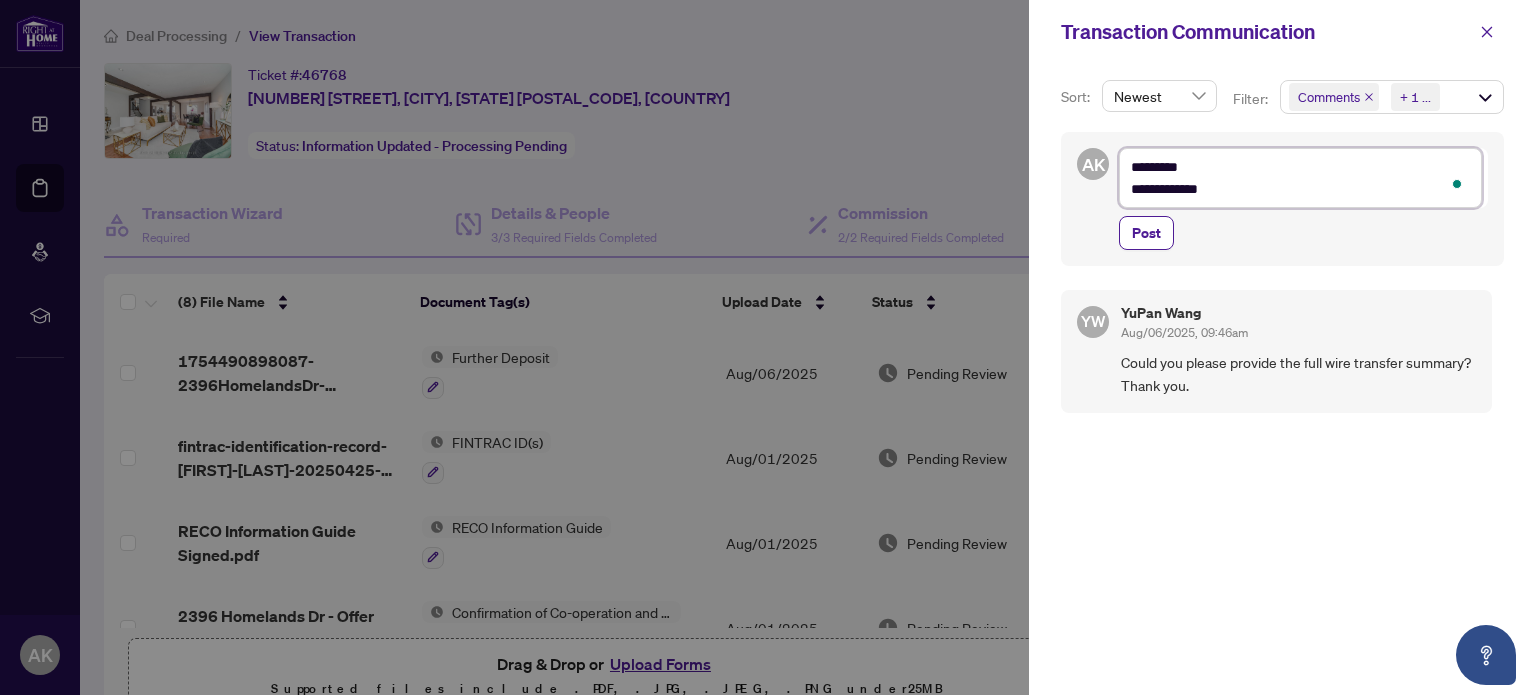 type on "**********" 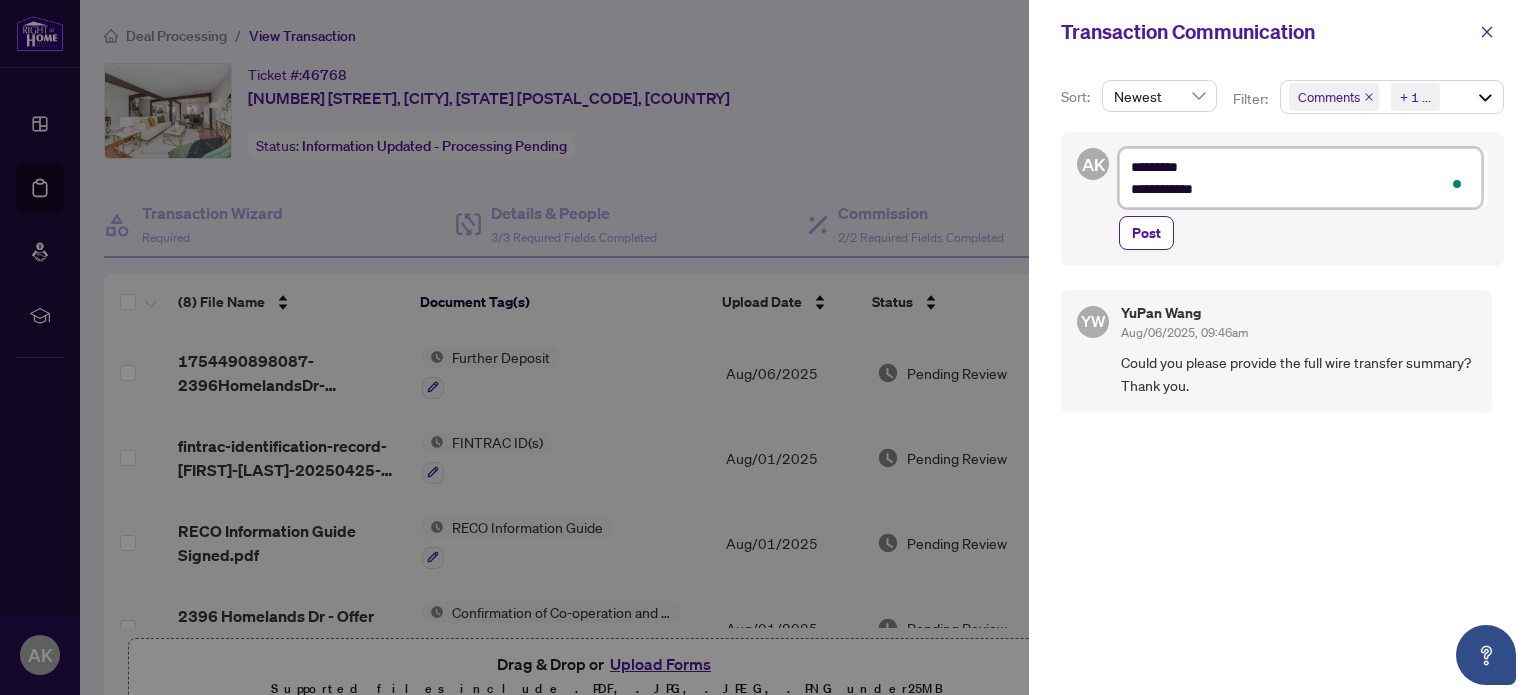 type on "**********" 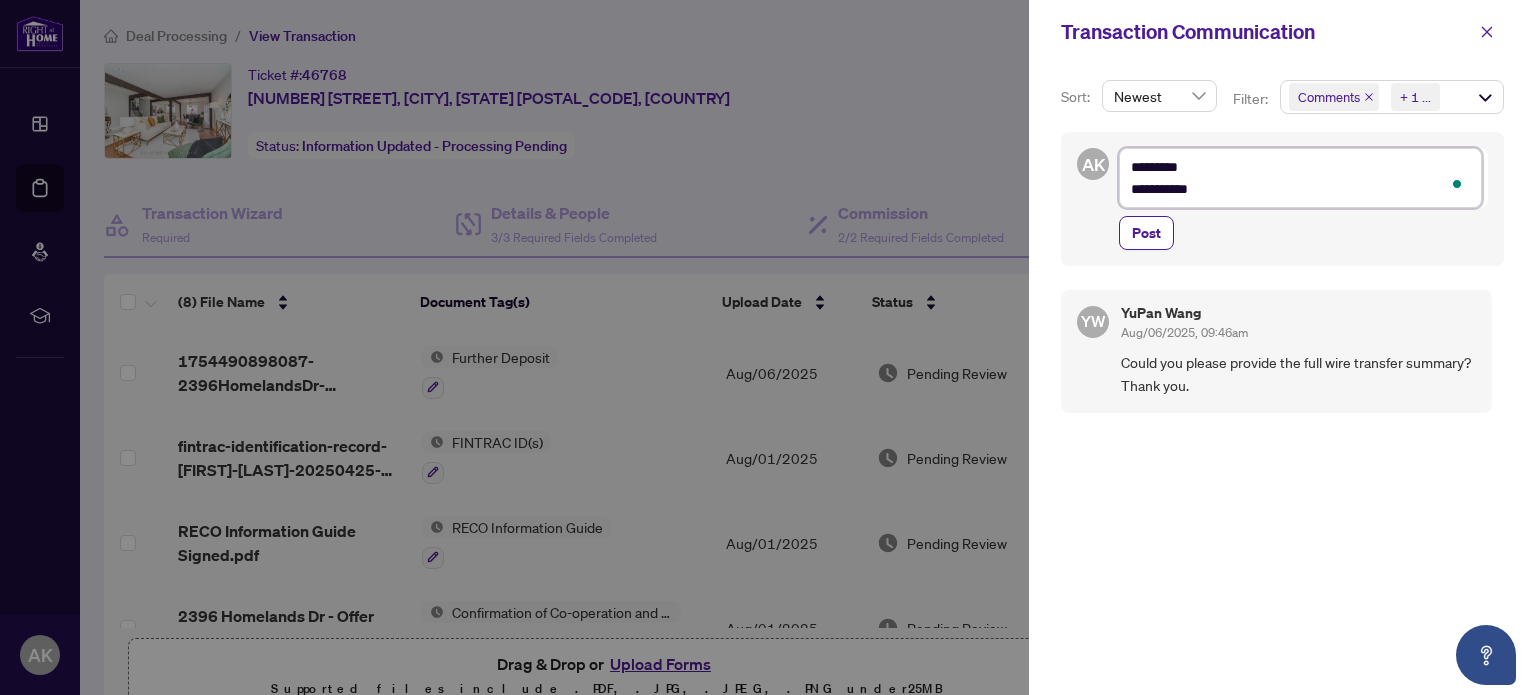 type on "*********
*********" 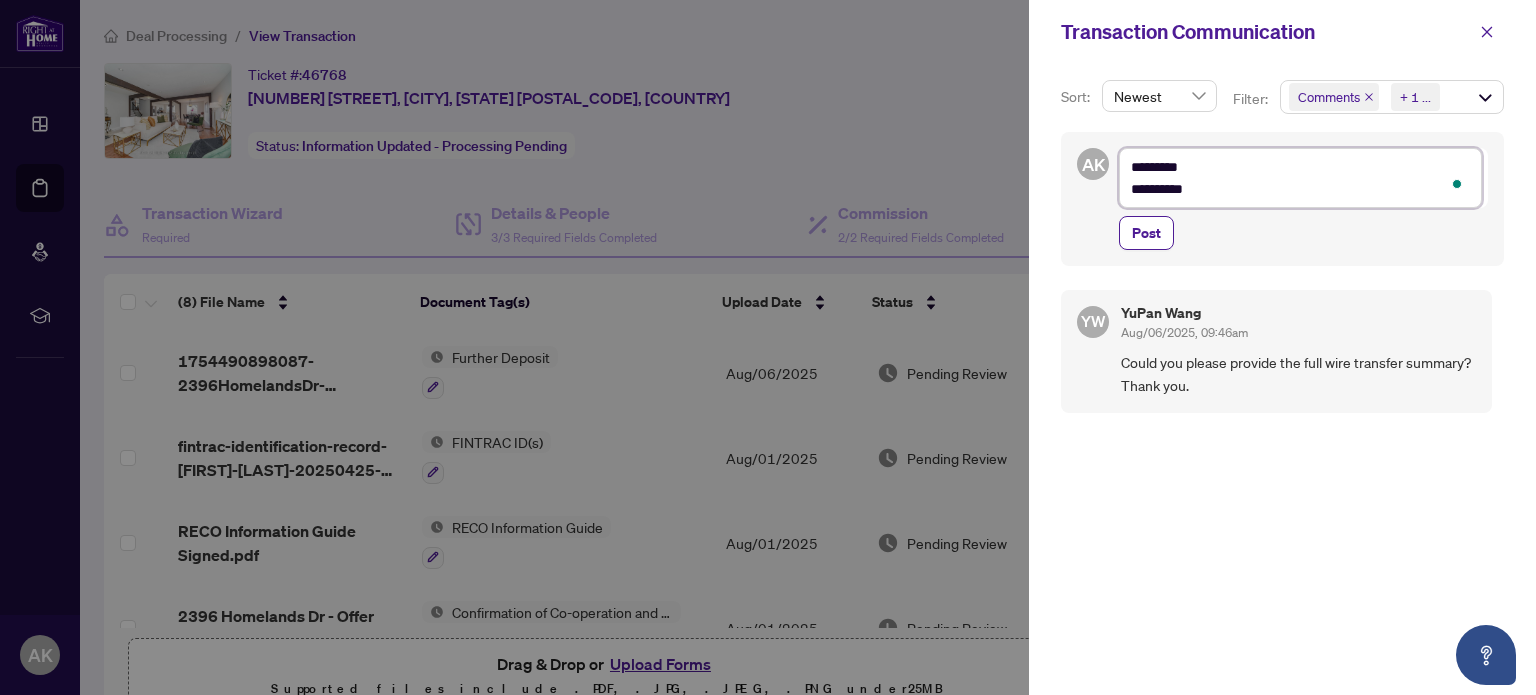 type on "*********
*********" 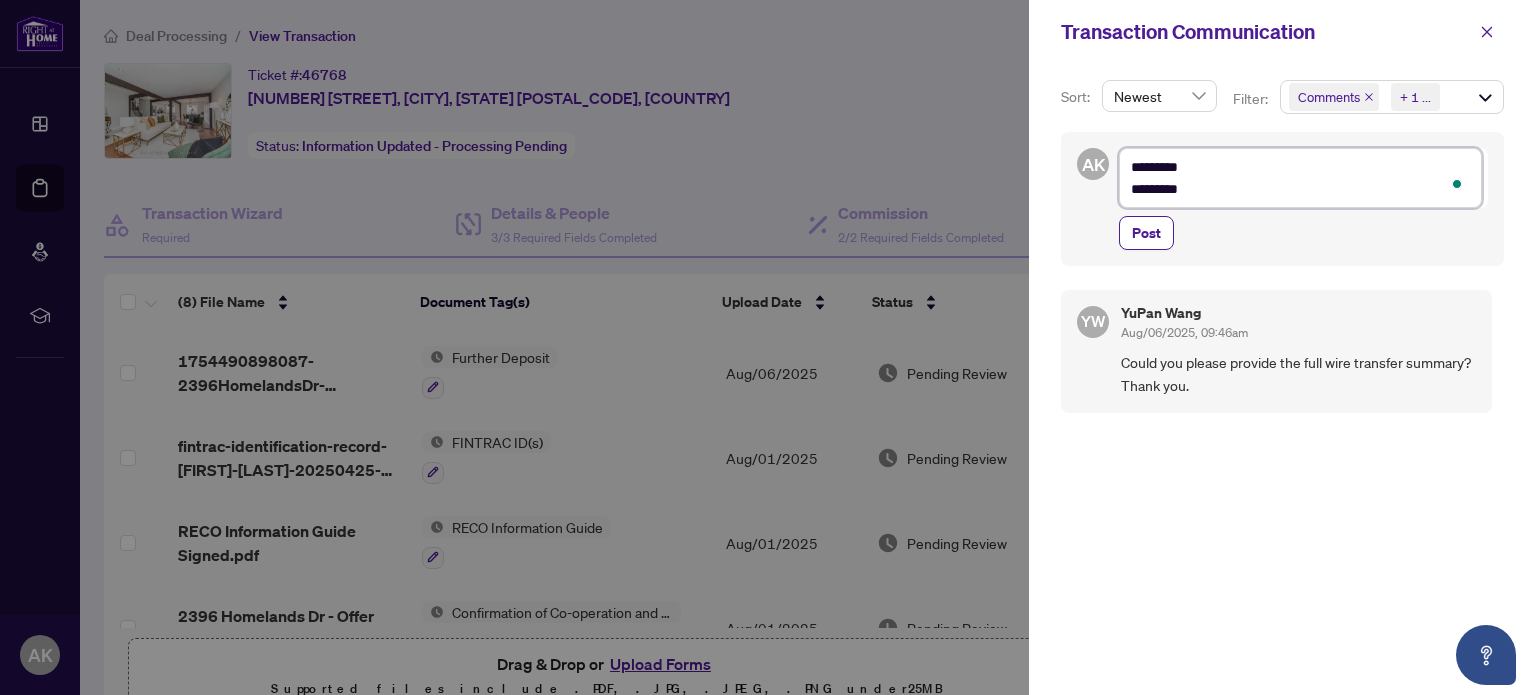type on "*********
********" 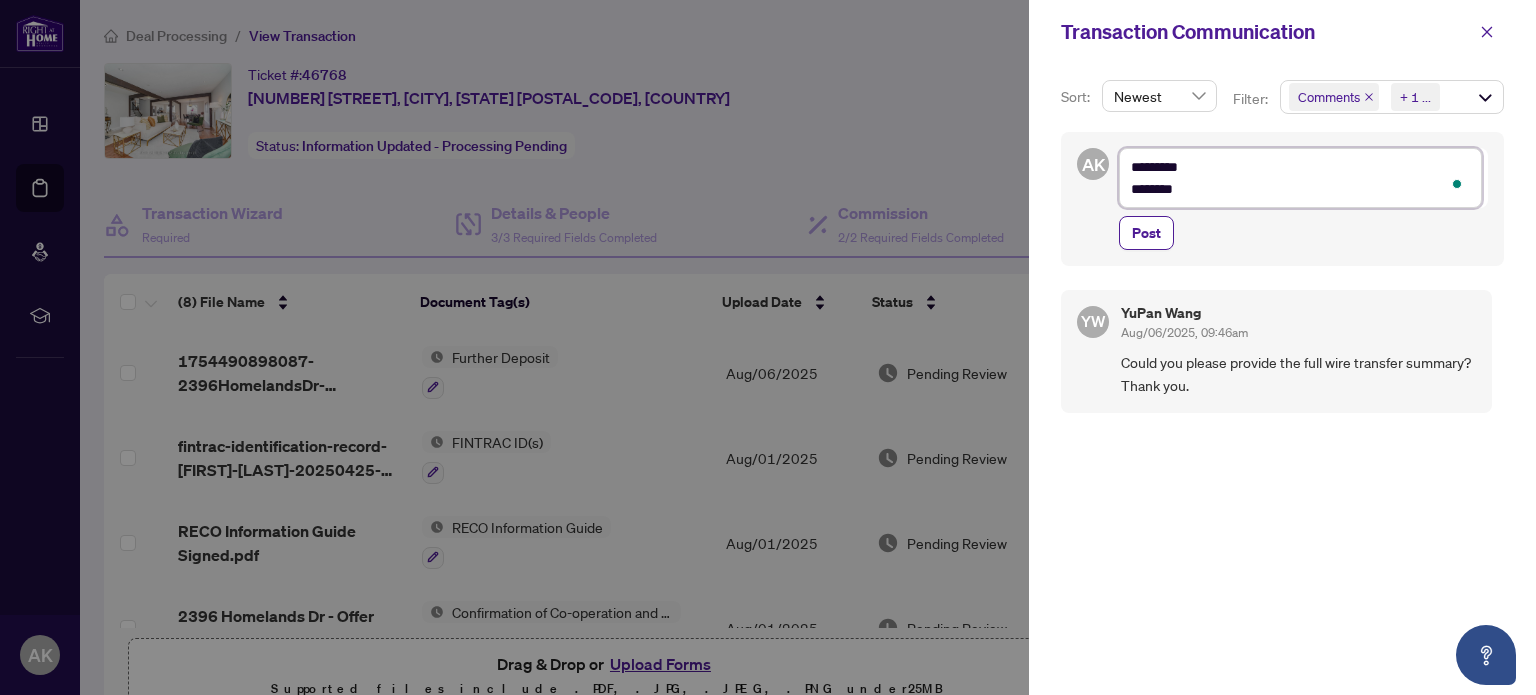 type on "*********
*******" 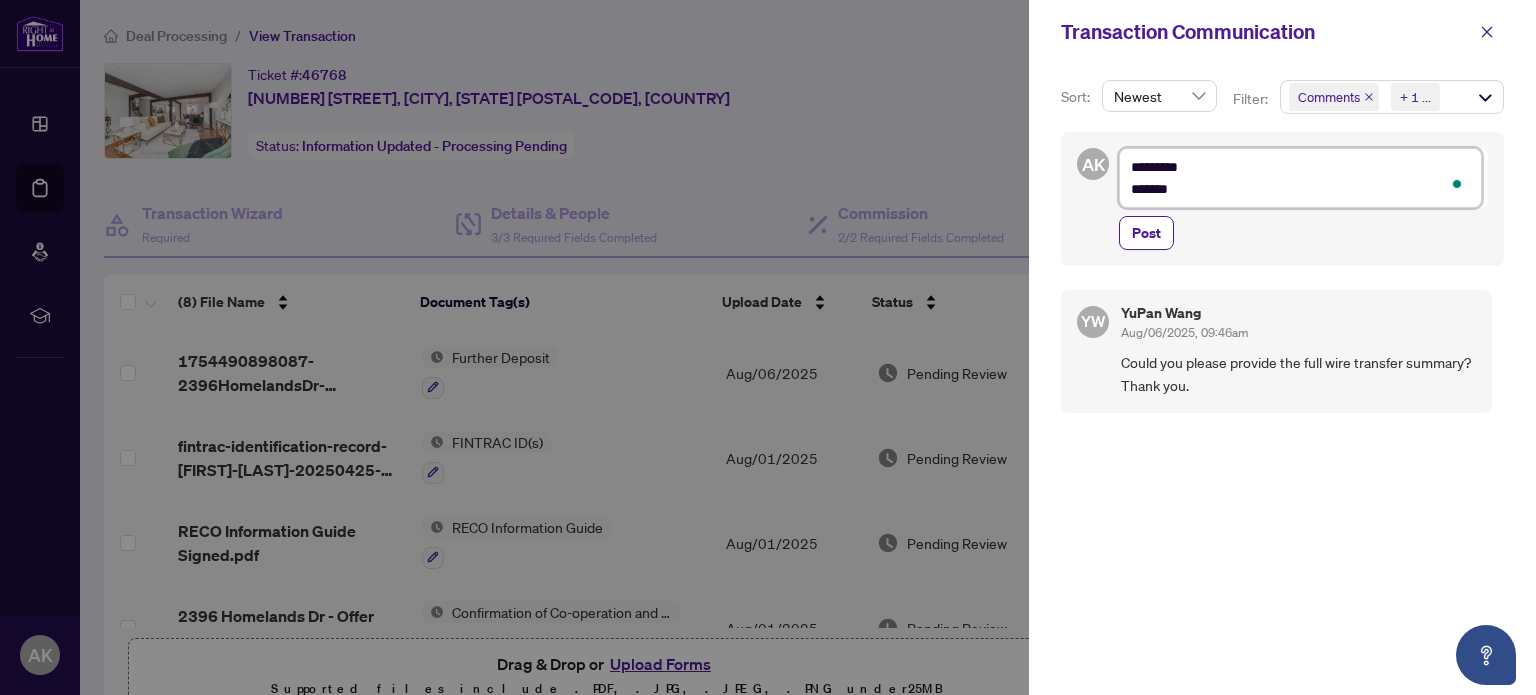 type on "*********
*****" 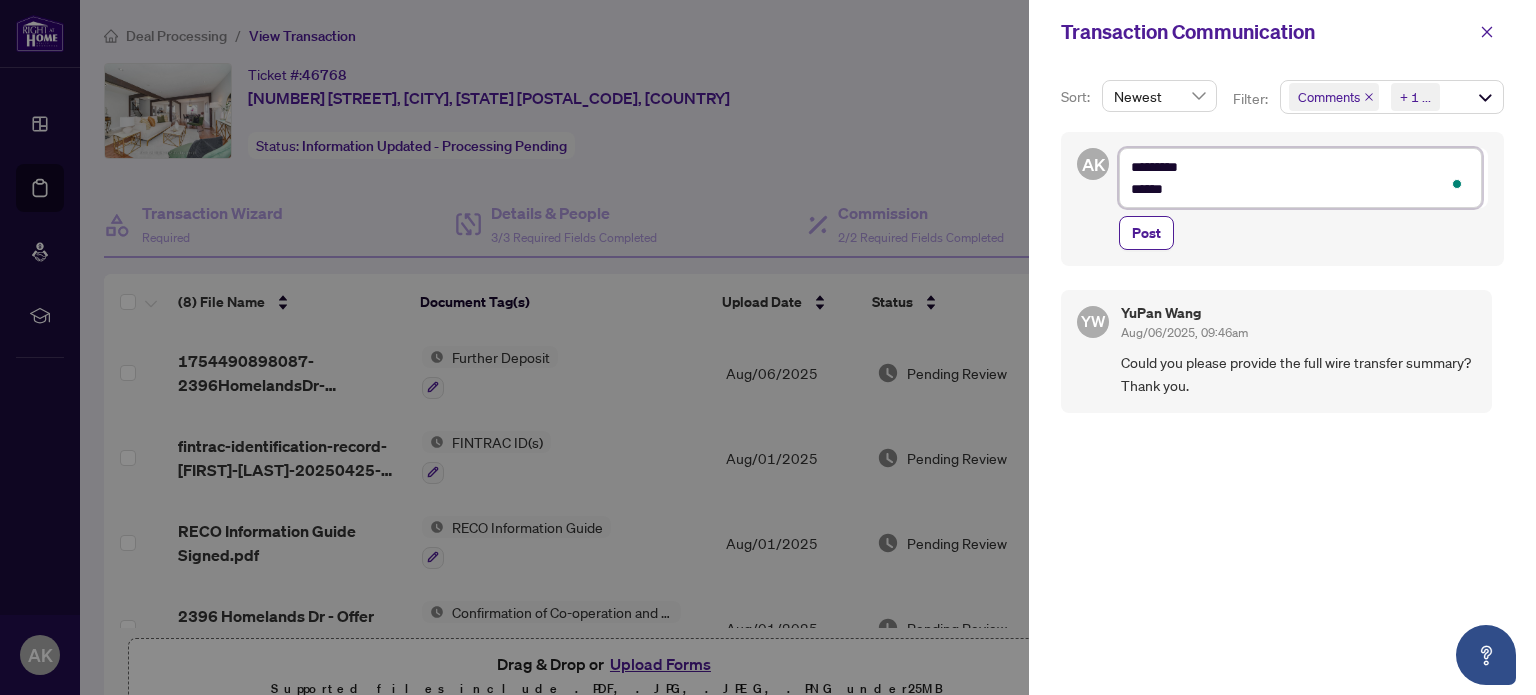 type on "*********
*****" 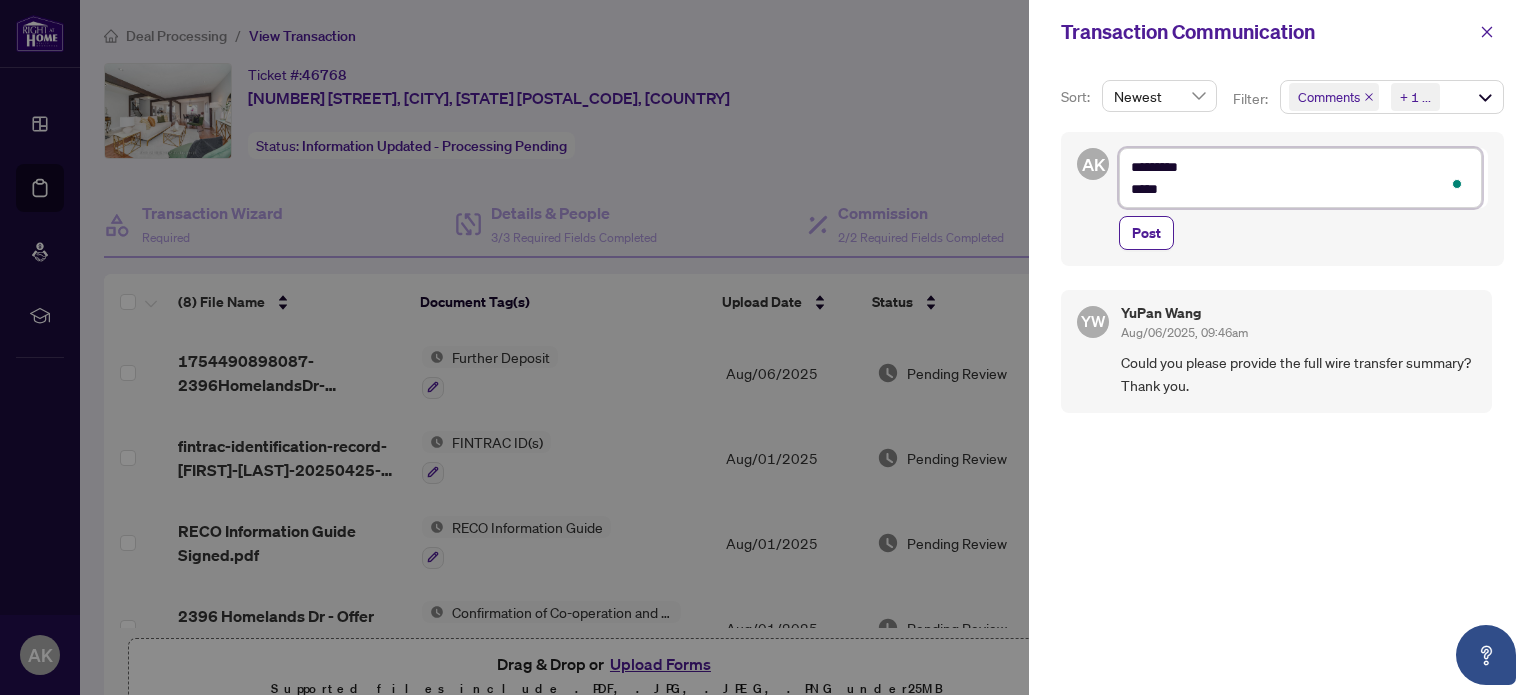 type on "*********
****" 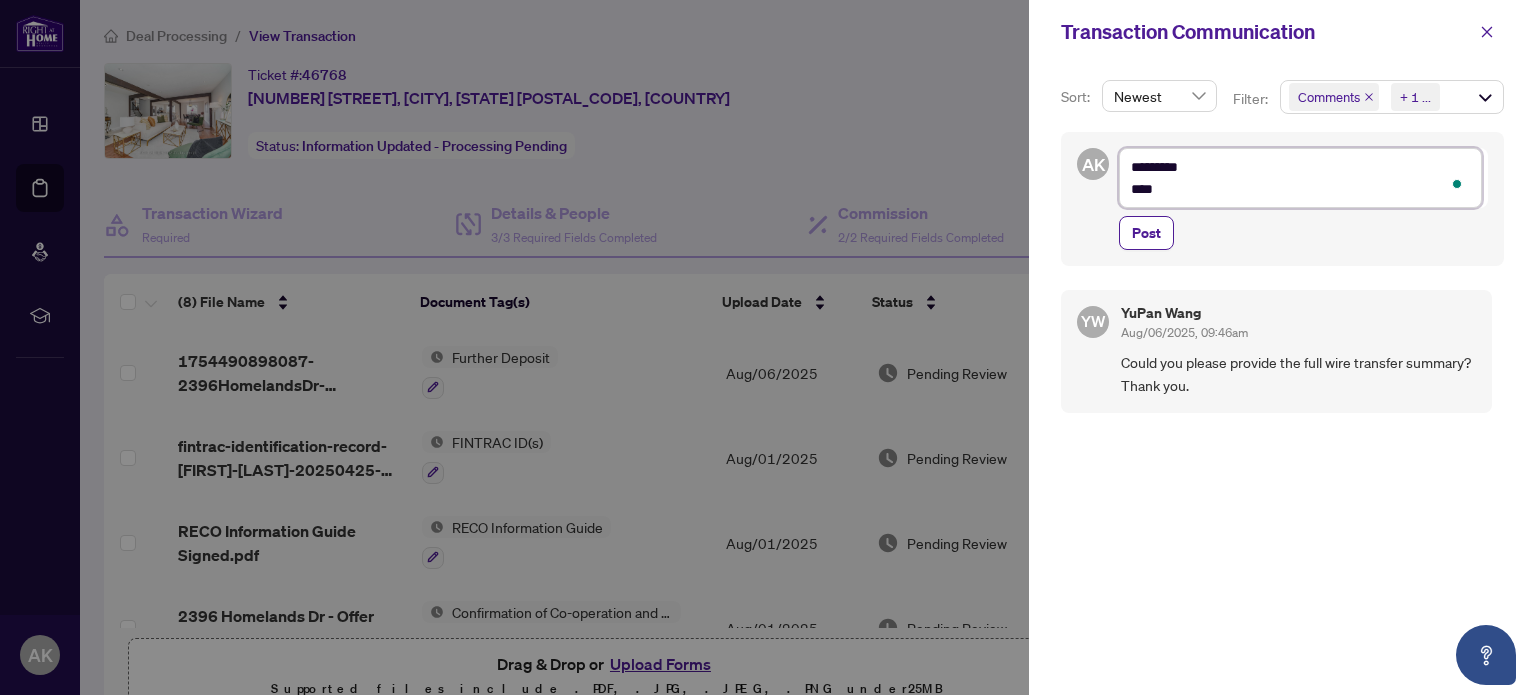 type on "*********
***" 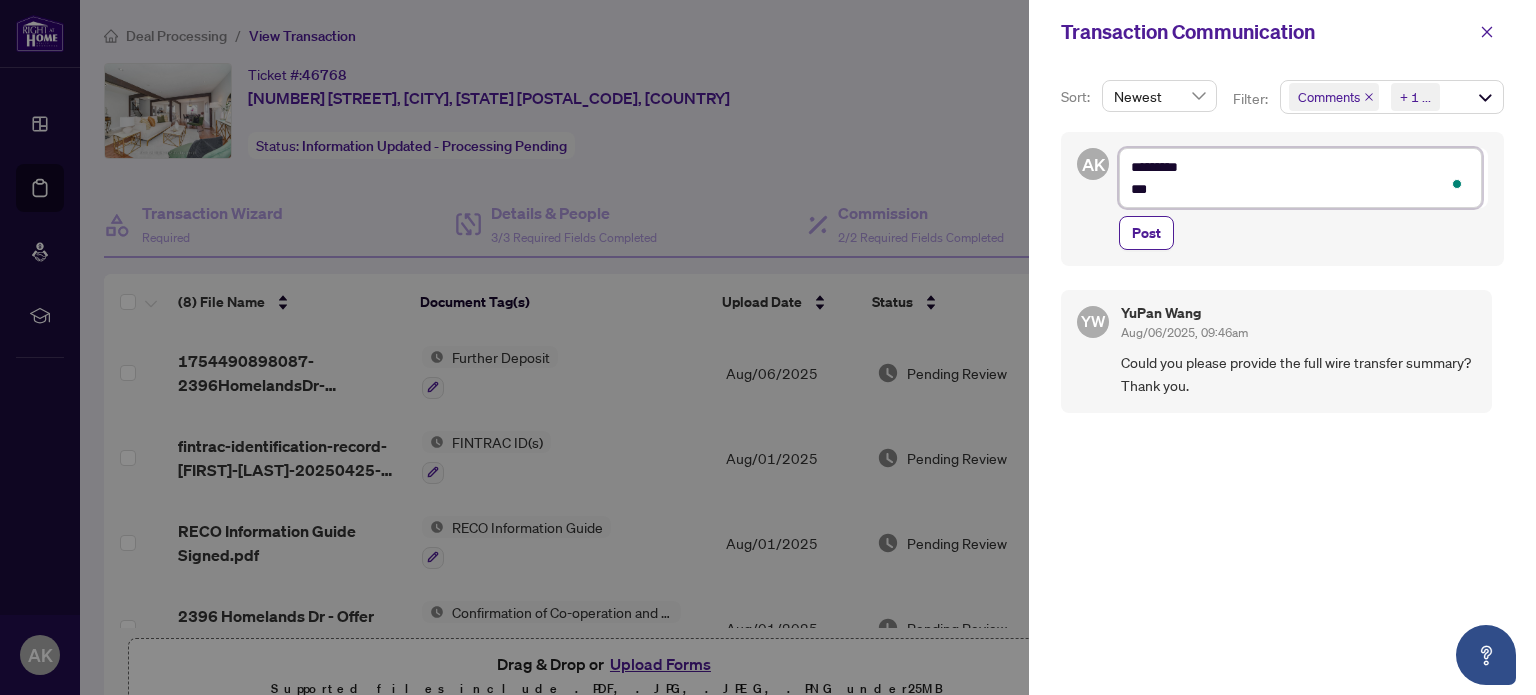 type on "*********
**" 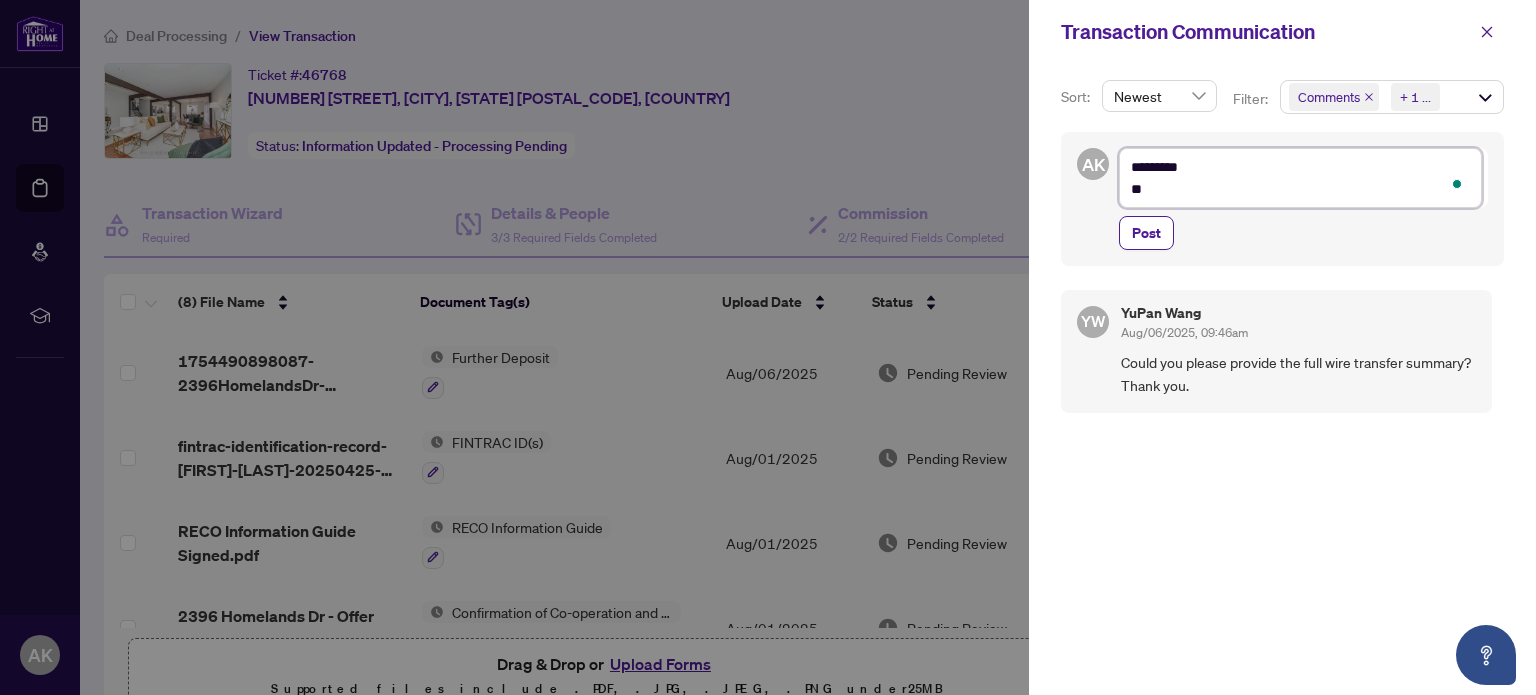 type on "*********
*" 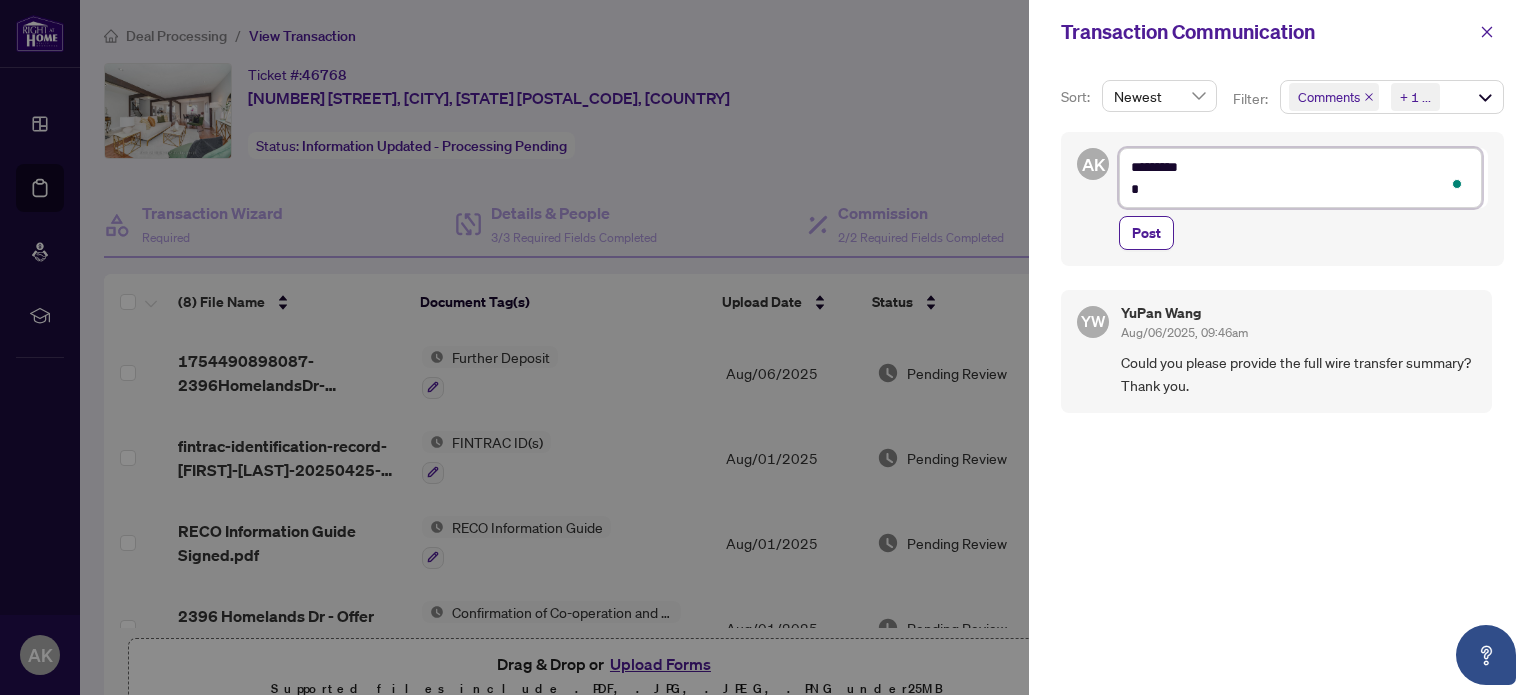 type on "*********" 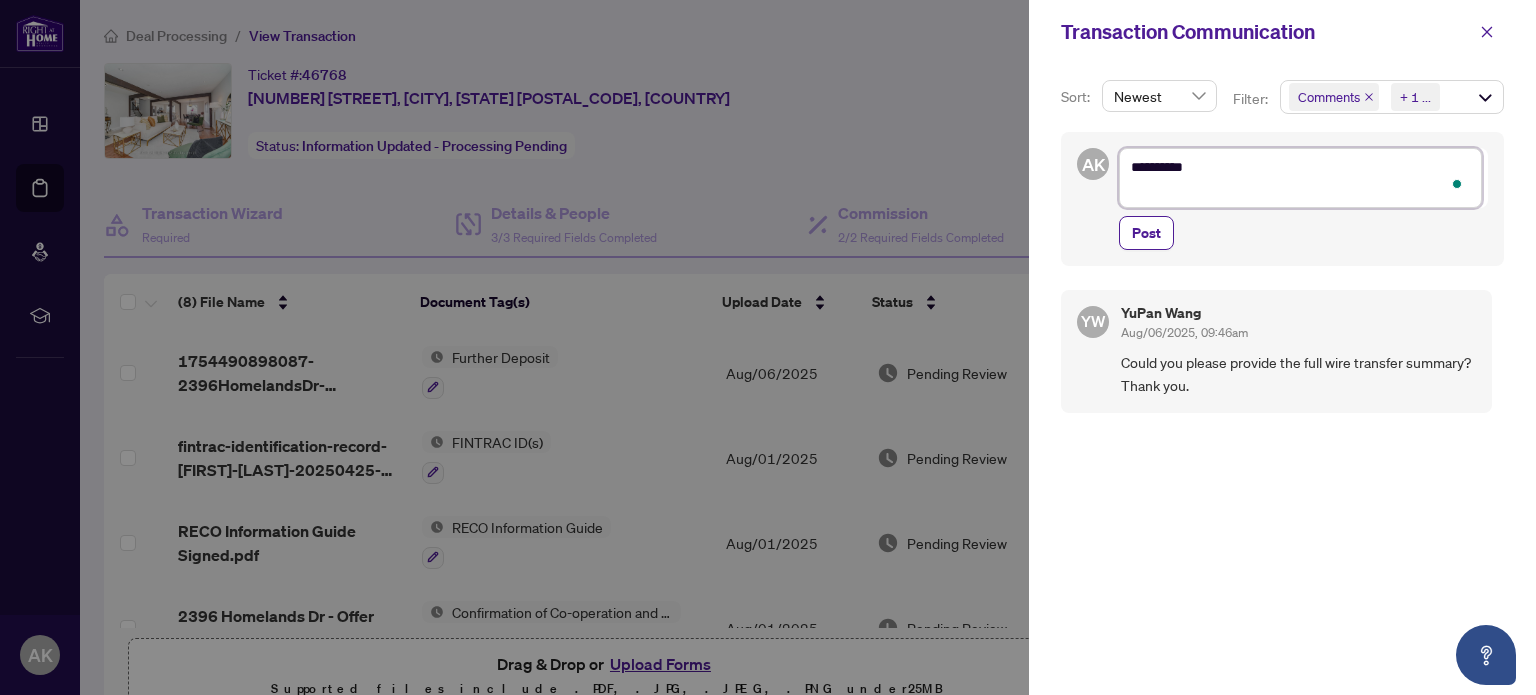 type on "*********" 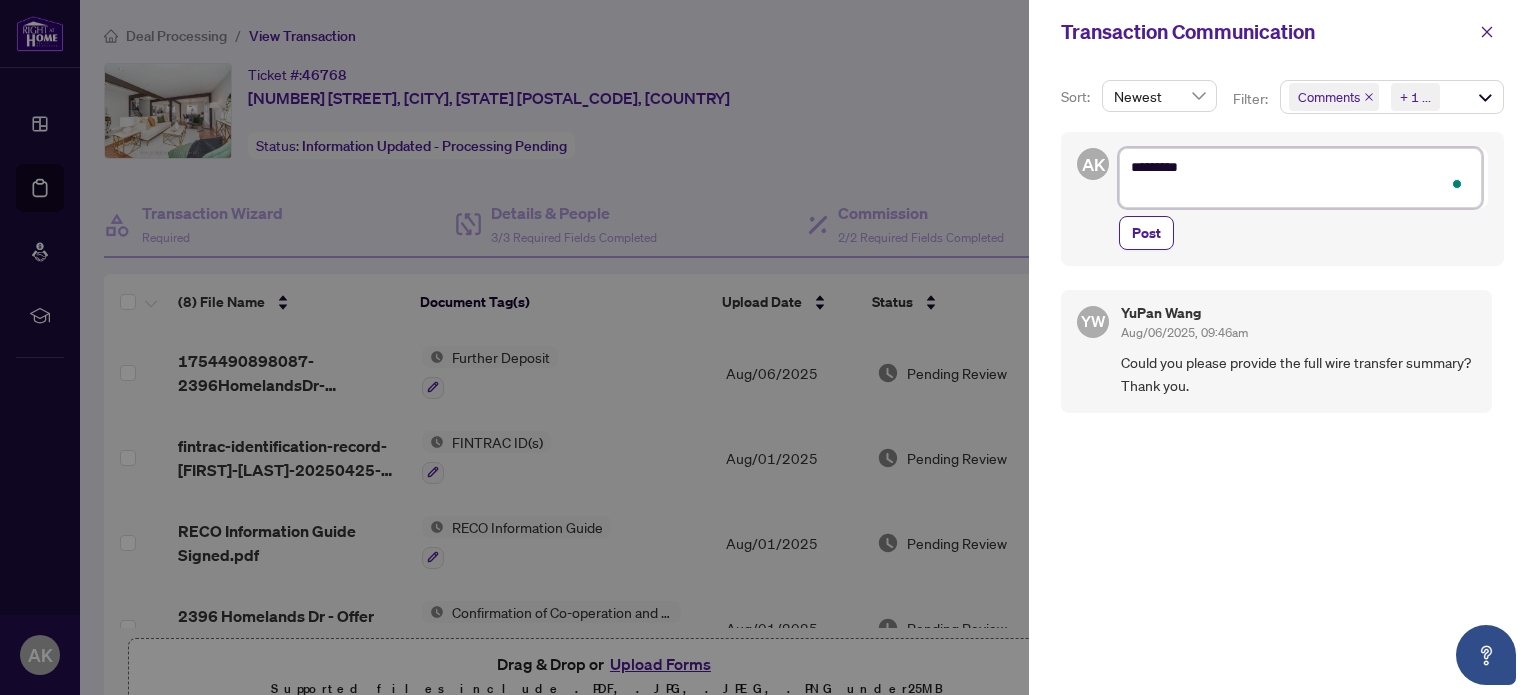 type on "********" 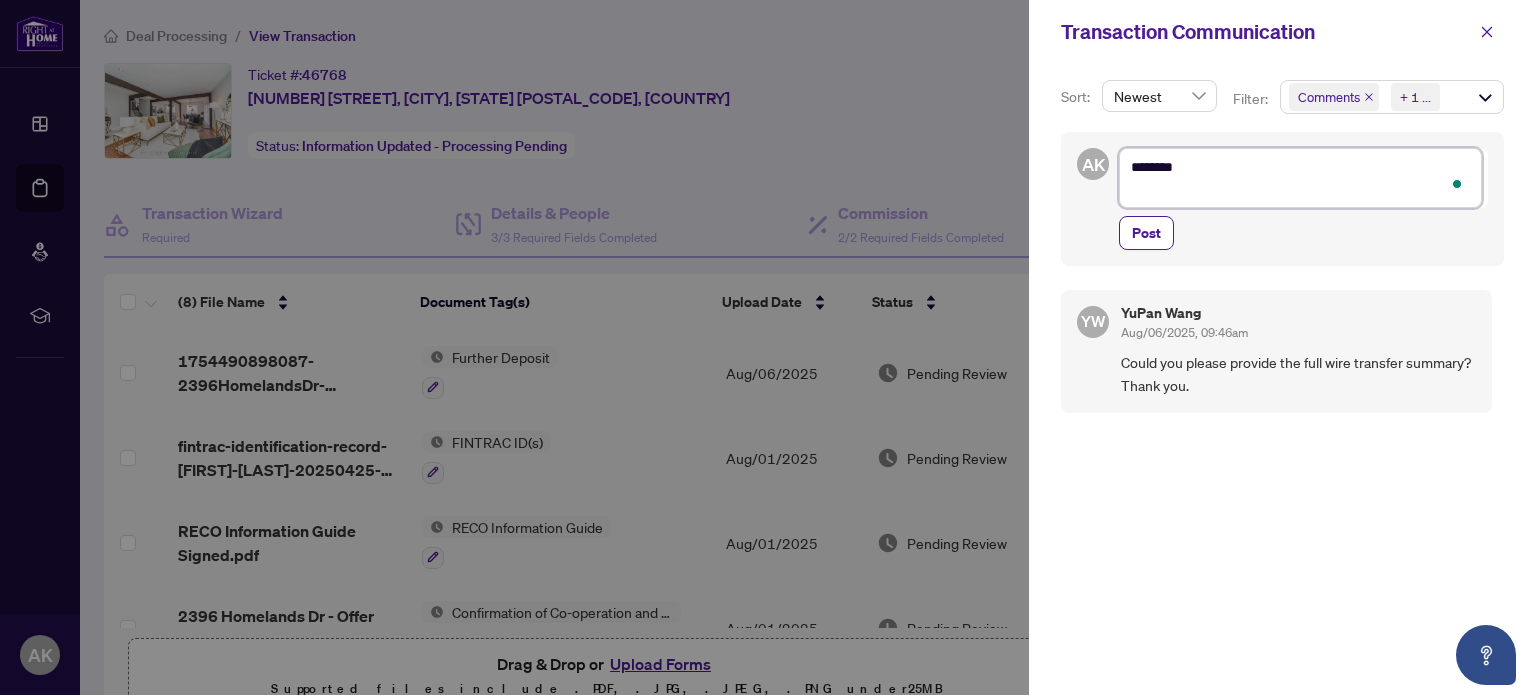 type on "*******" 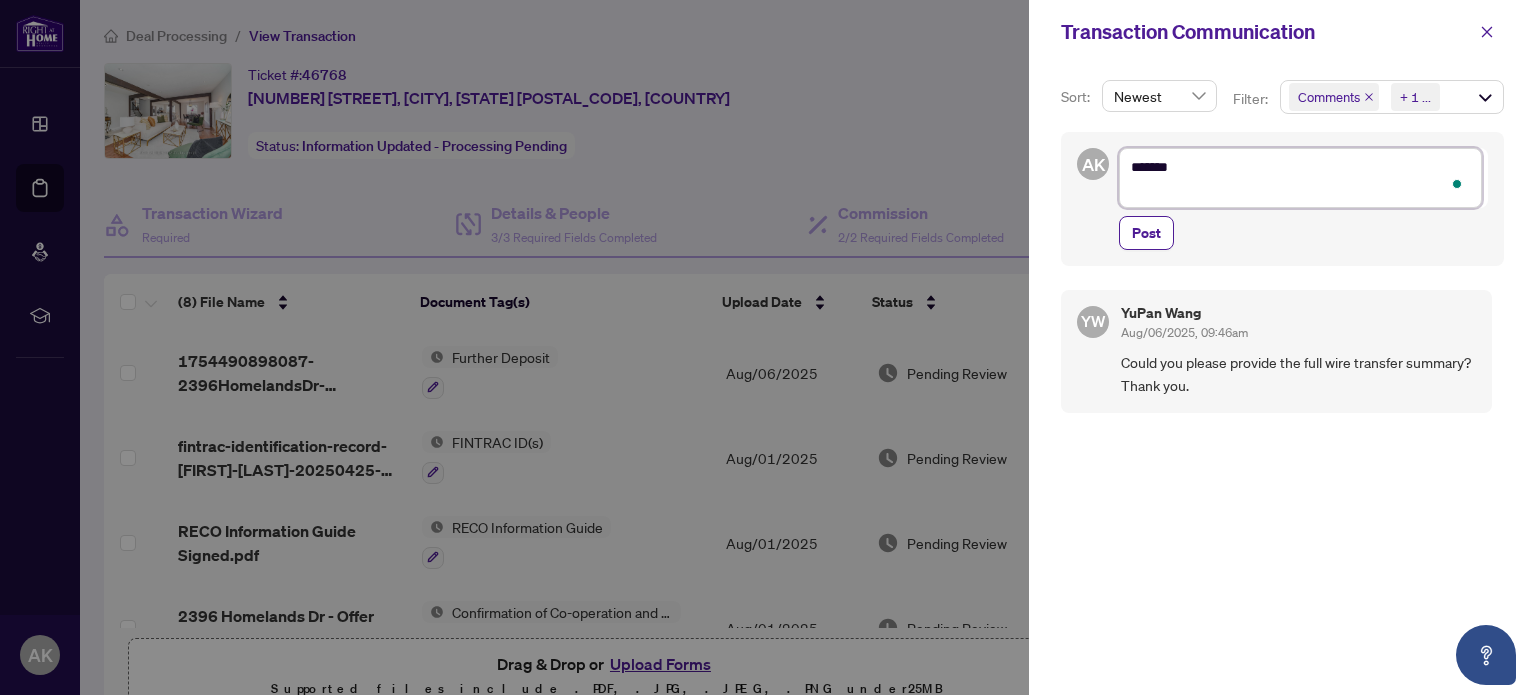 type on "******" 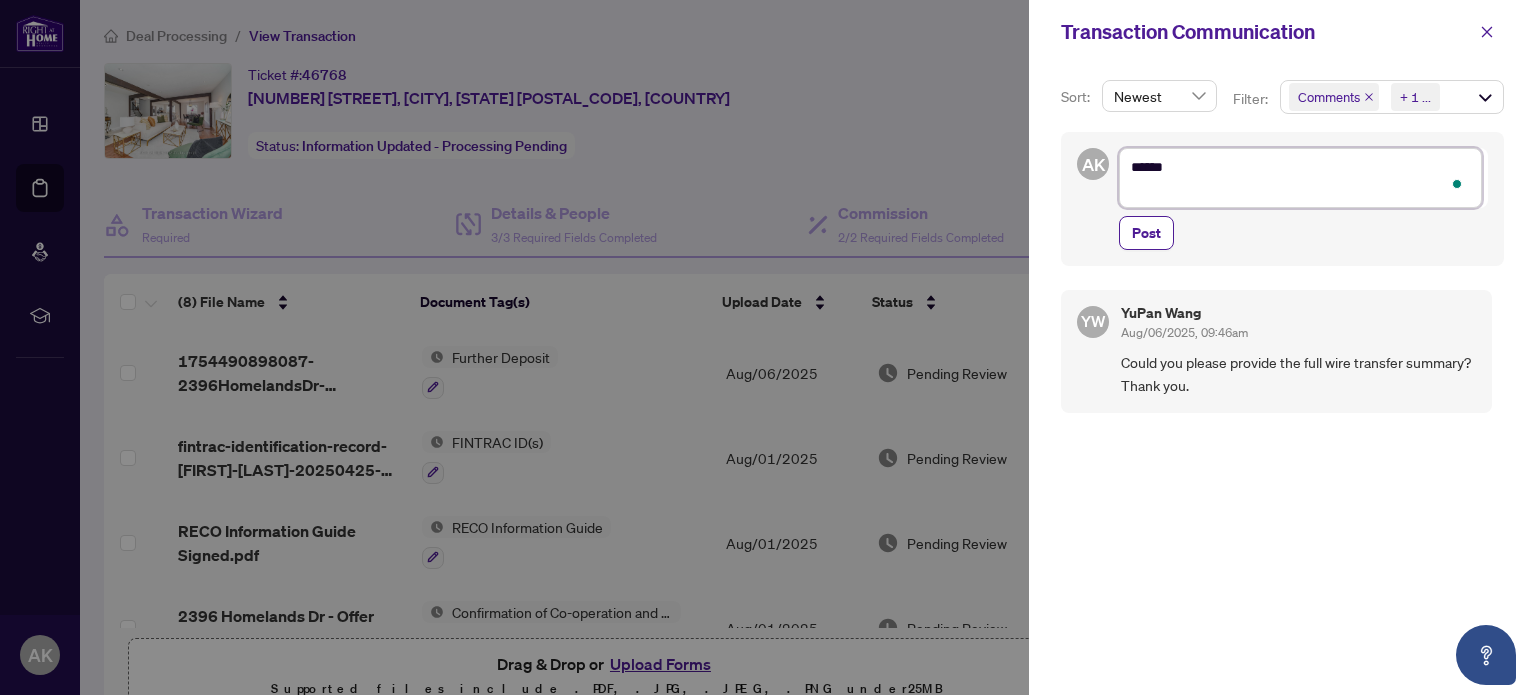 type on "*****" 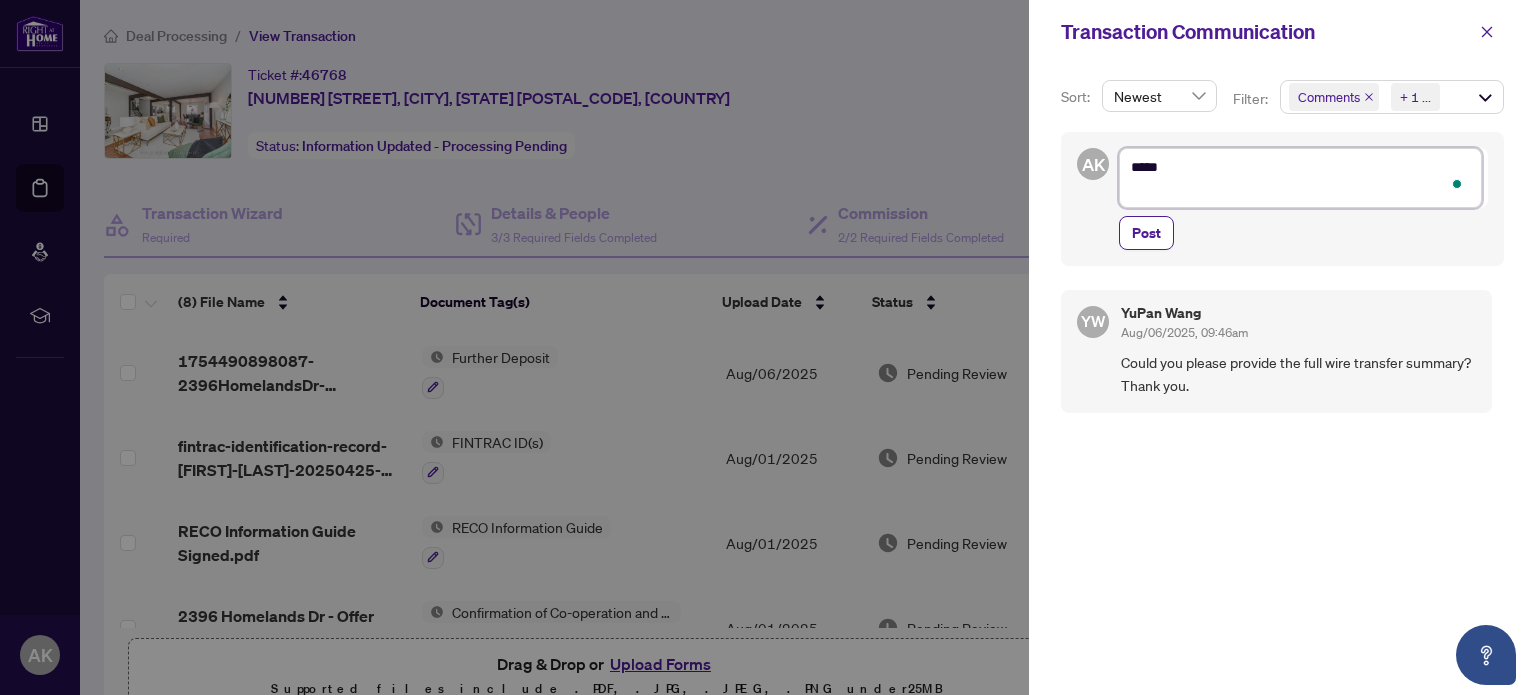 type on "****" 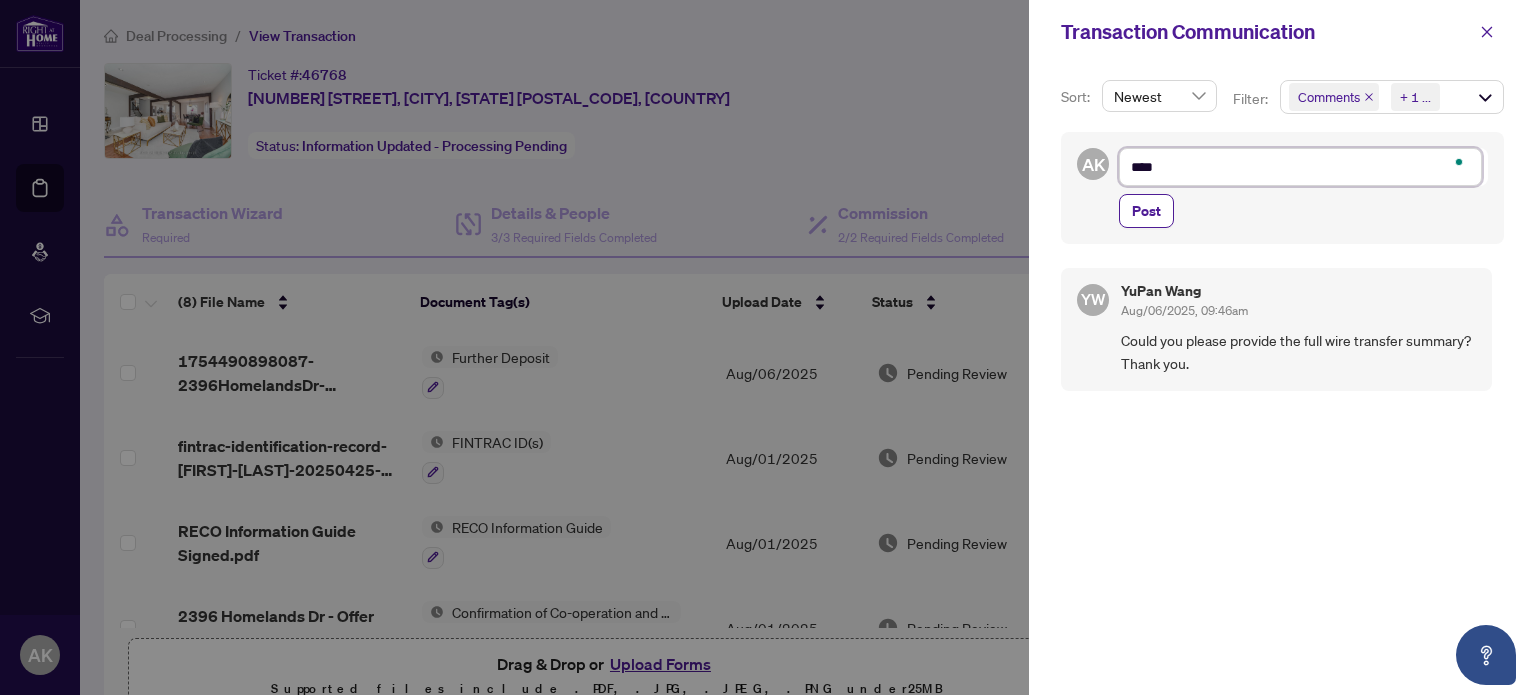 type on "**" 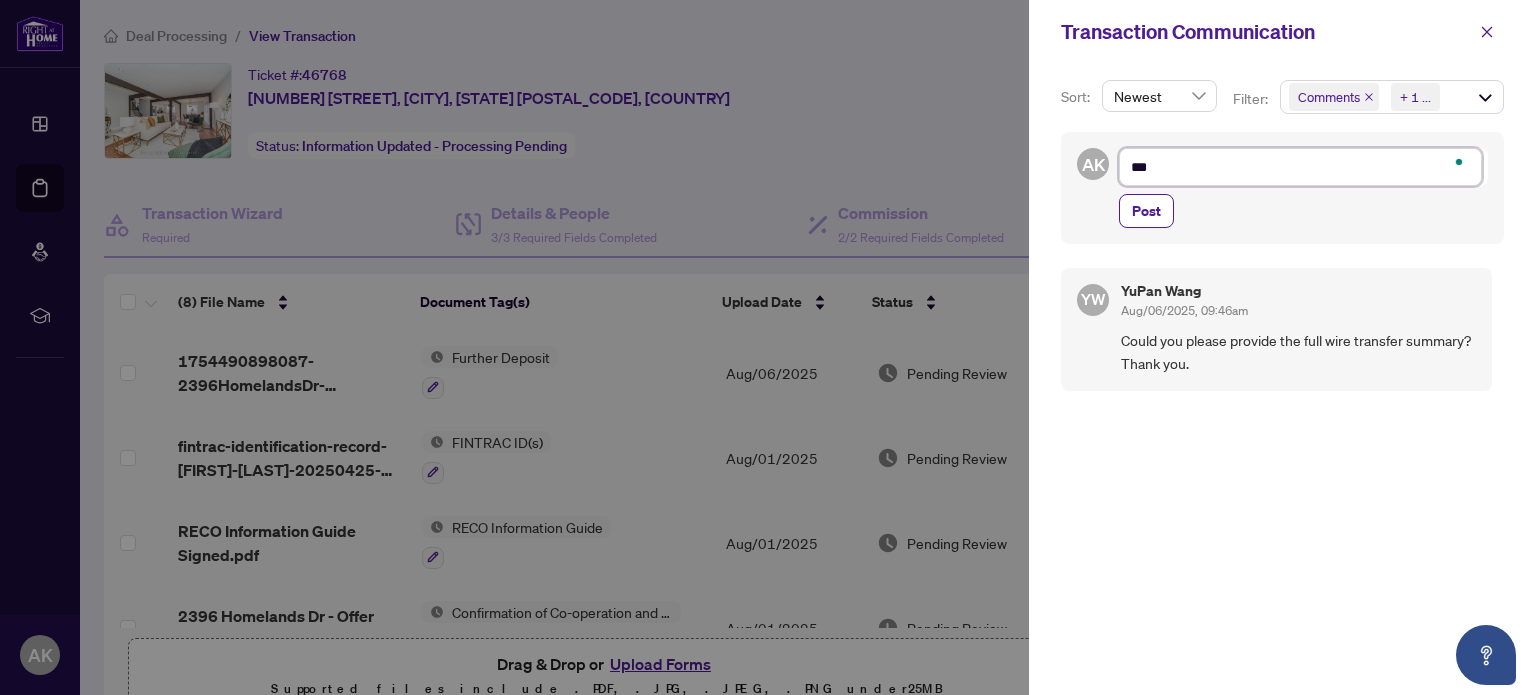 type on "**" 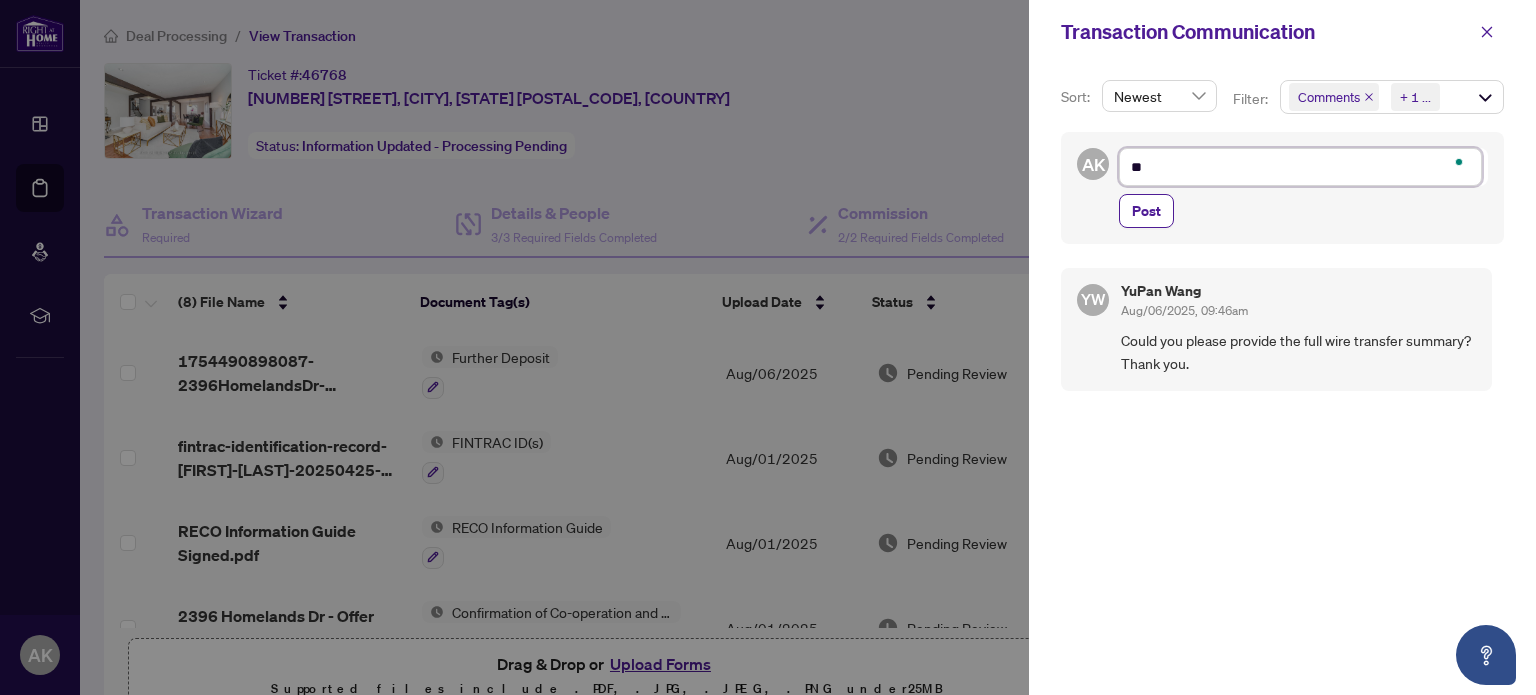 type on "*" 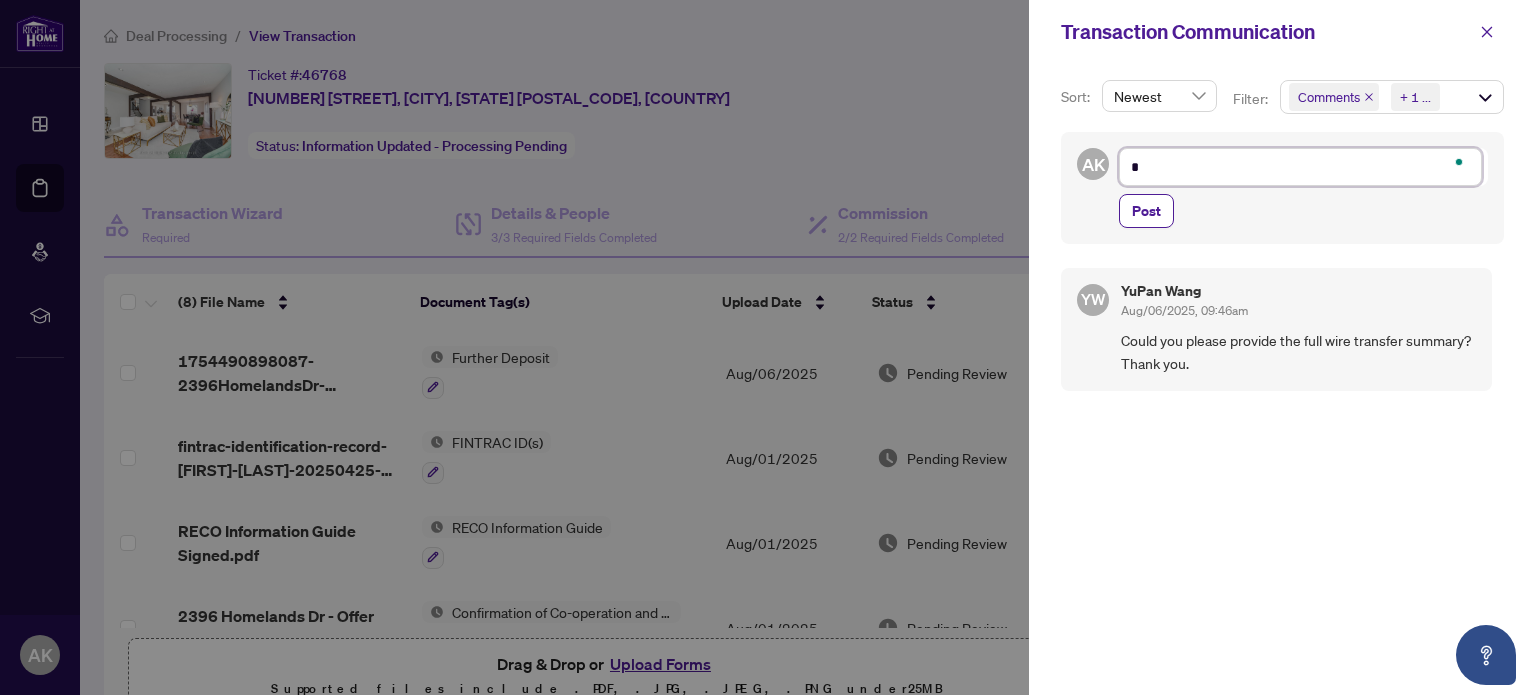 type on "**********" 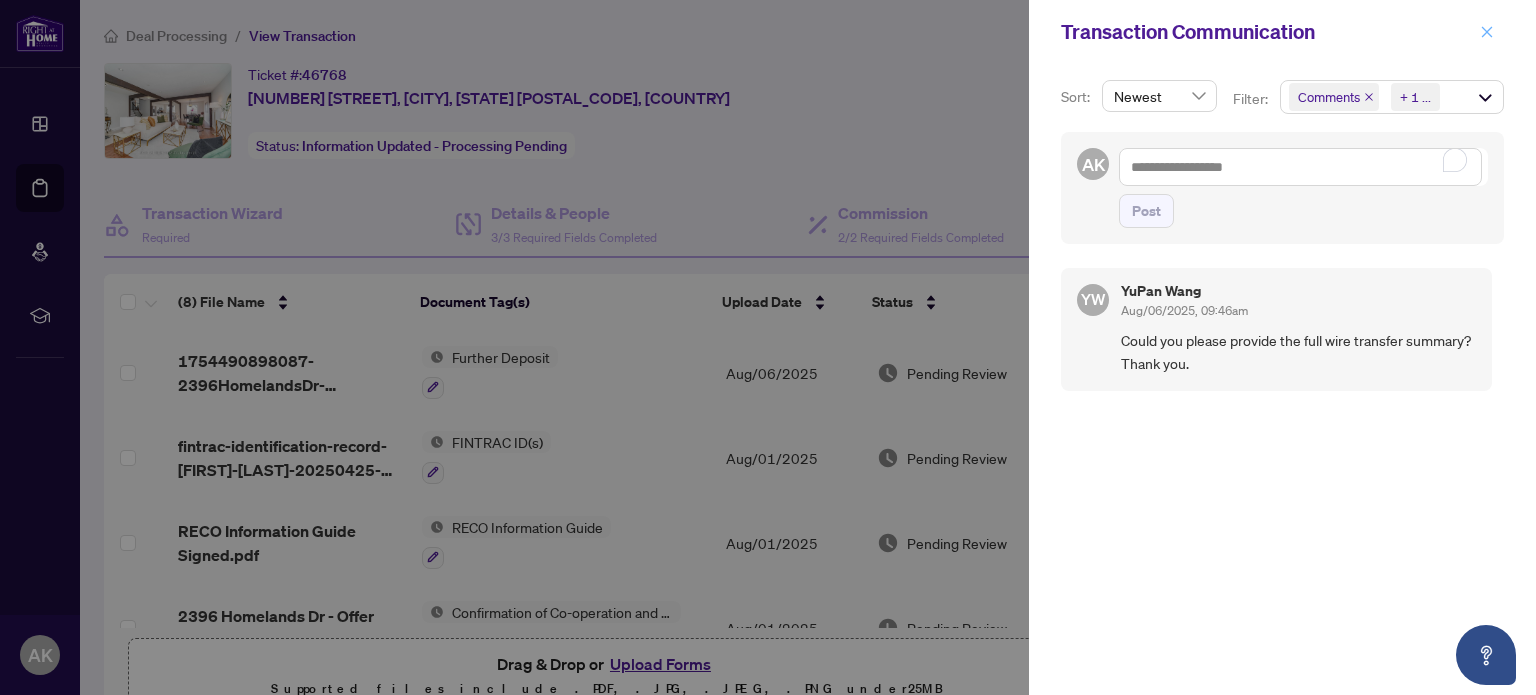 click 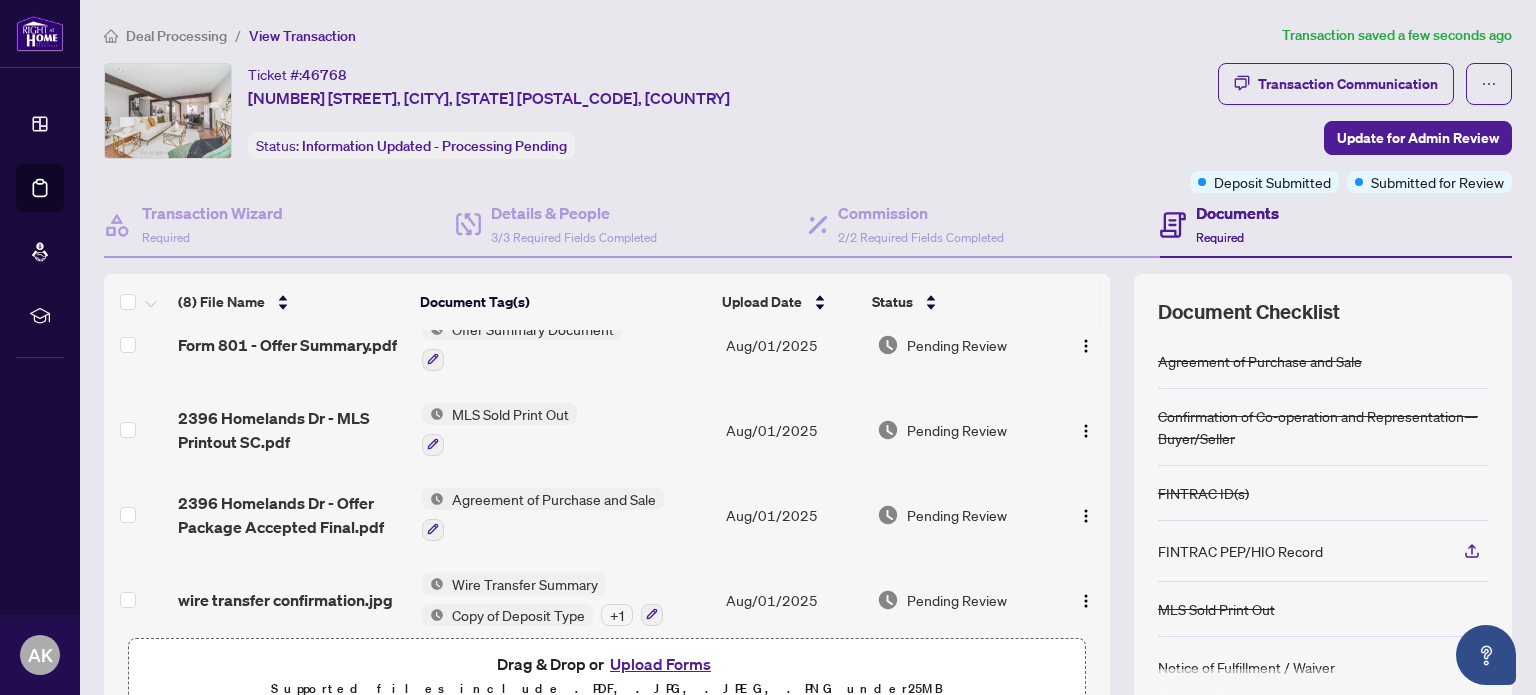 scroll, scrollTop: 383, scrollLeft: 0, axis: vertical 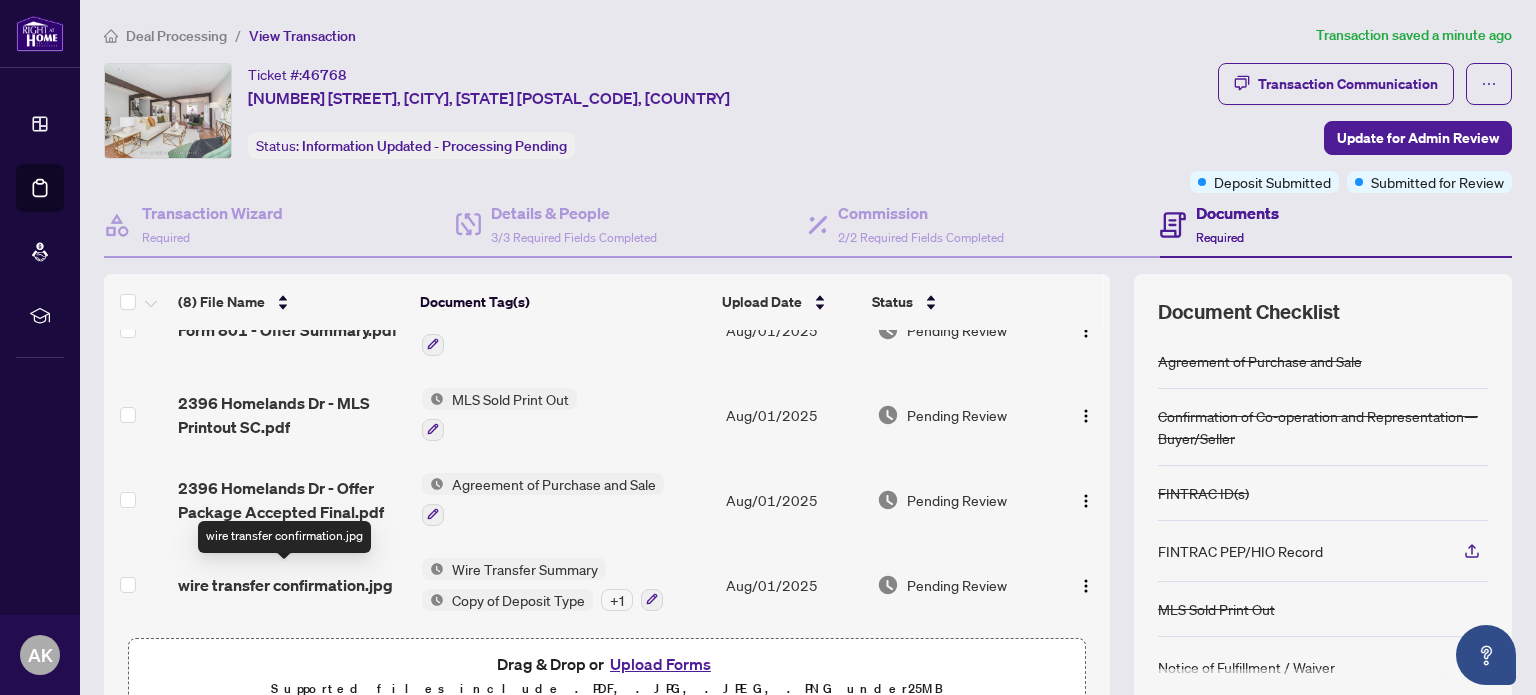 click on "wire transfer confirmation.jpg" at bounding box center [285, 585] 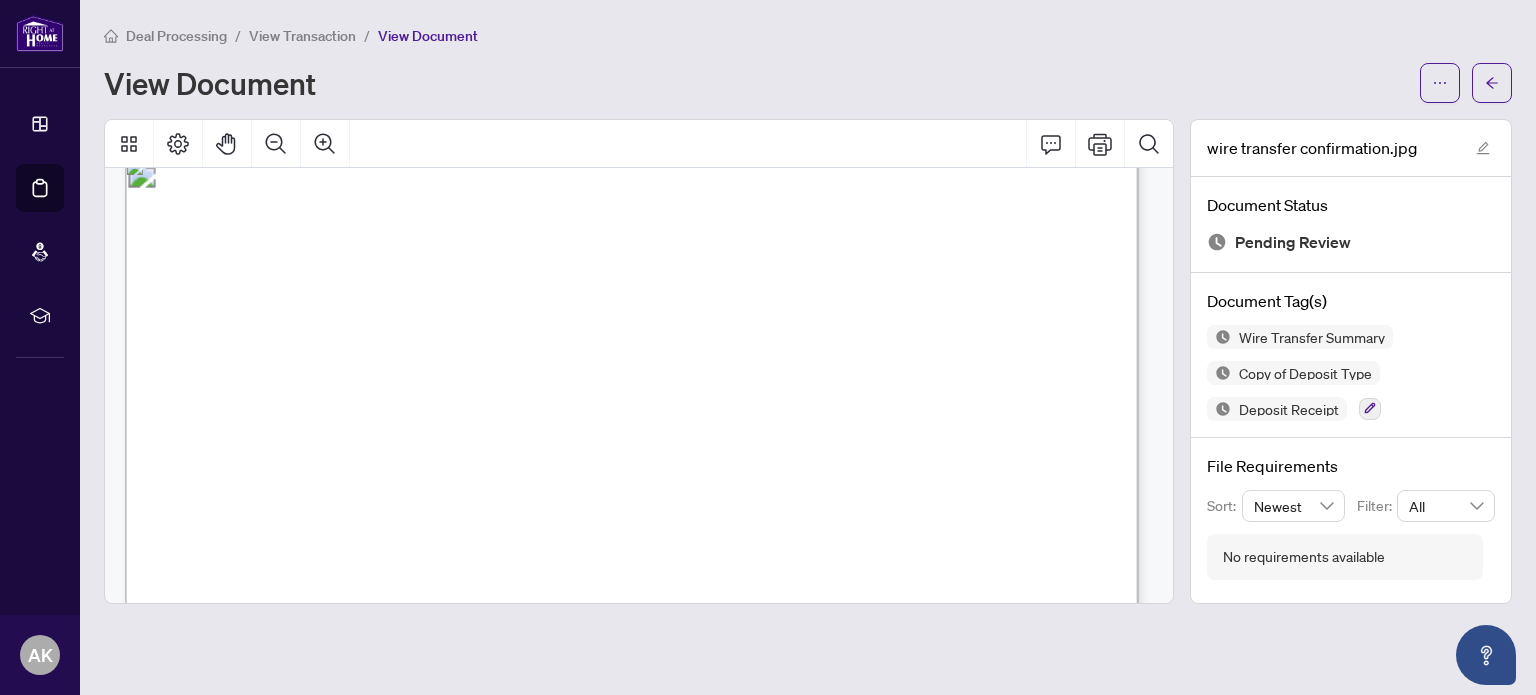 scroll, scrollTop: 0, scrollLeft: 0, axis: both 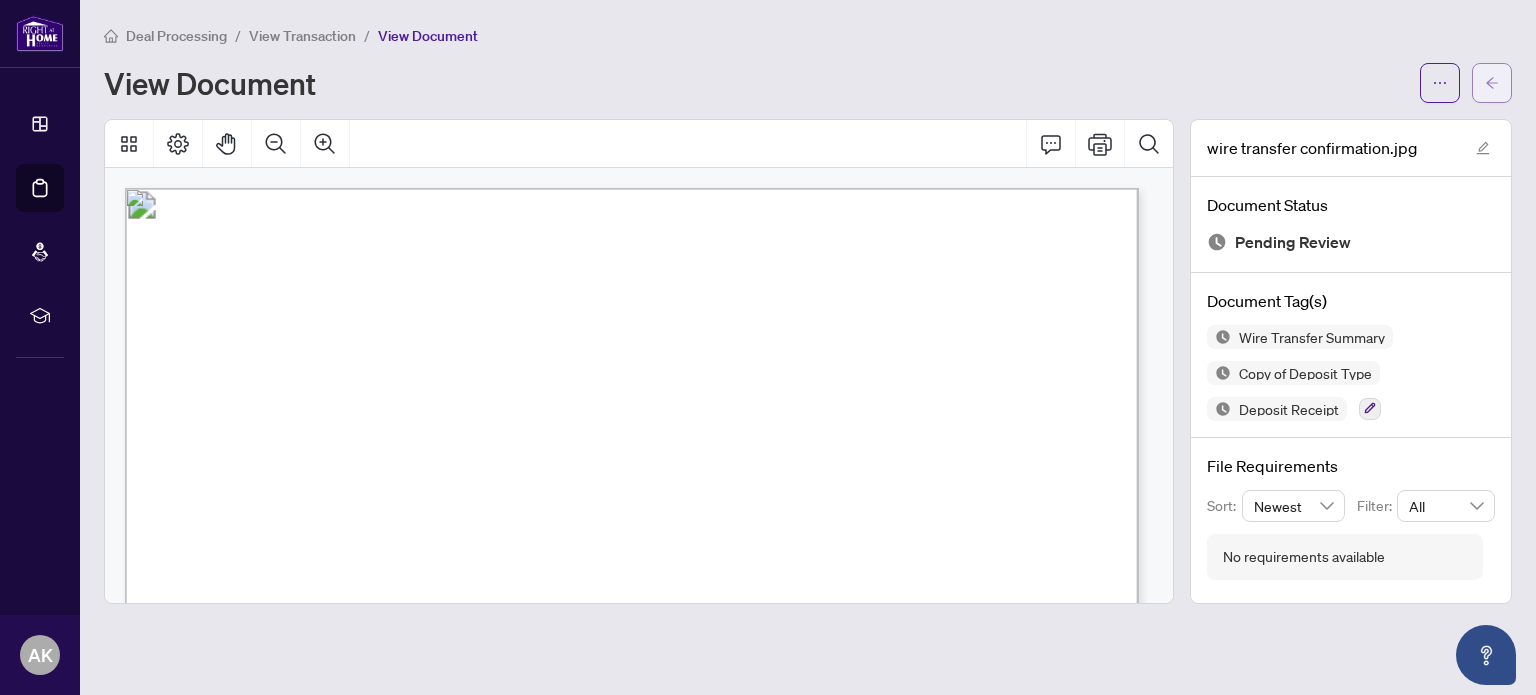 click 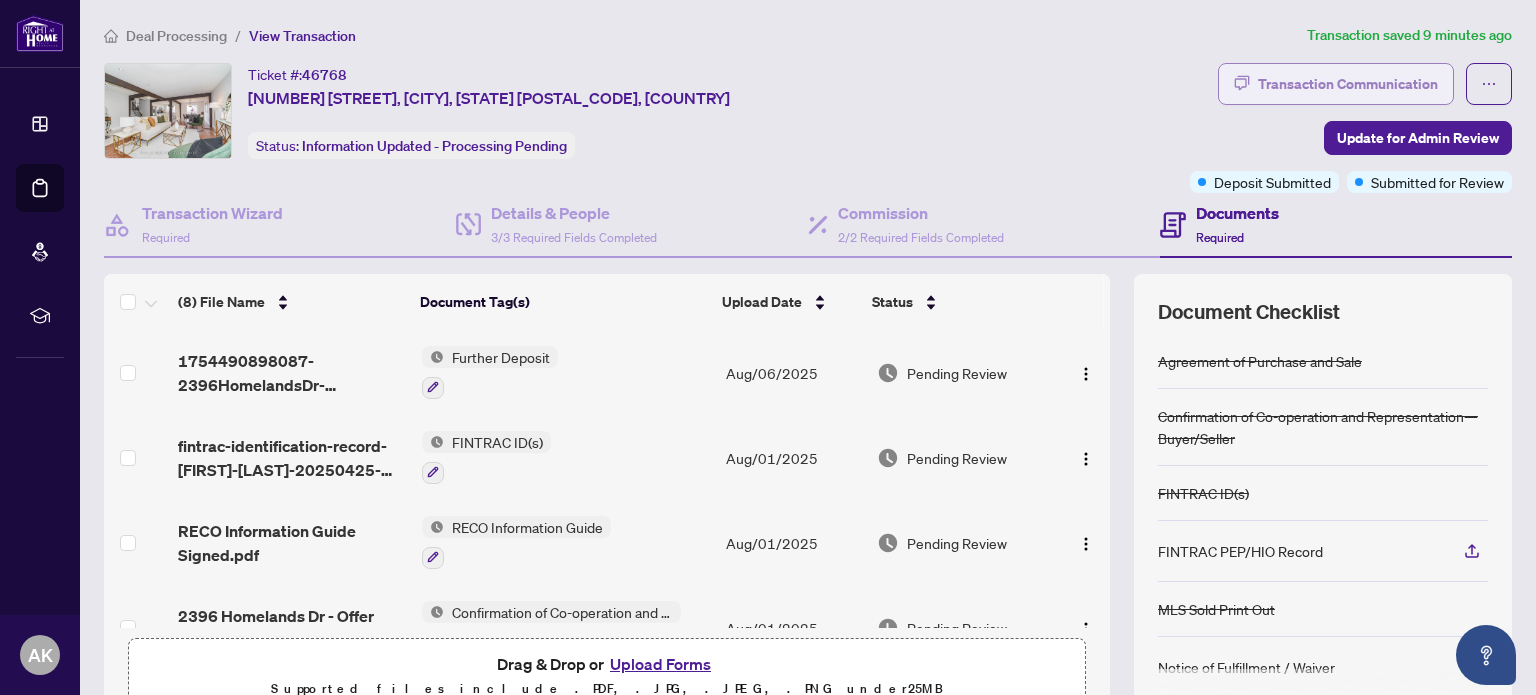 click on "Transaction Communication" at bounding box center (1348, 84) 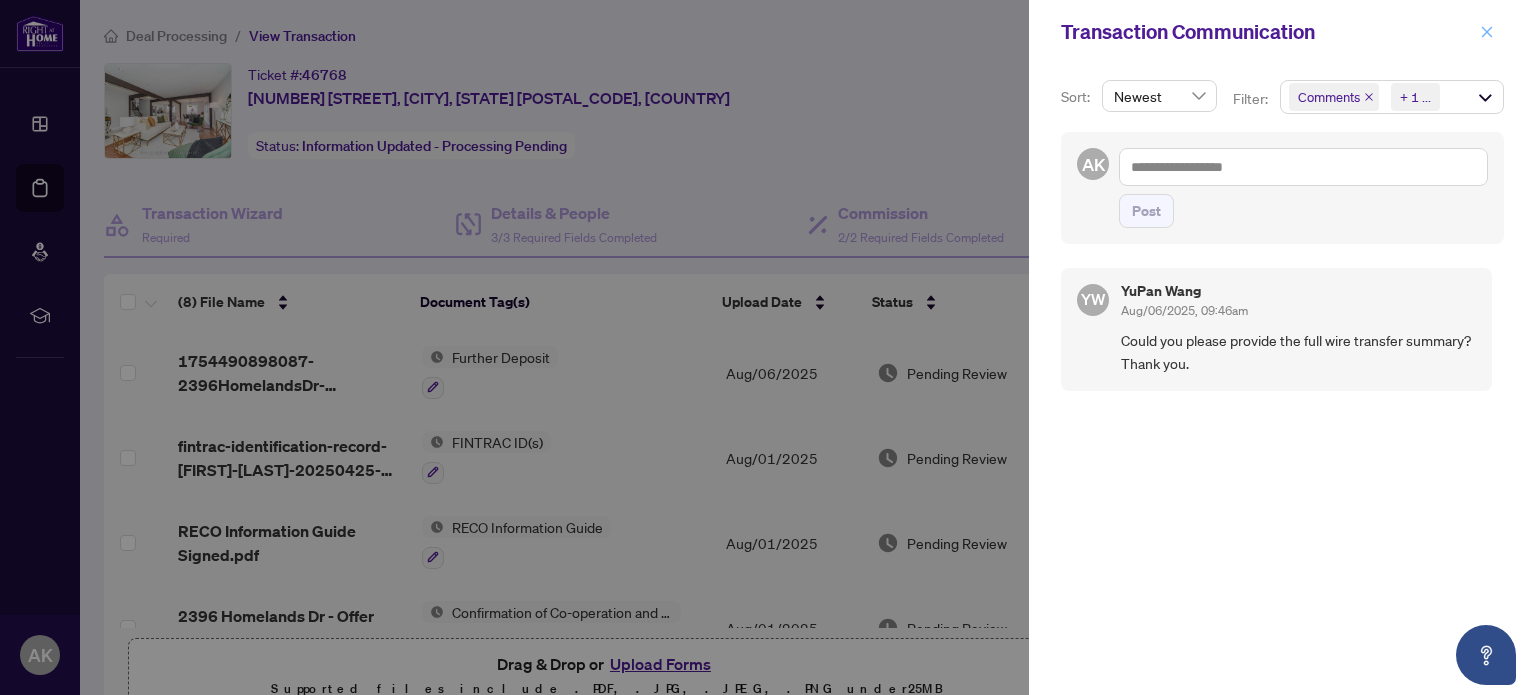 click 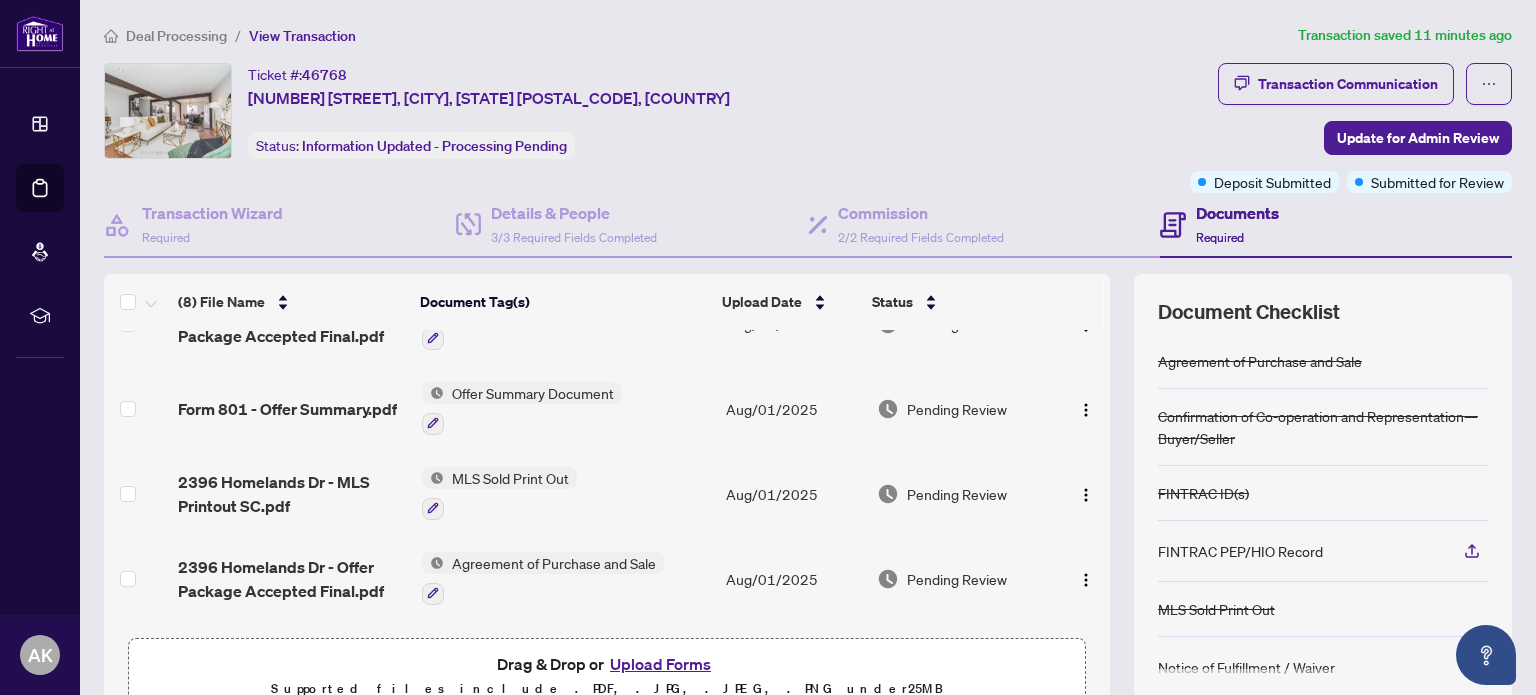 scroll, scrollTop: 383, scrollLeft: 0, axis: vertical 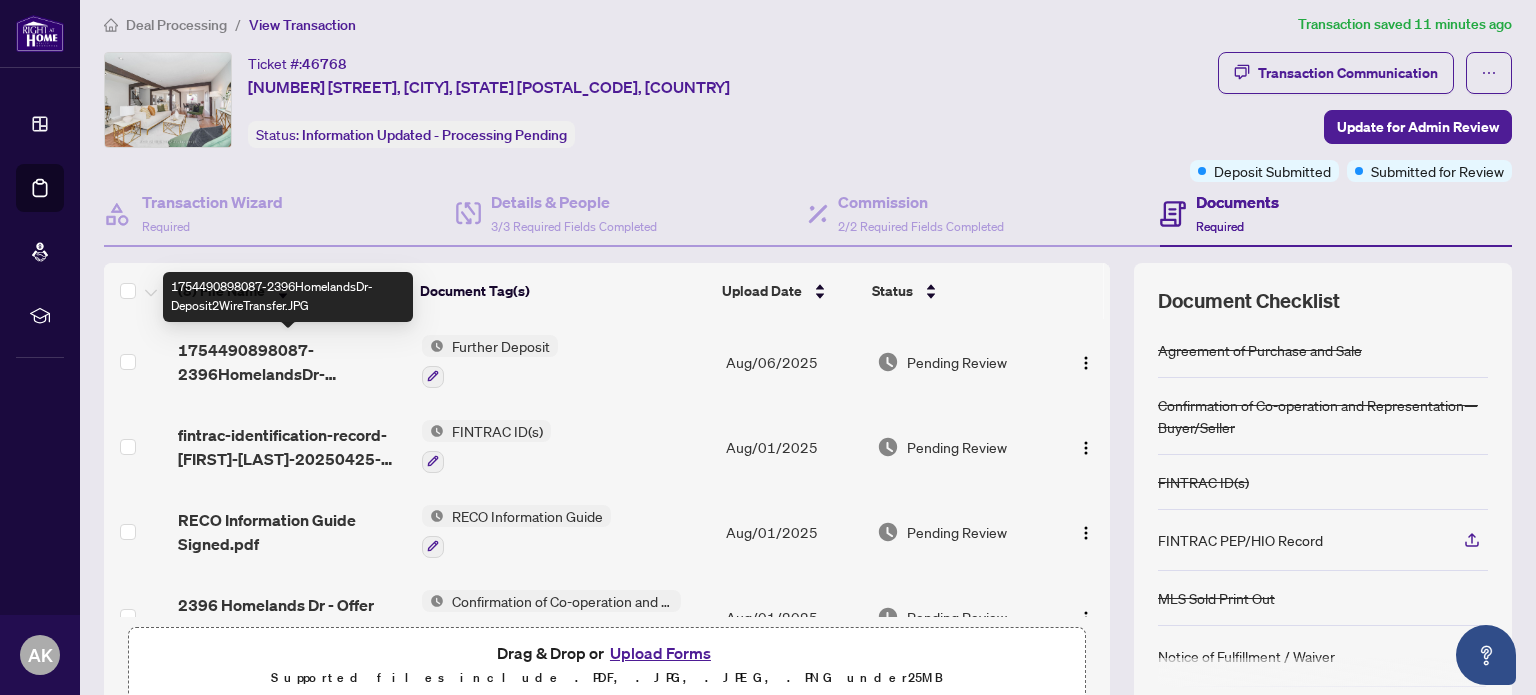 click on "1754490898087-2396HomelandsDr-Deposit2WireTransfer.JPG" at bounding box center (291, 362) 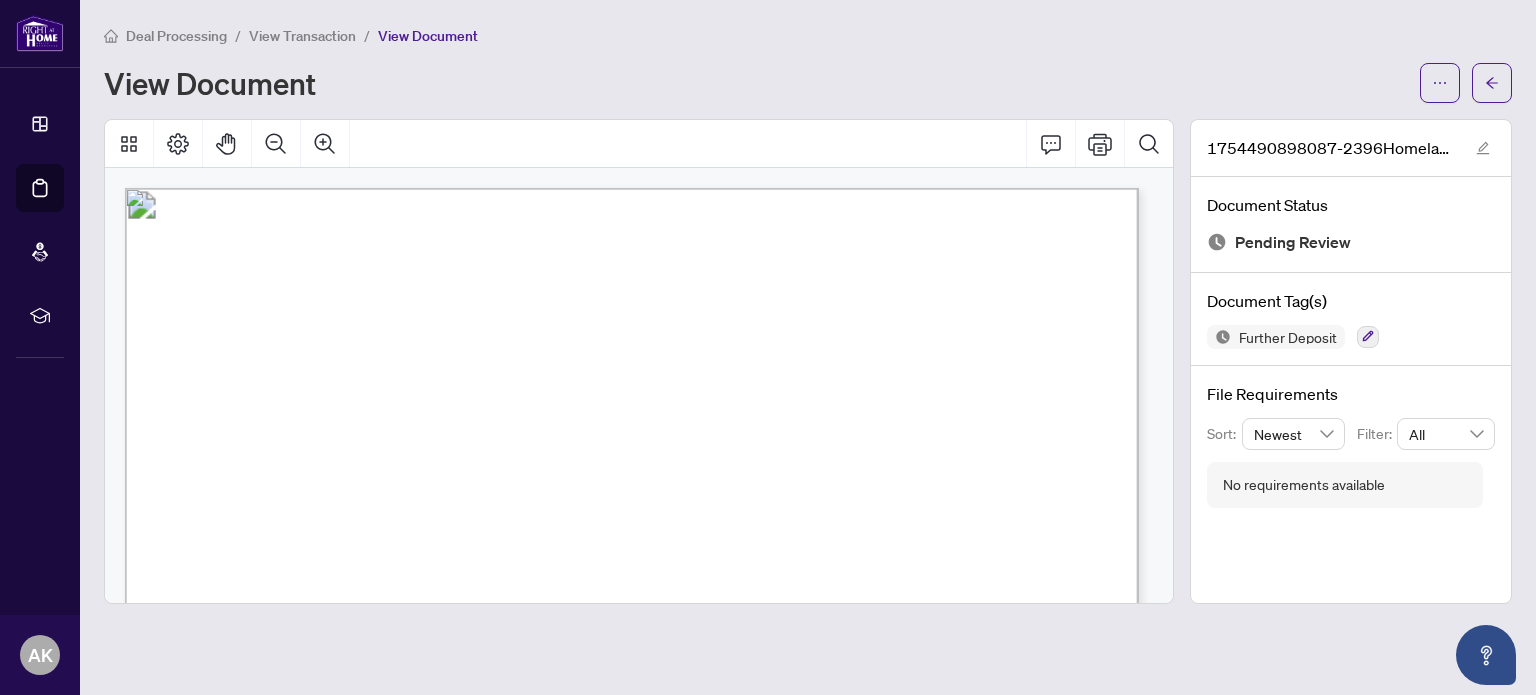 click on "Deal Processing" at bounding box center [176, 36] 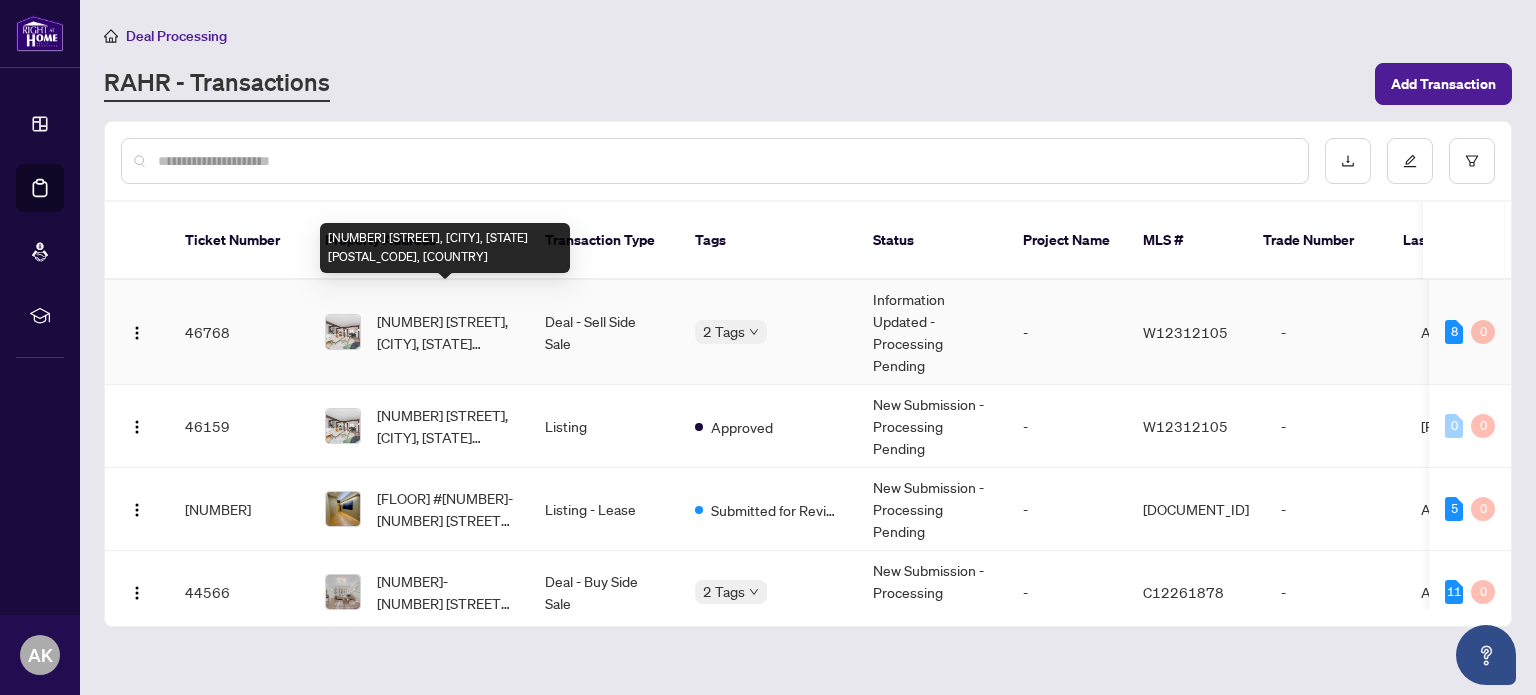 click on "[NUMBER] [STREET], [CITY], [STATE] [POSTAL_CODE], [COUNTRY]" at bounding box center [445, 332] 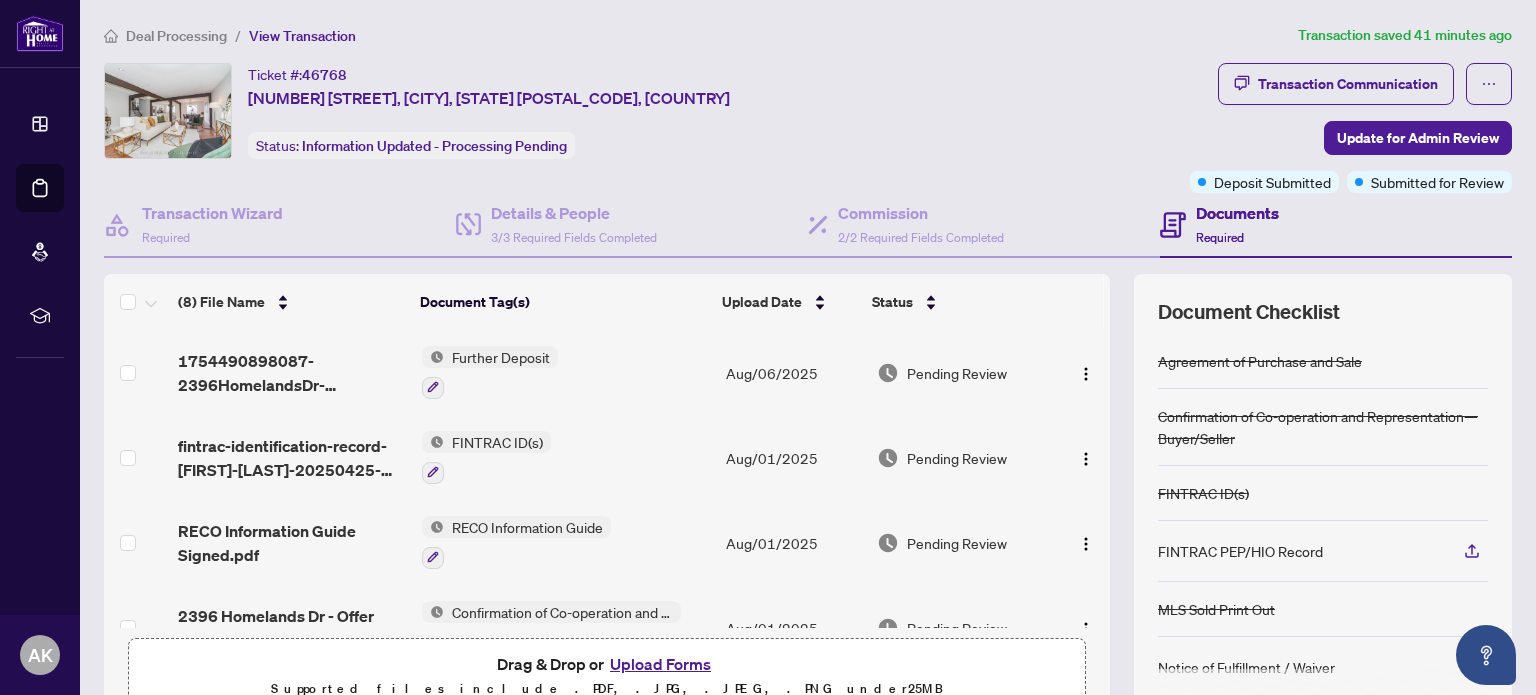 click on "Upload Forms" at bounding box center (660, 664) 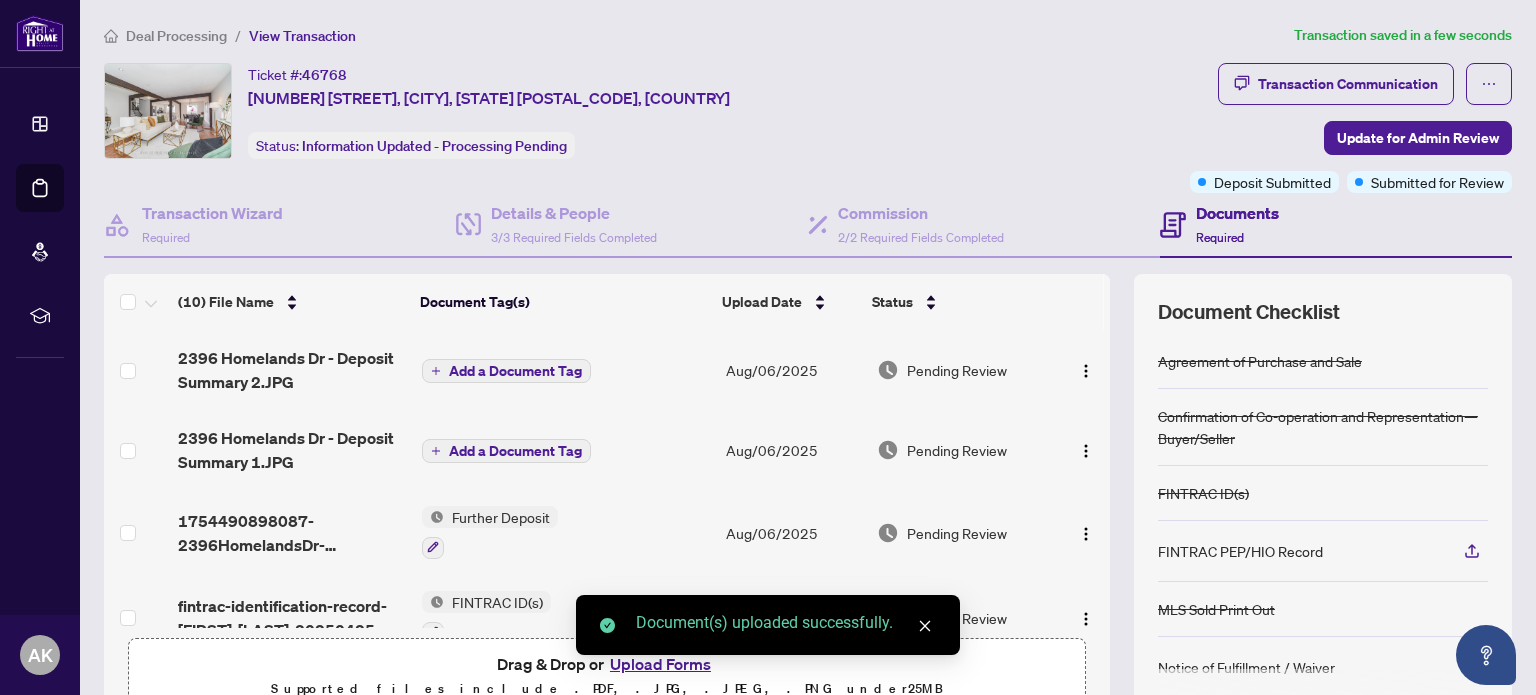 click on "Add a Document Tag" at bounding box center [515, 371] 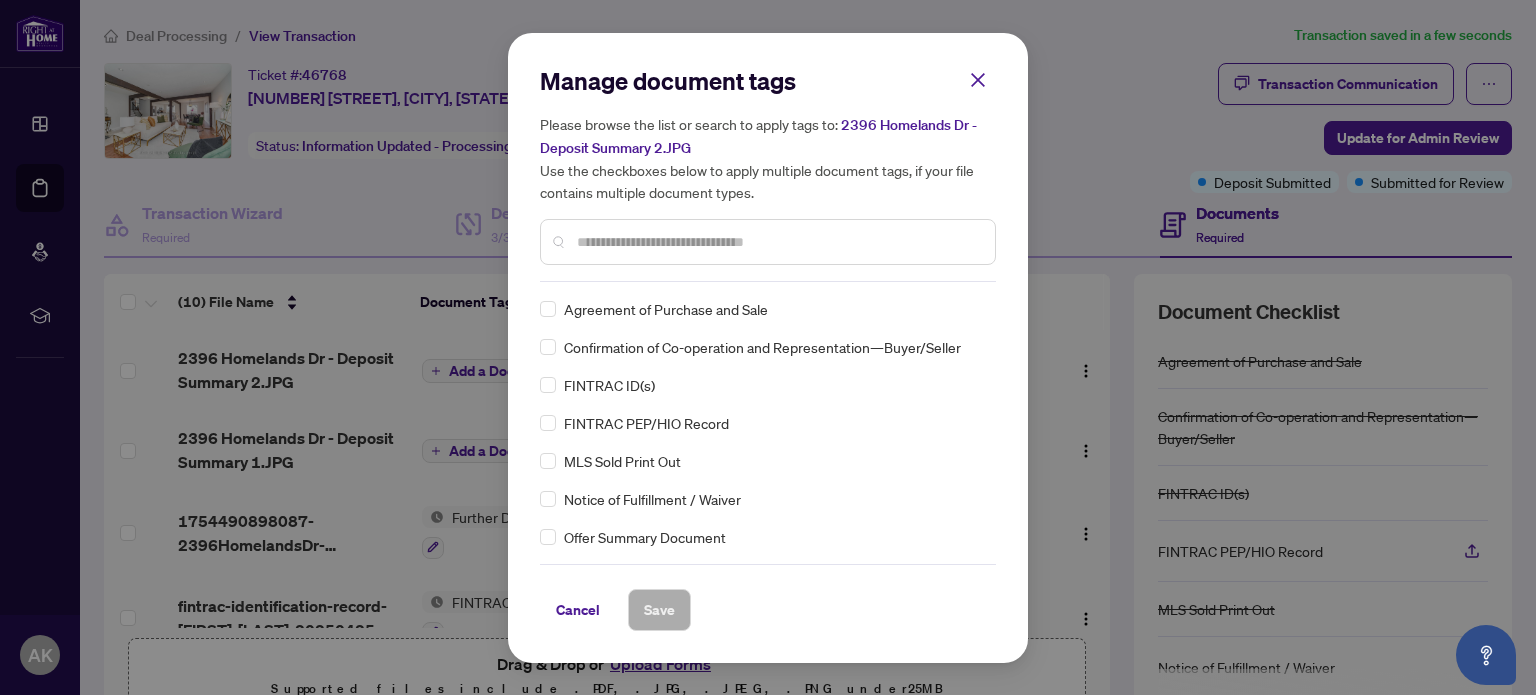 click at bounding box center (778, 242) 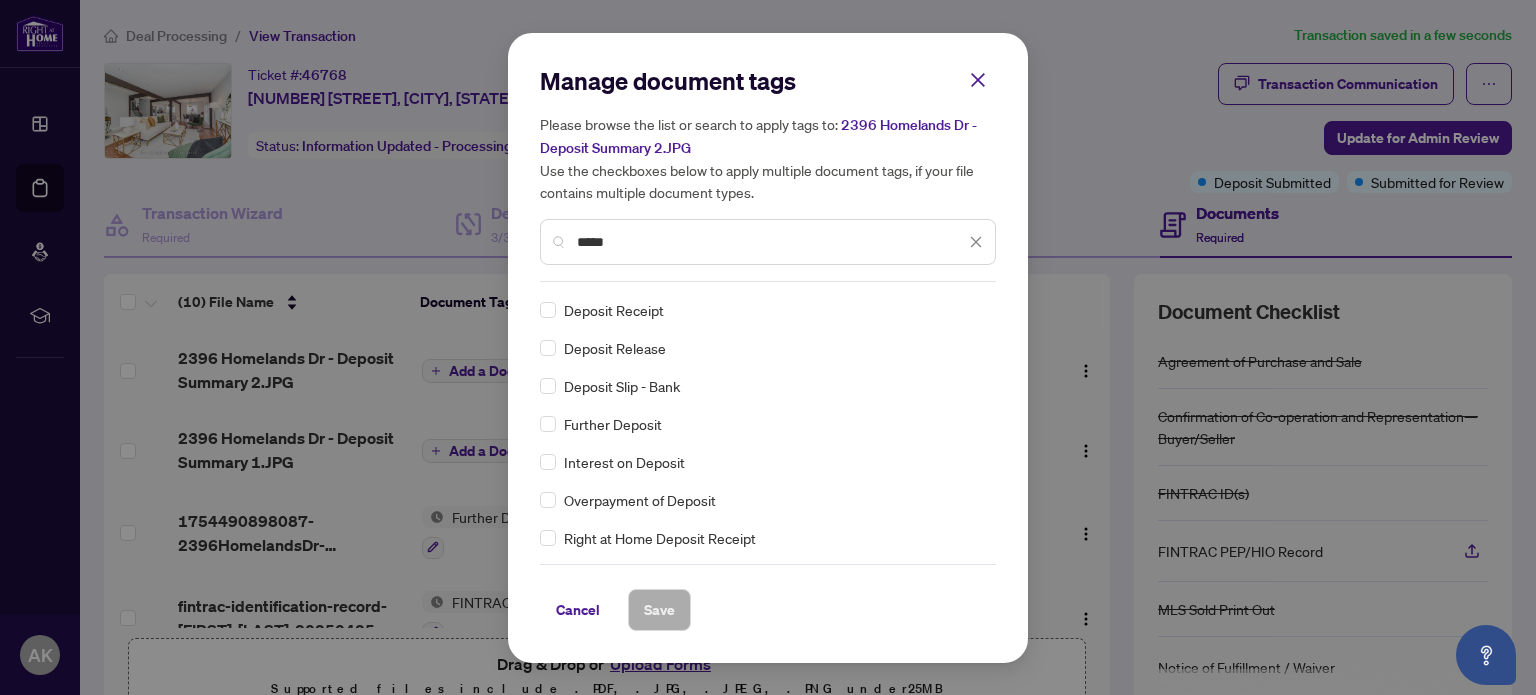 scroll, scrollTop: 0, scrollLeft: 0, axis: both 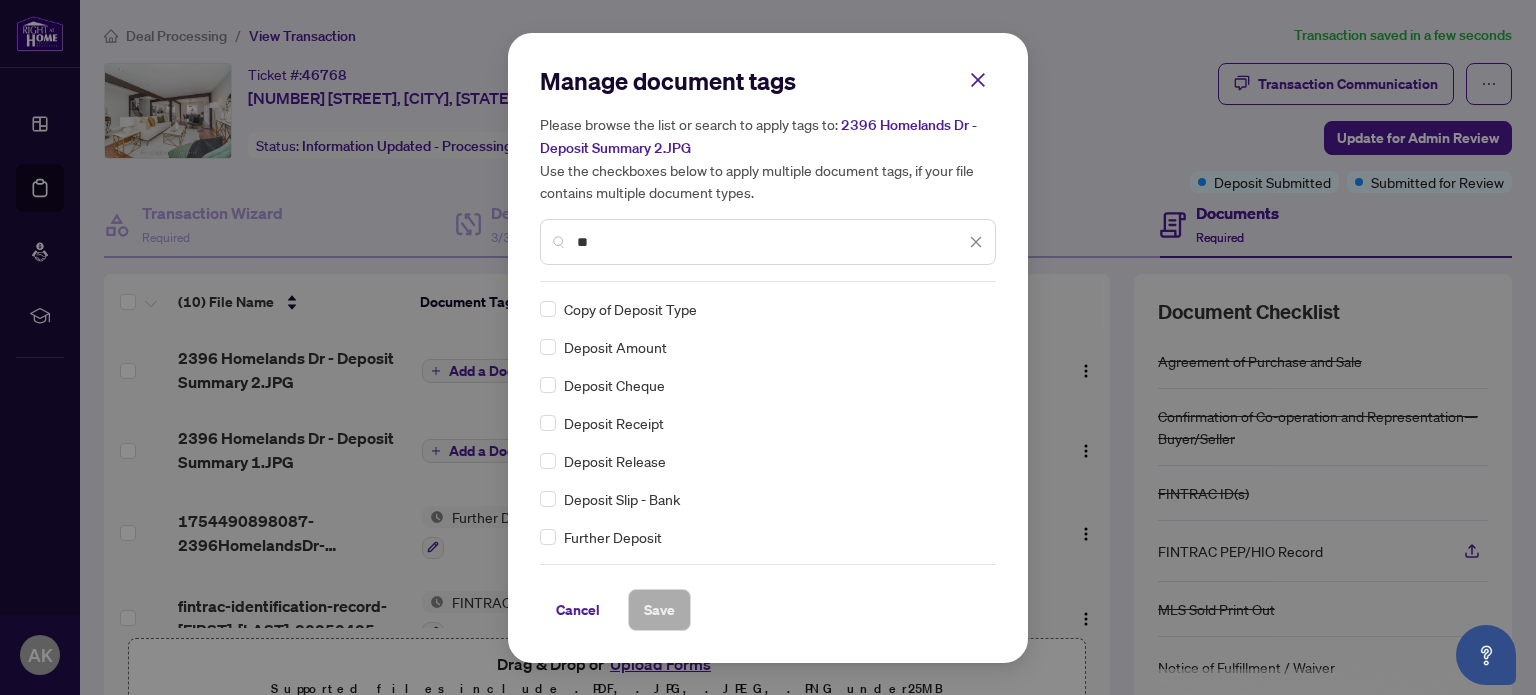 type on "*" 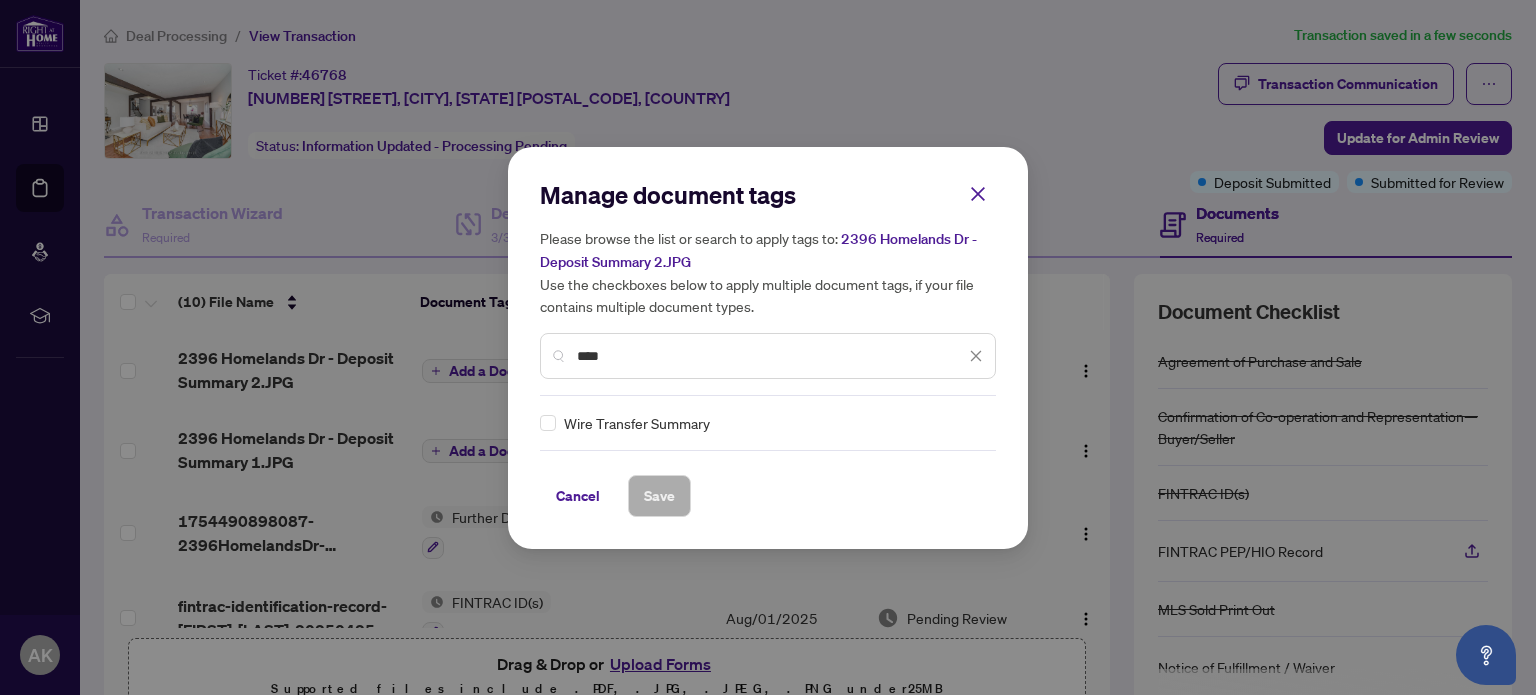type on "****" 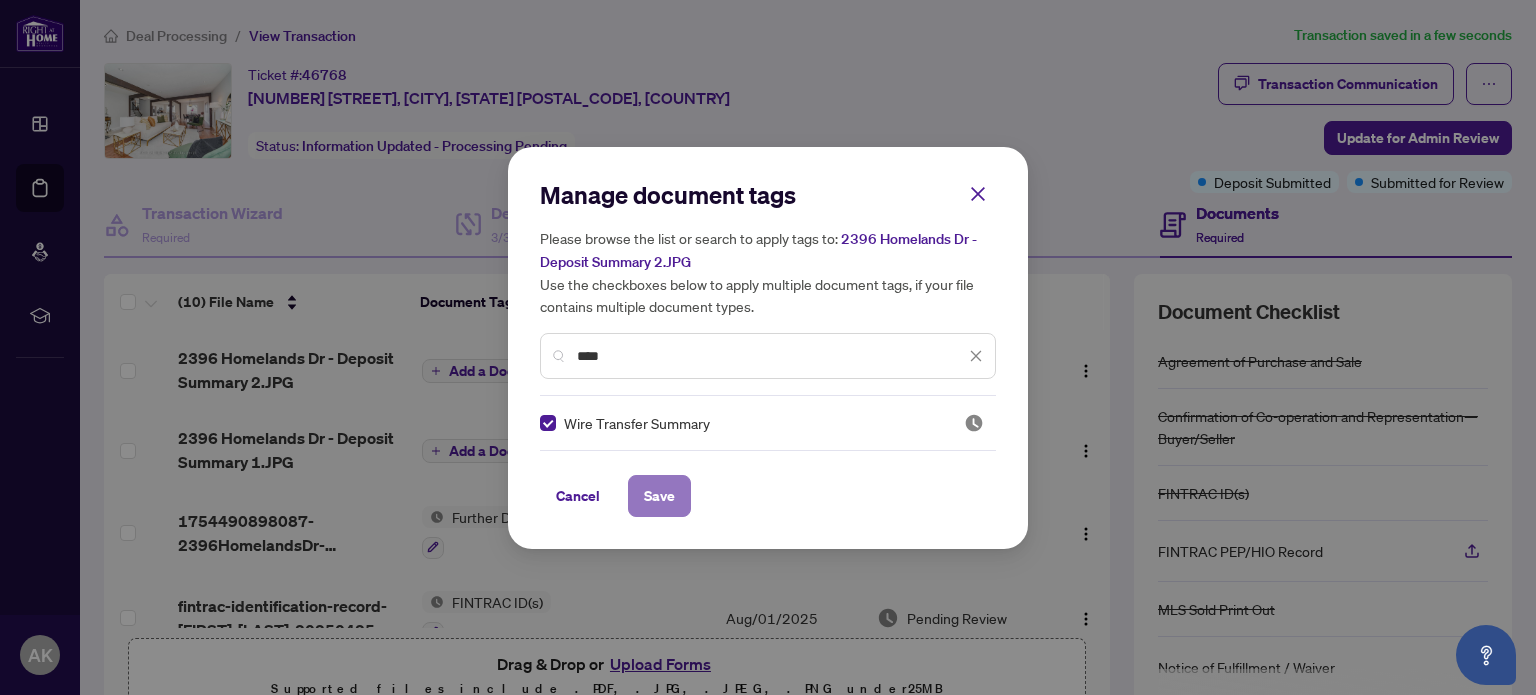 click on "Save" at bounding box center [659, 496] 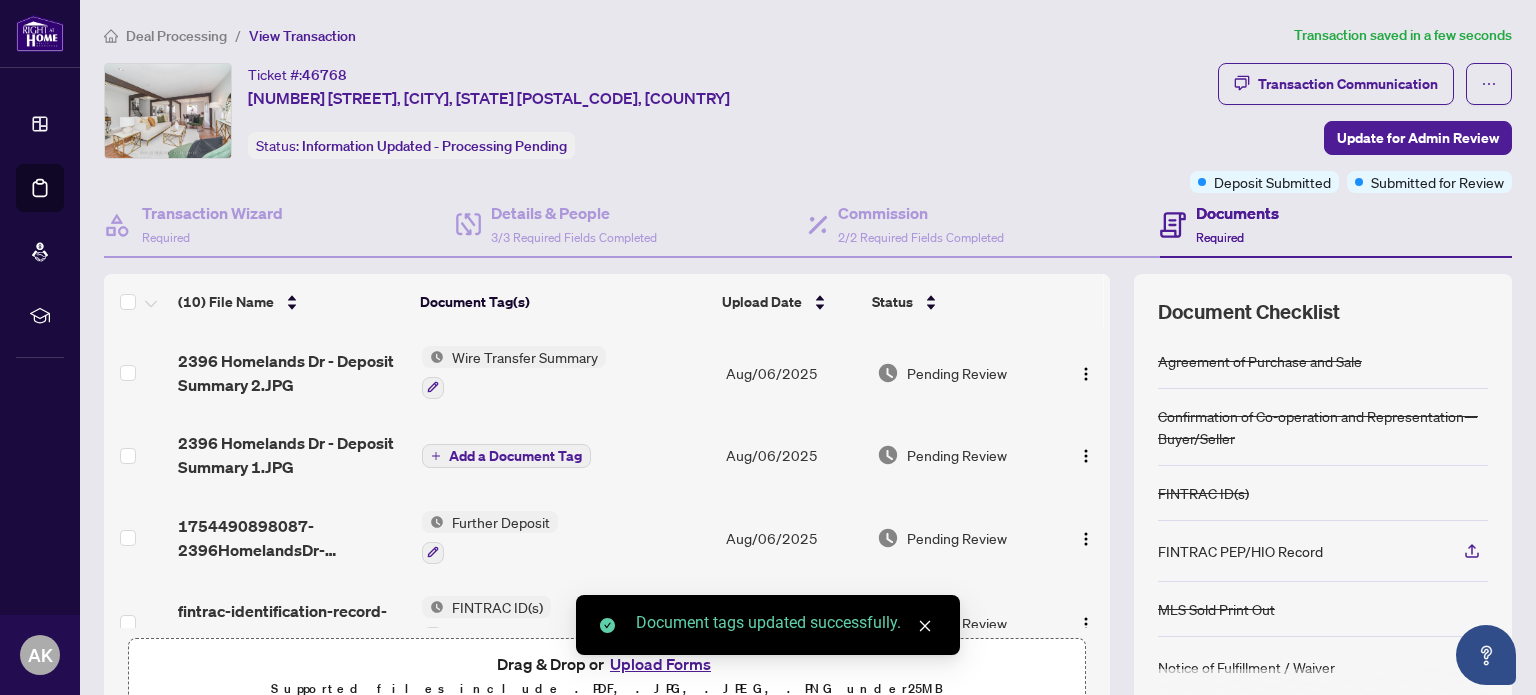 click on "Add a Document Tag" at bounding box center [506, 456] 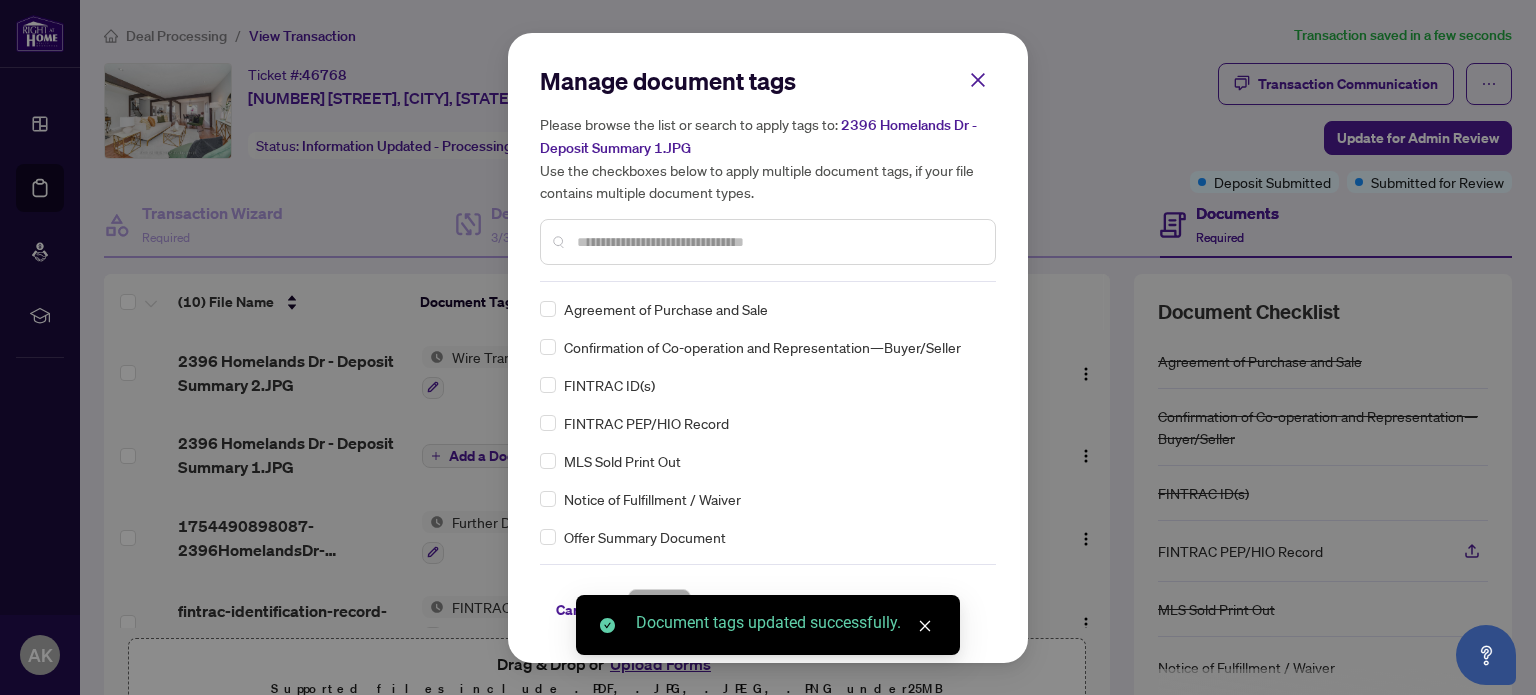 click on "Manage document tags Please browse the list or search to apply tags to:   2396 Homelands Dr - Deposit Summary 1.JPG   Use the checkboxes below to apply multiple document tags, if your file contains multiple document types." at bounding box center [768, 173] 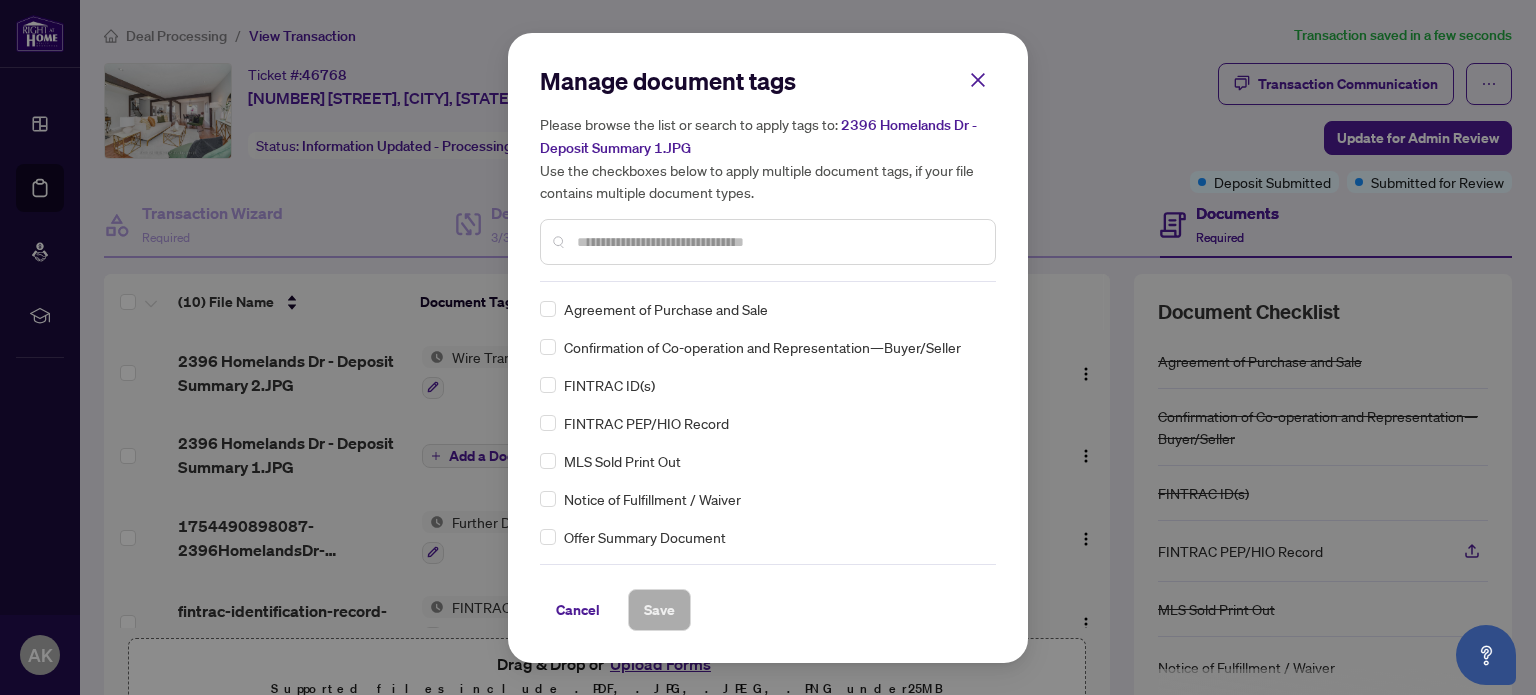 click at bounding box center (778, 242) 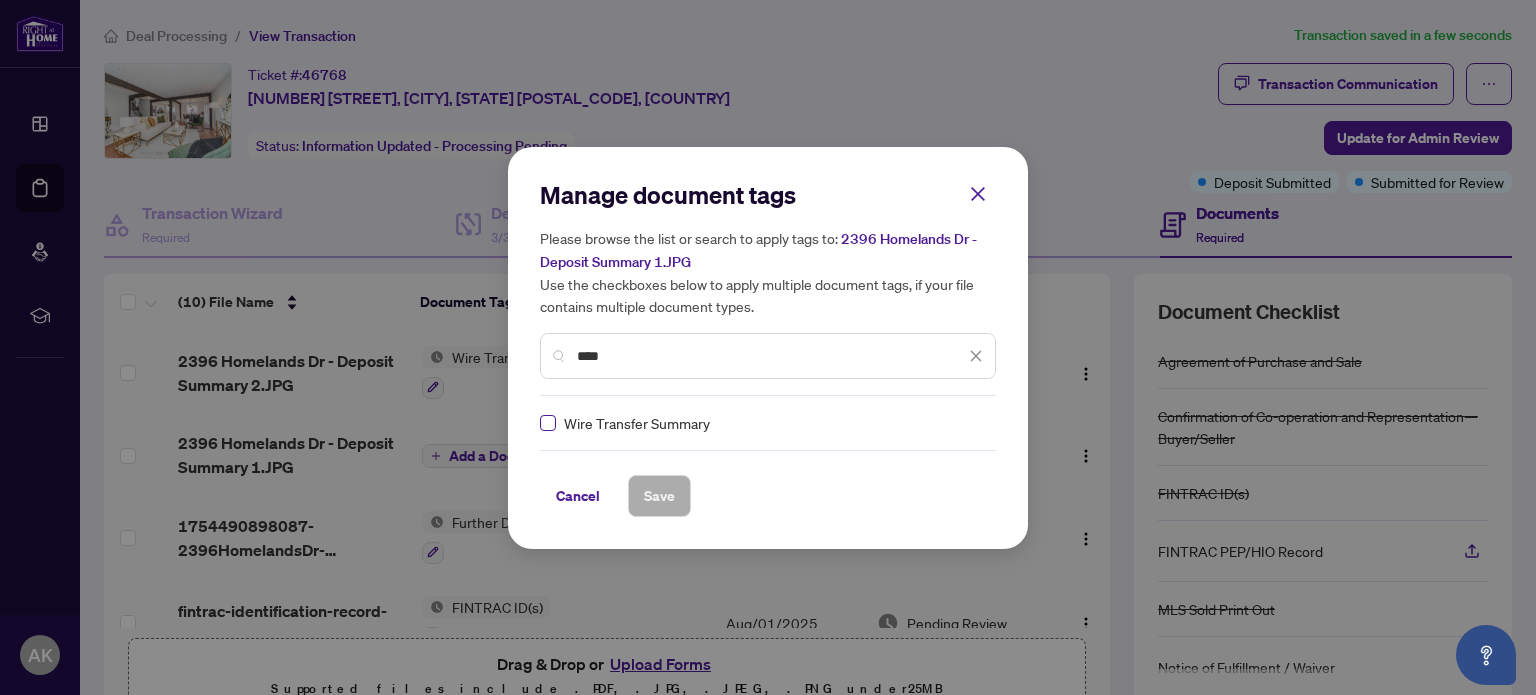 type on "****" 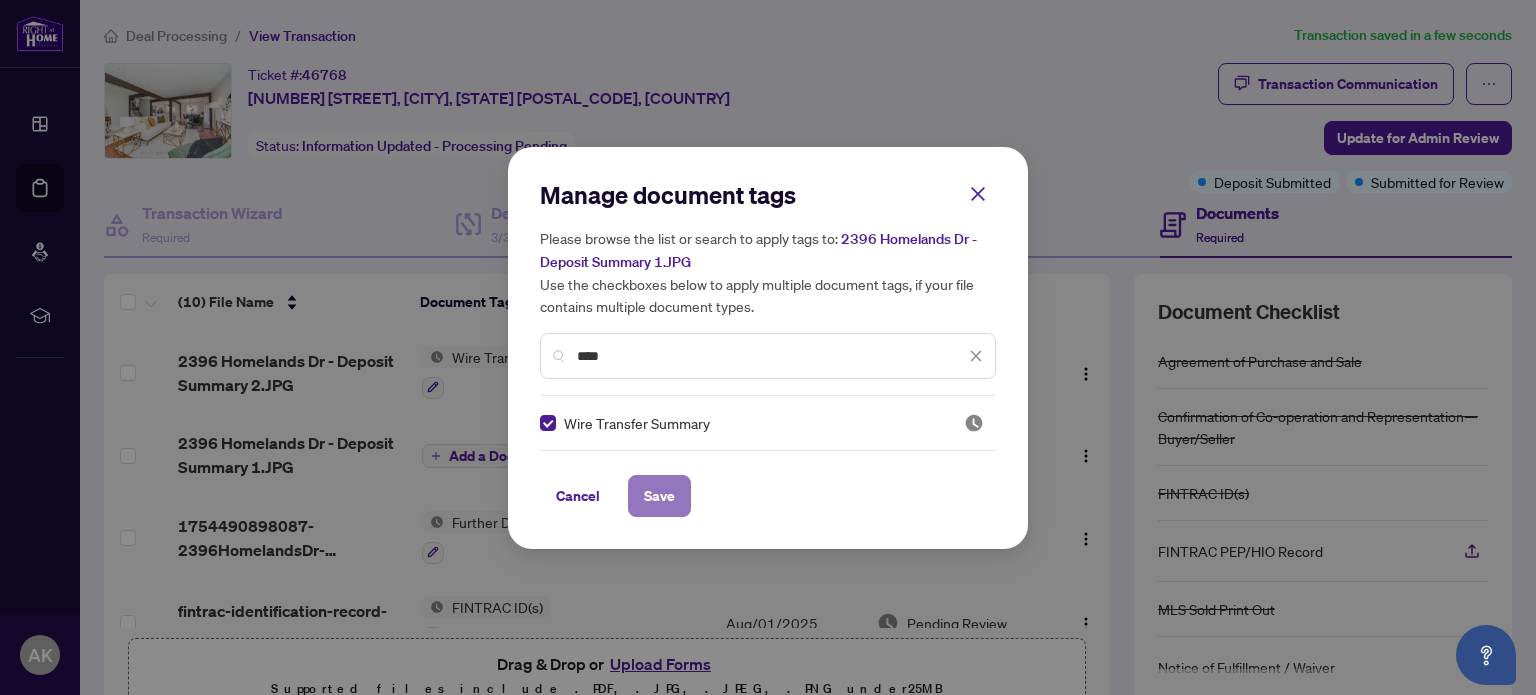 click on "Save" at bounding box center (659, 496) 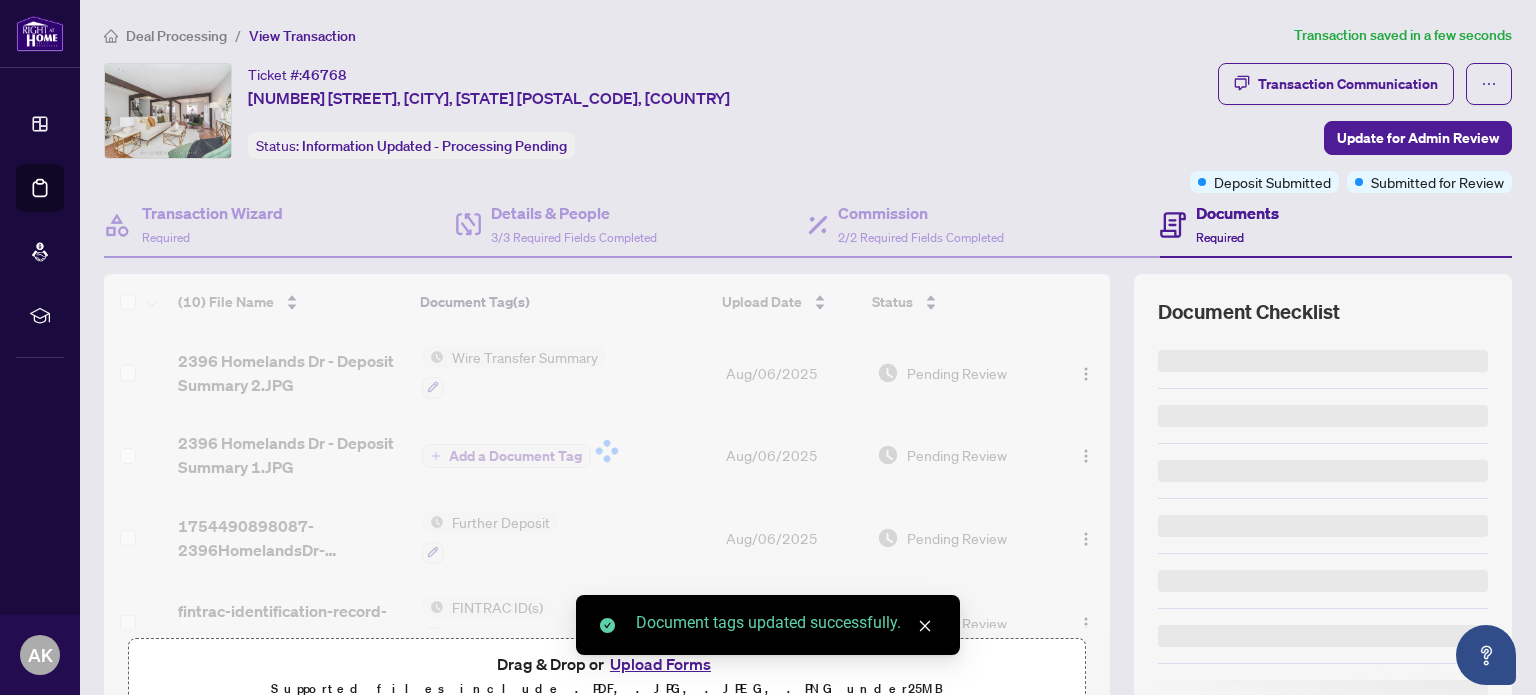 click on "Transaction Communication" at bounding box center [1348, 84] 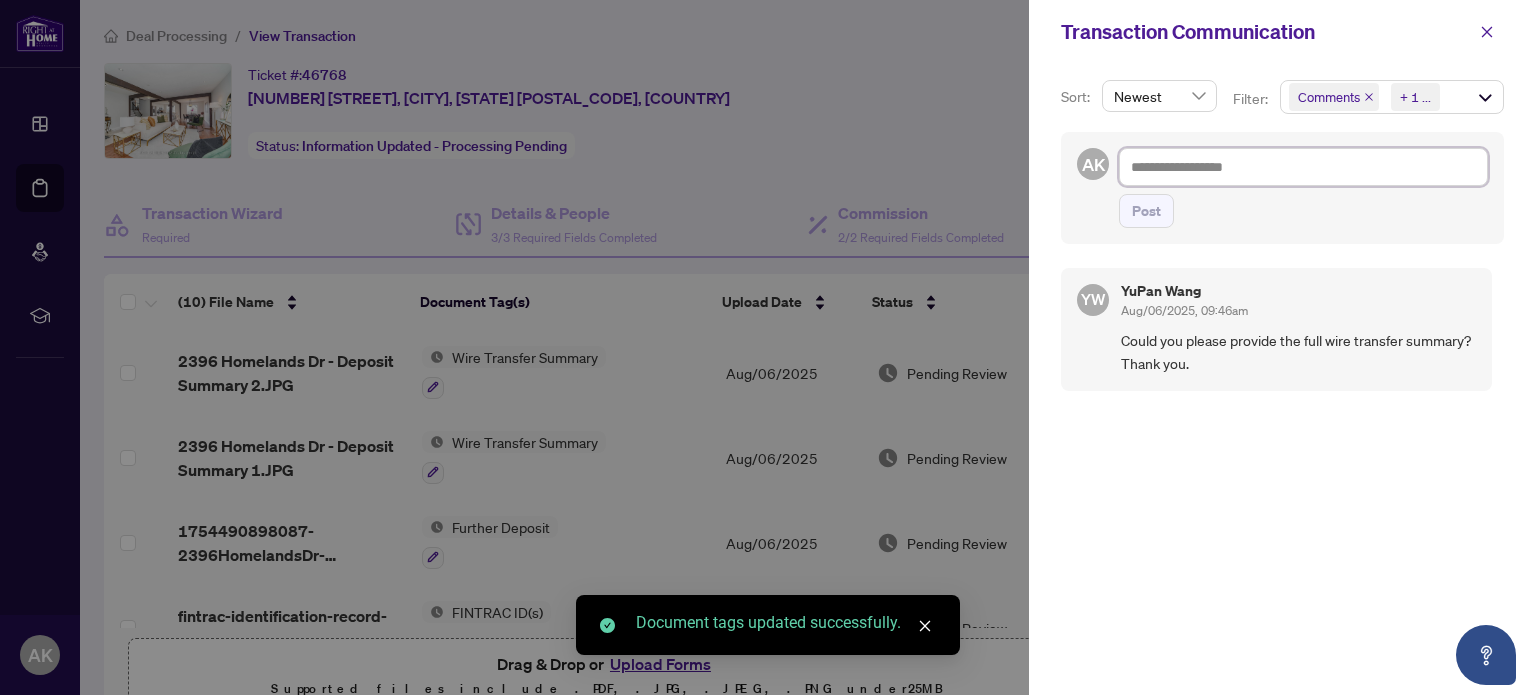 click at bounding box center [1303, 167] 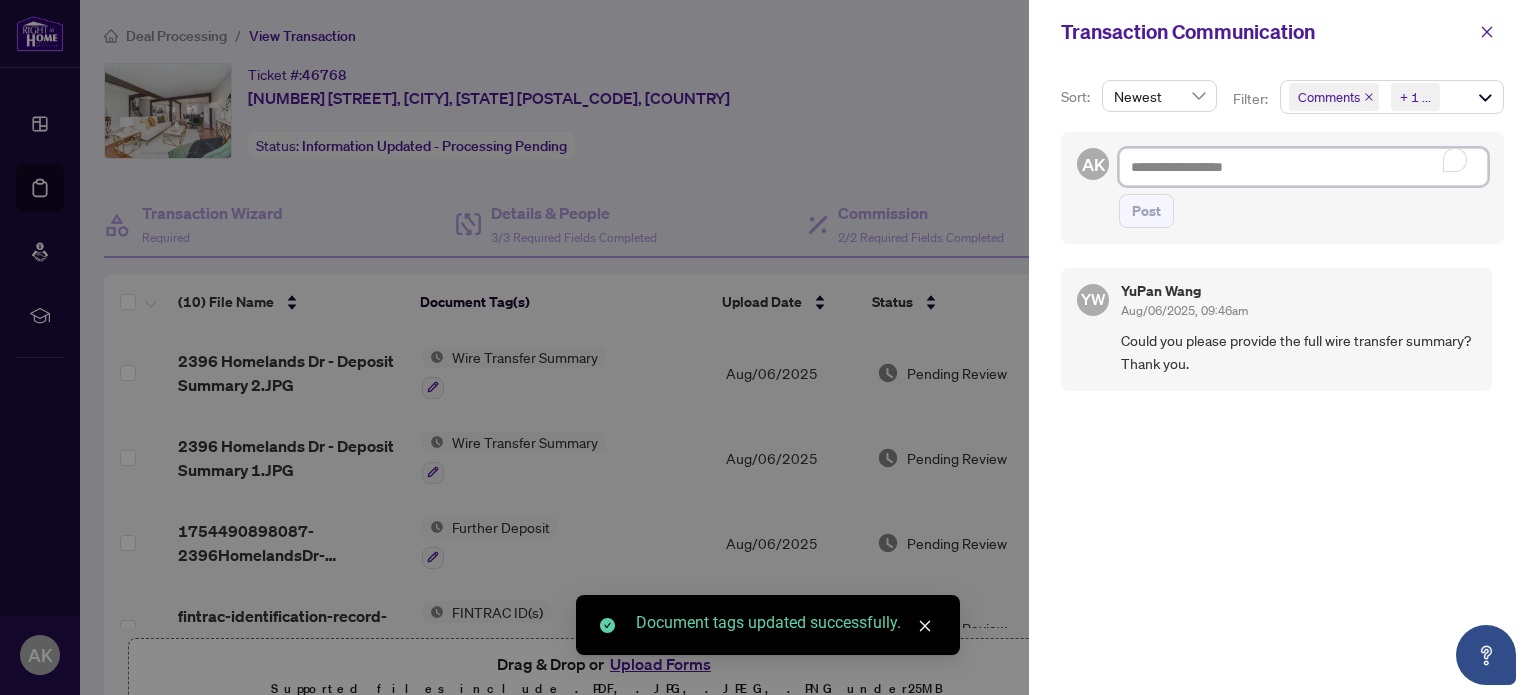 type on "*" 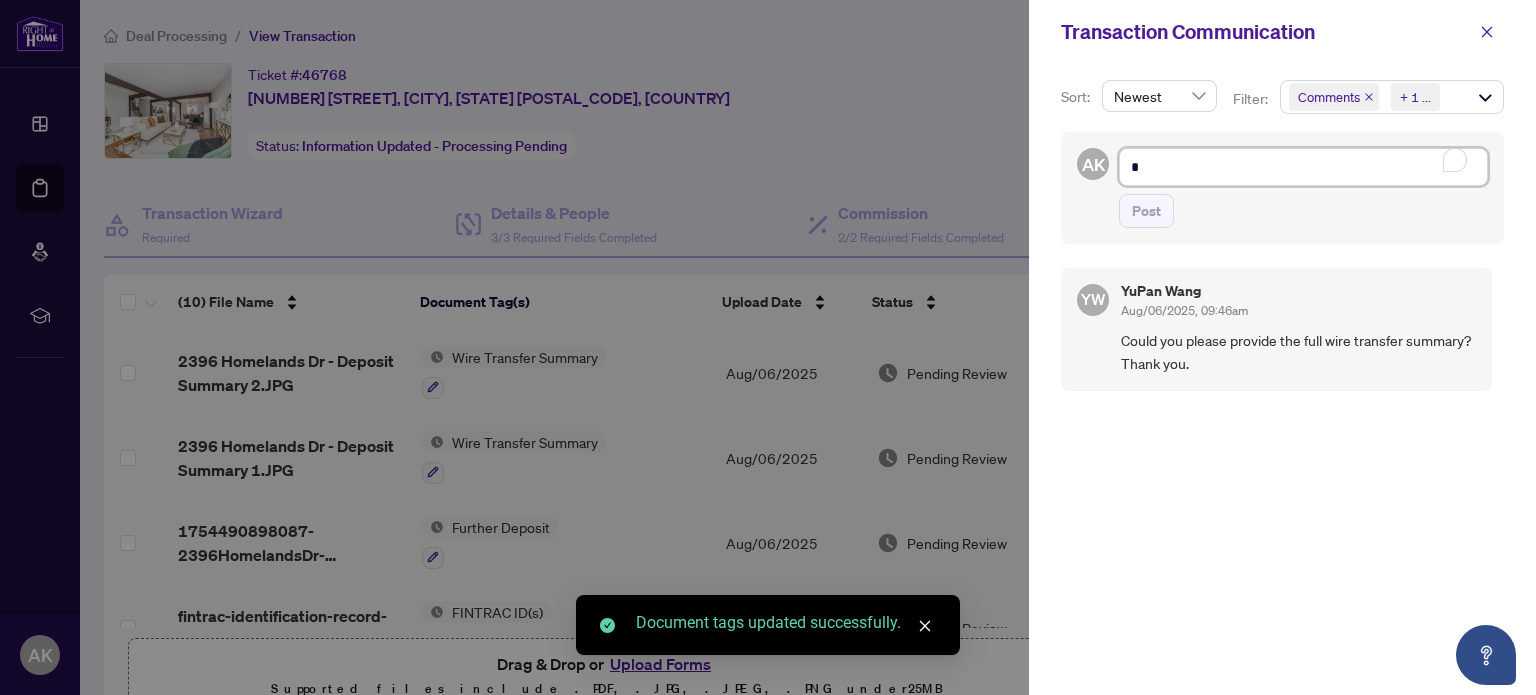 type on "**" 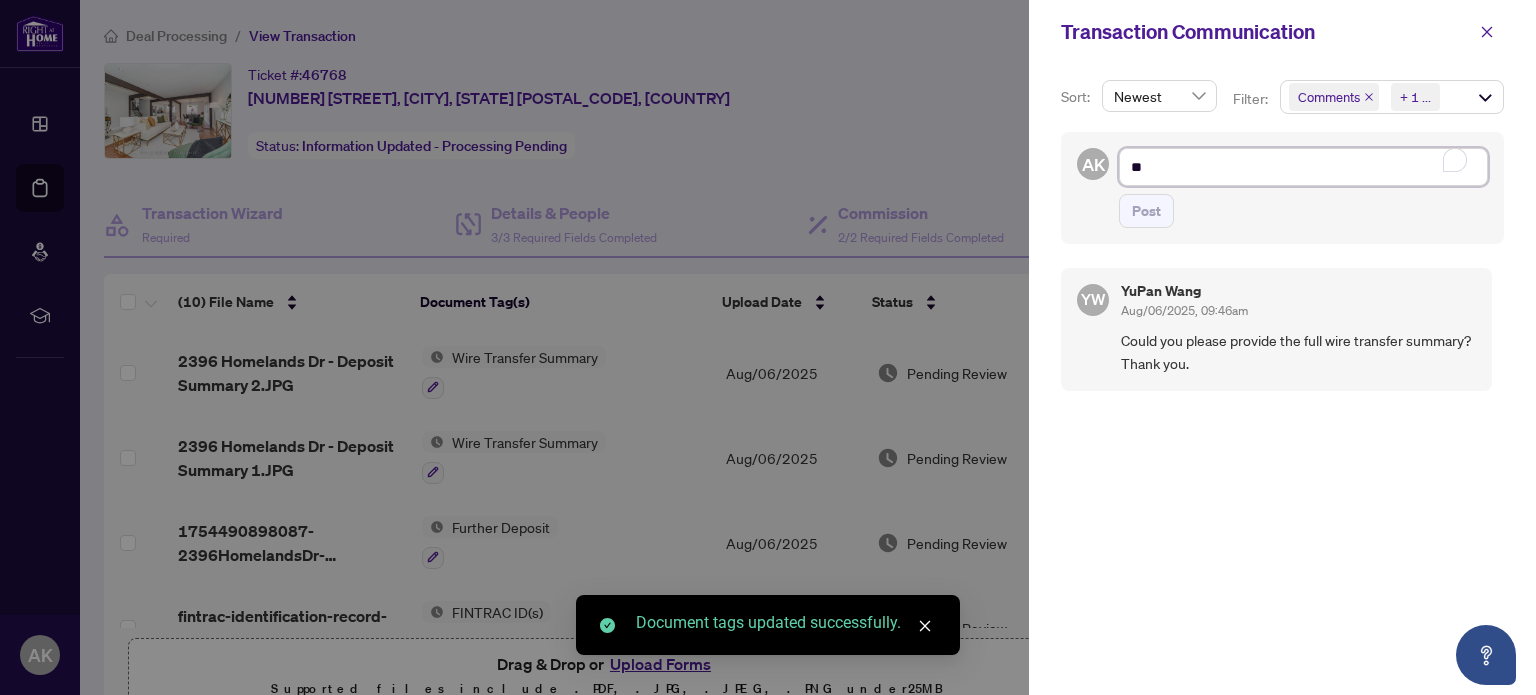 type on "**" 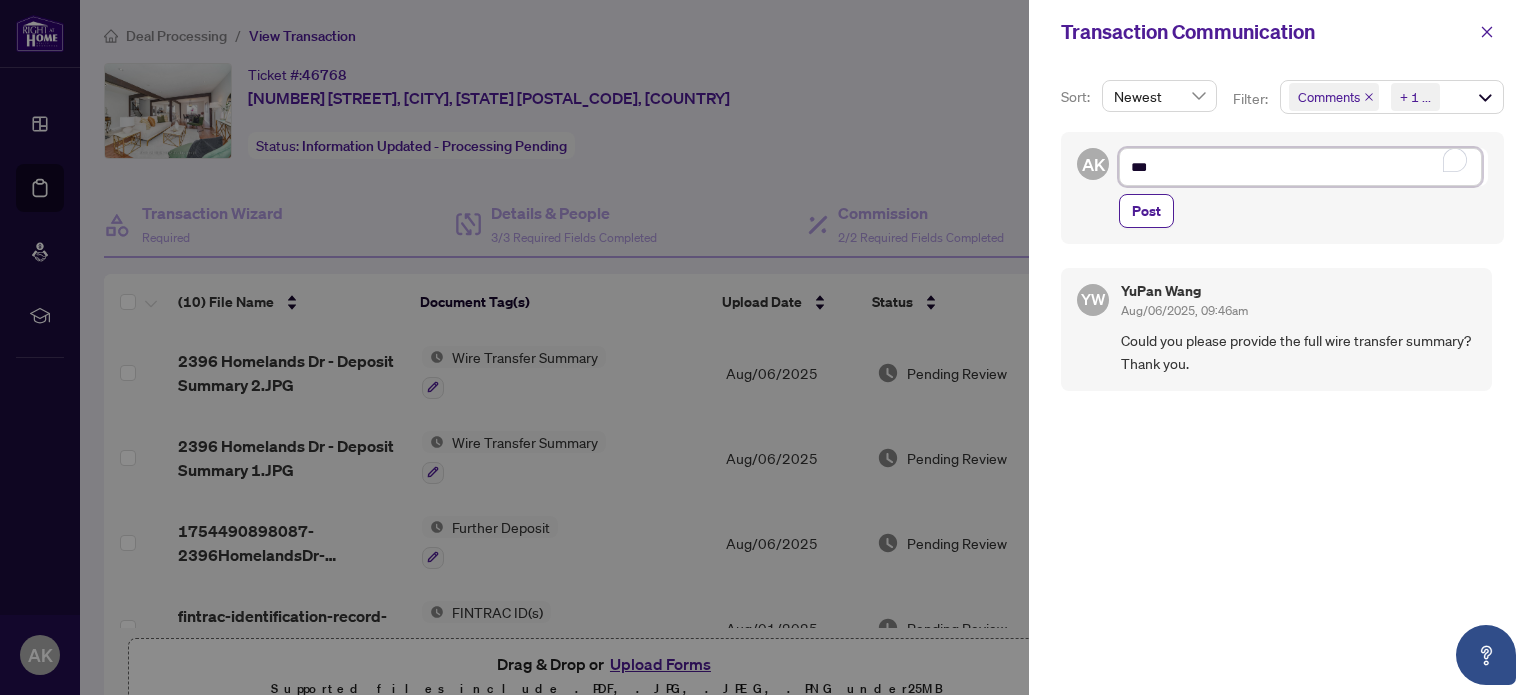 type on "****" 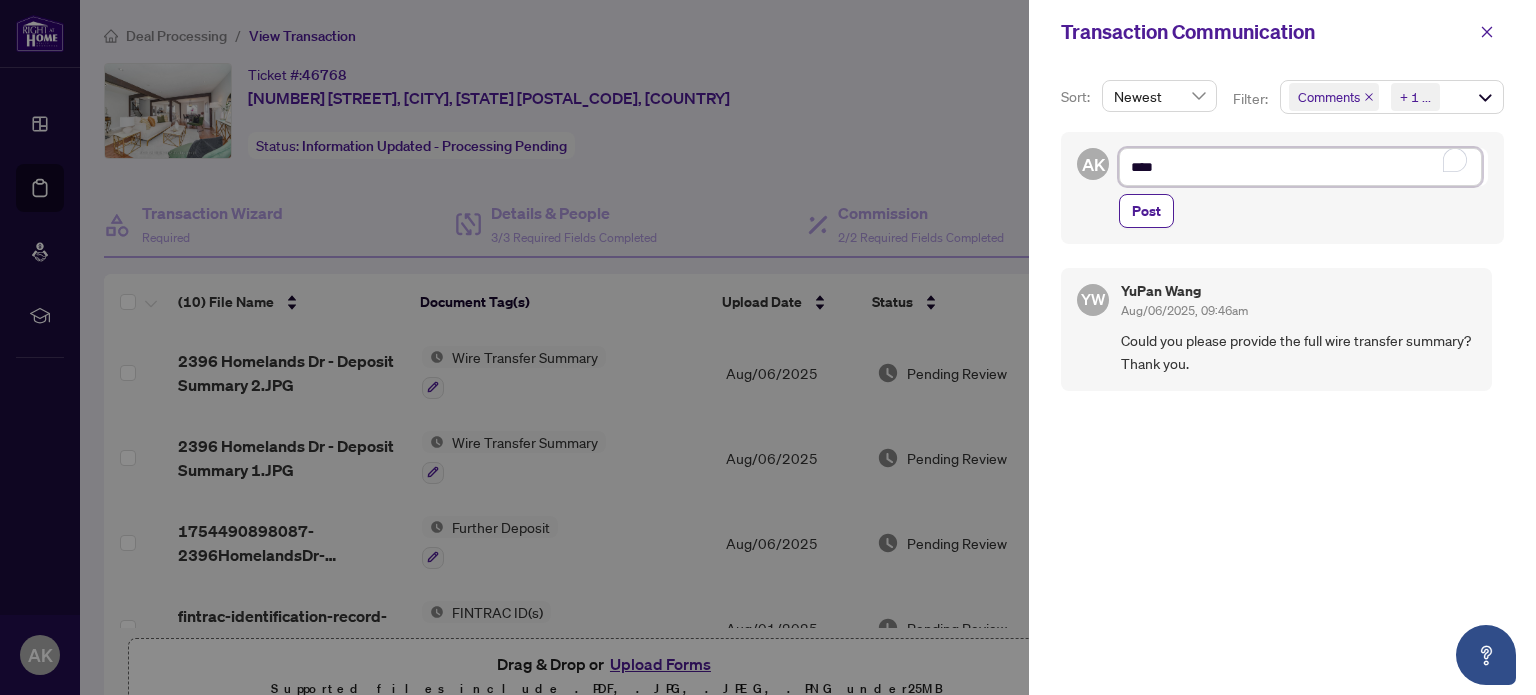 type on "*****" 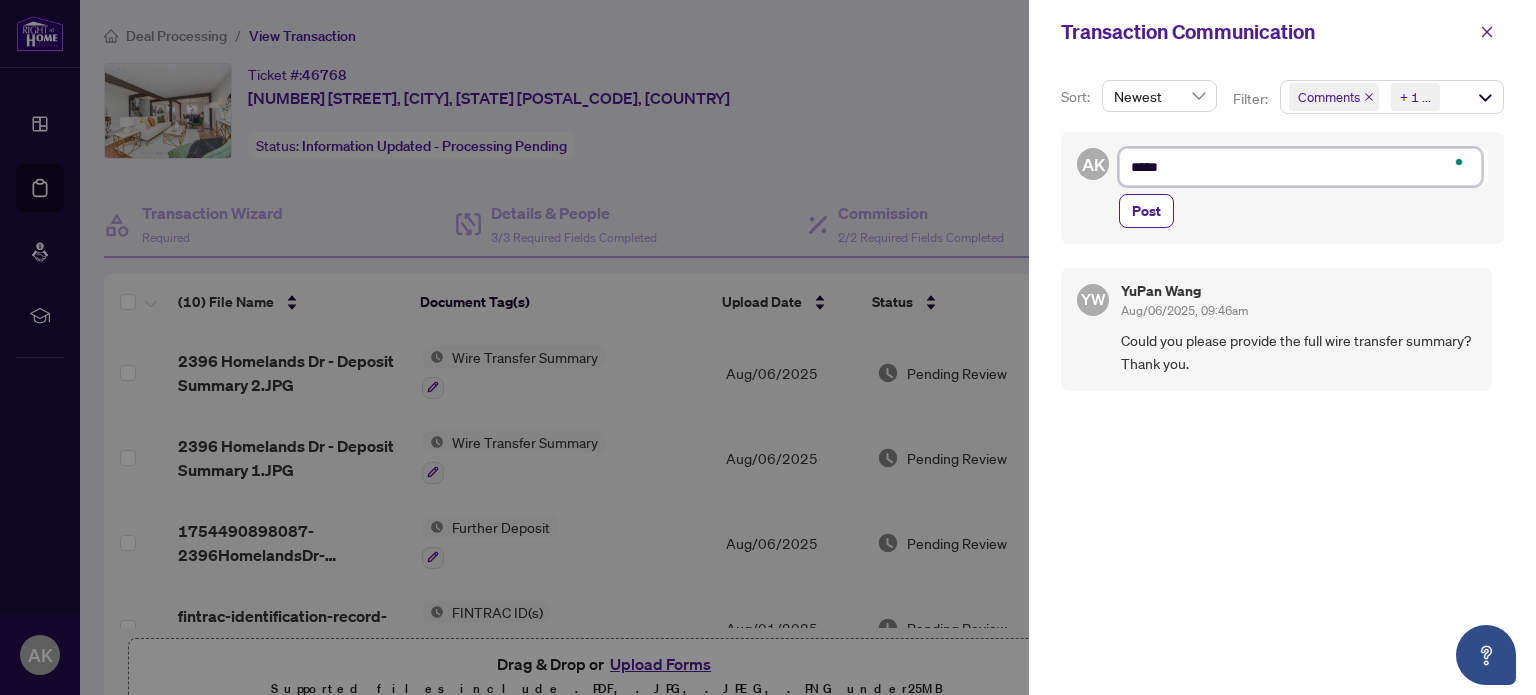 type on "******" 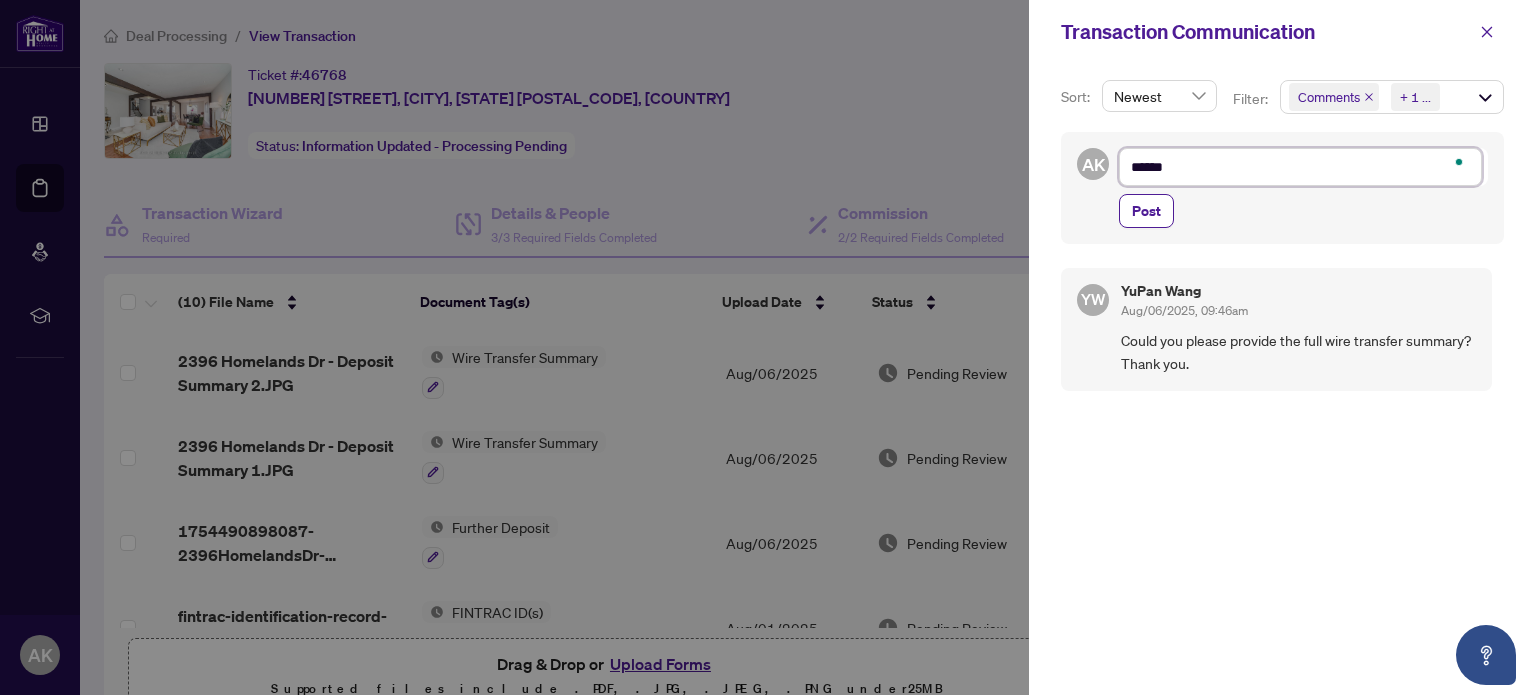 type on "*******" 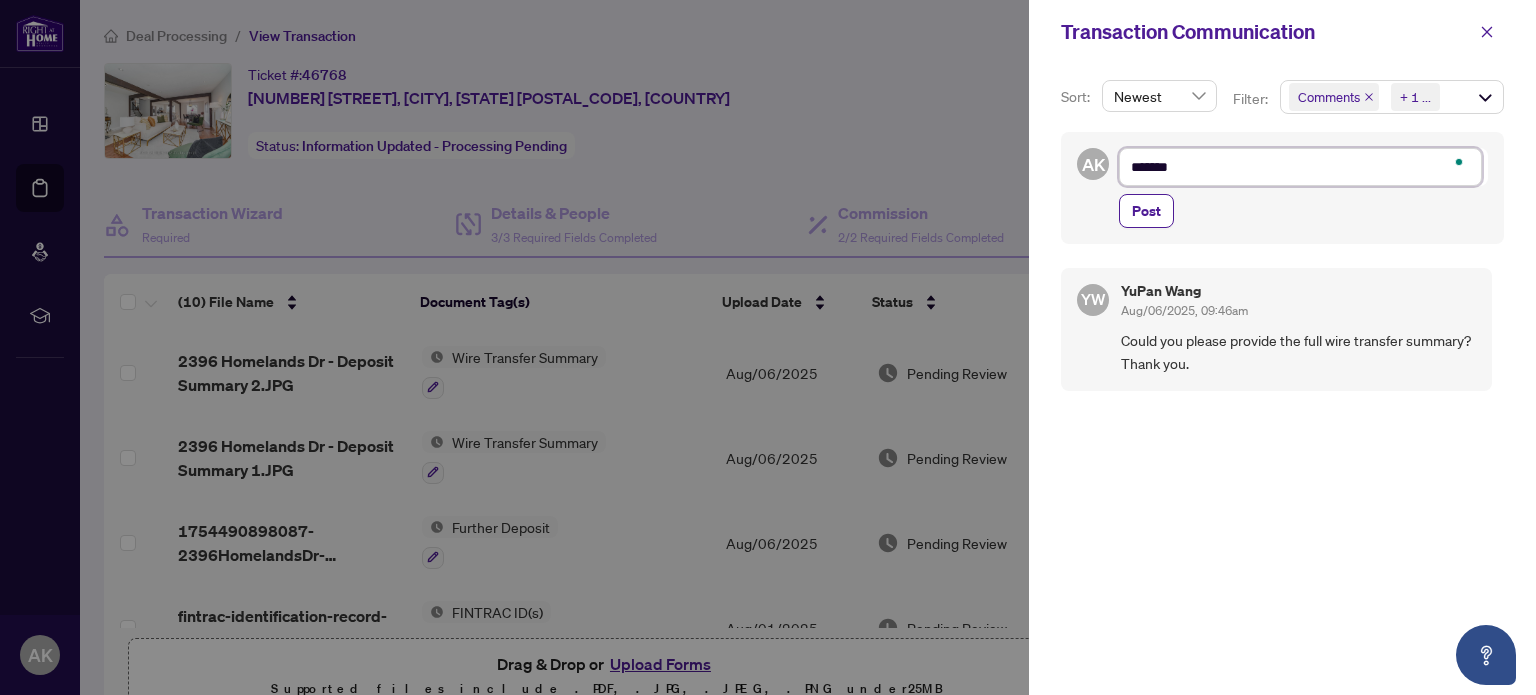 type on "********" 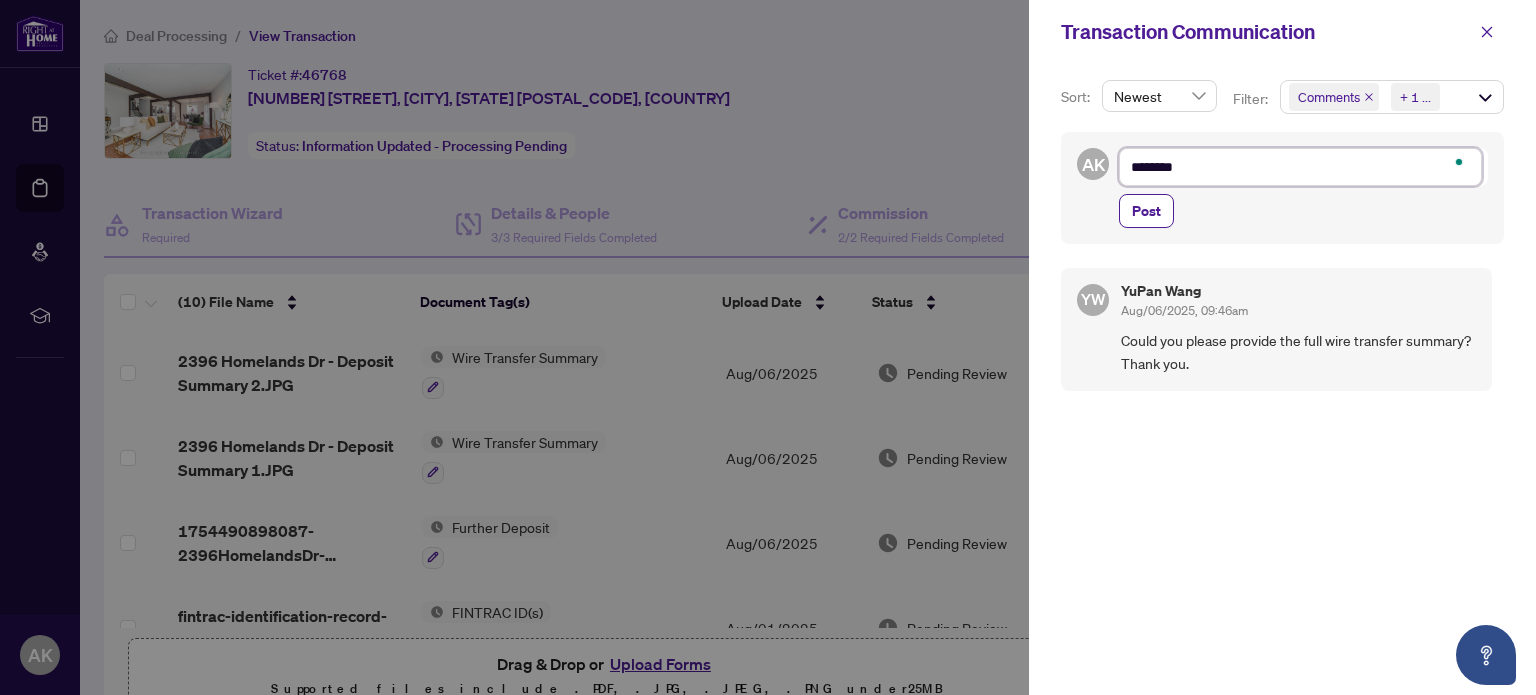 type on "*********" 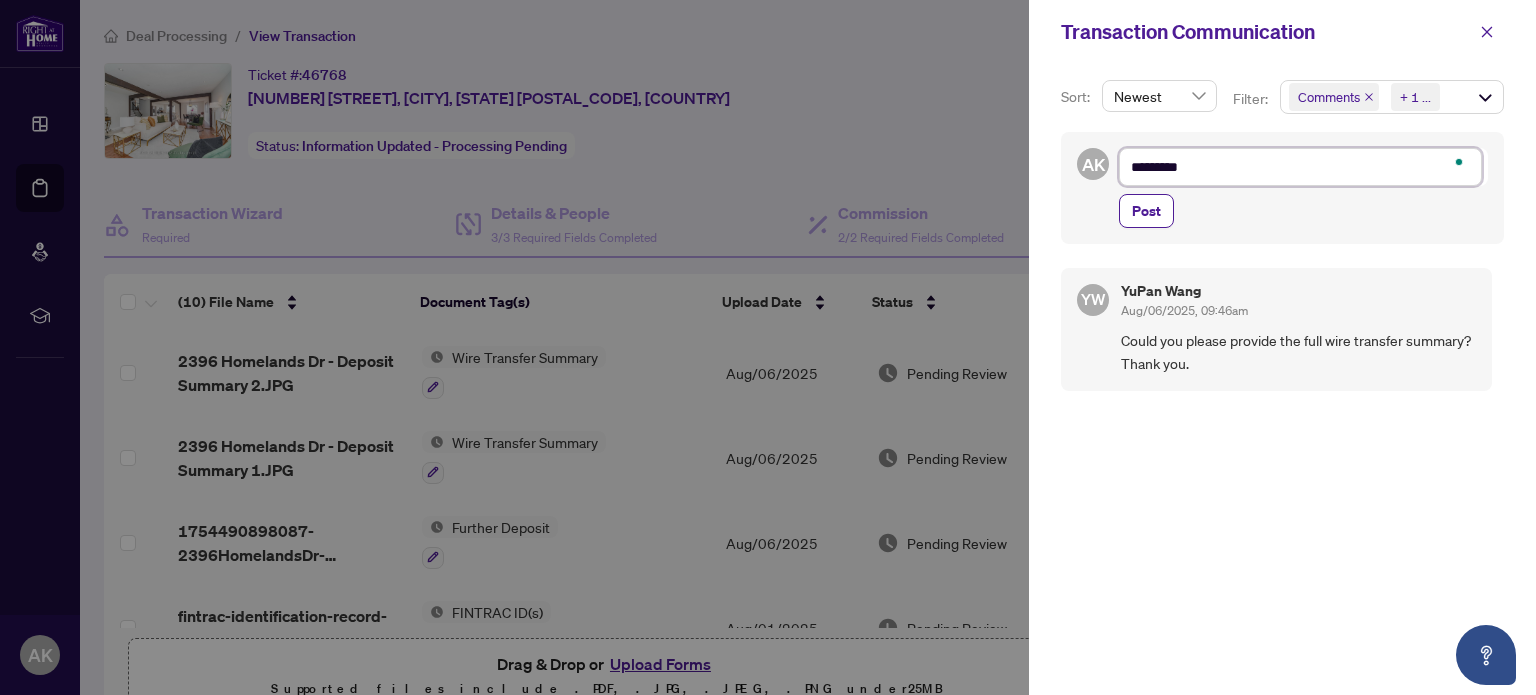 type on "*********" 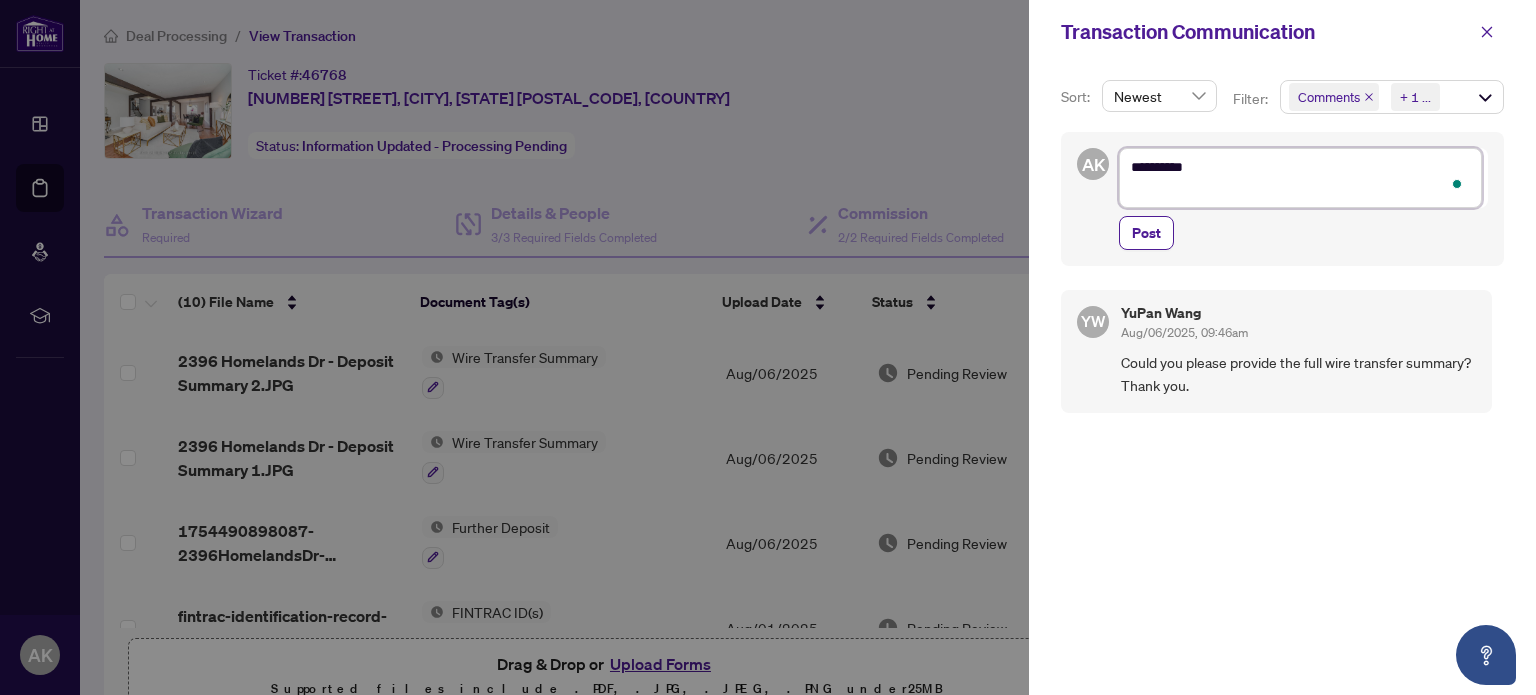 type on "*********
*" 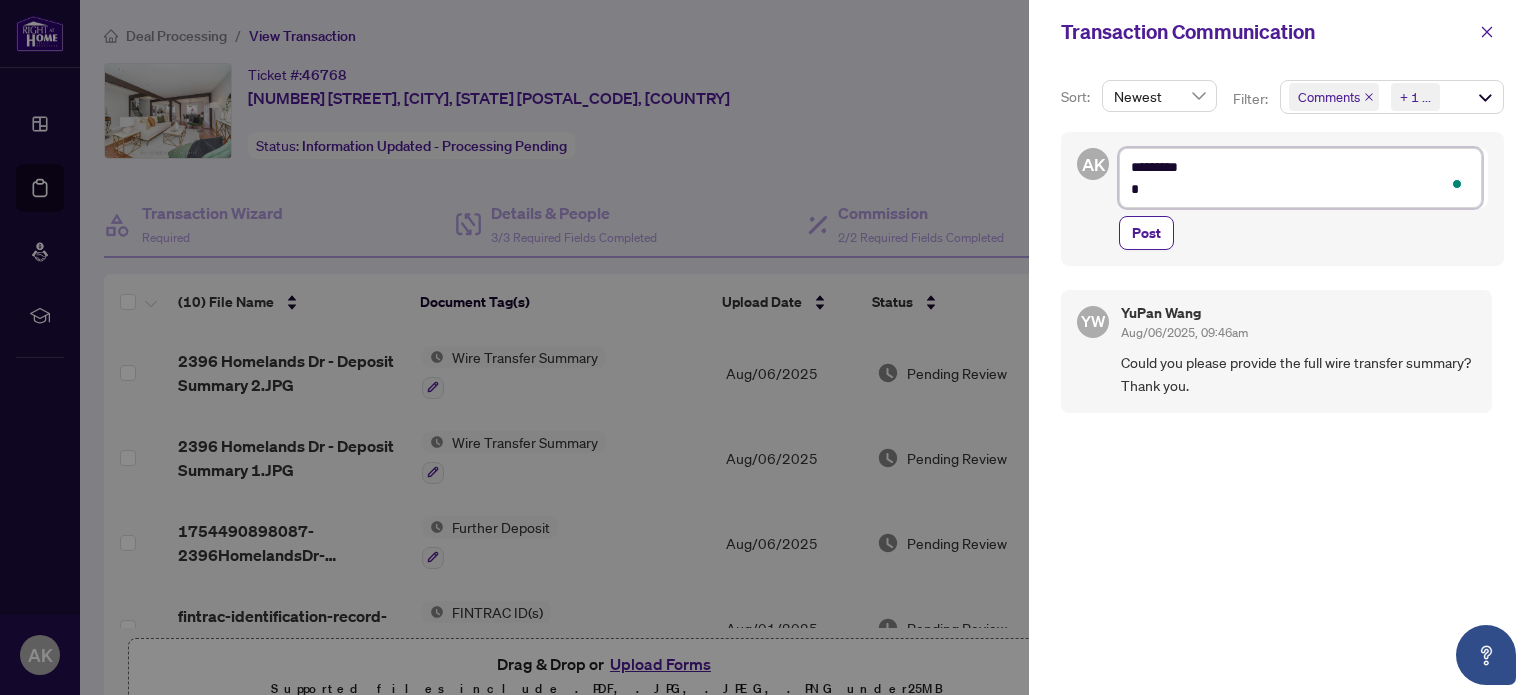 type on "*********
**" 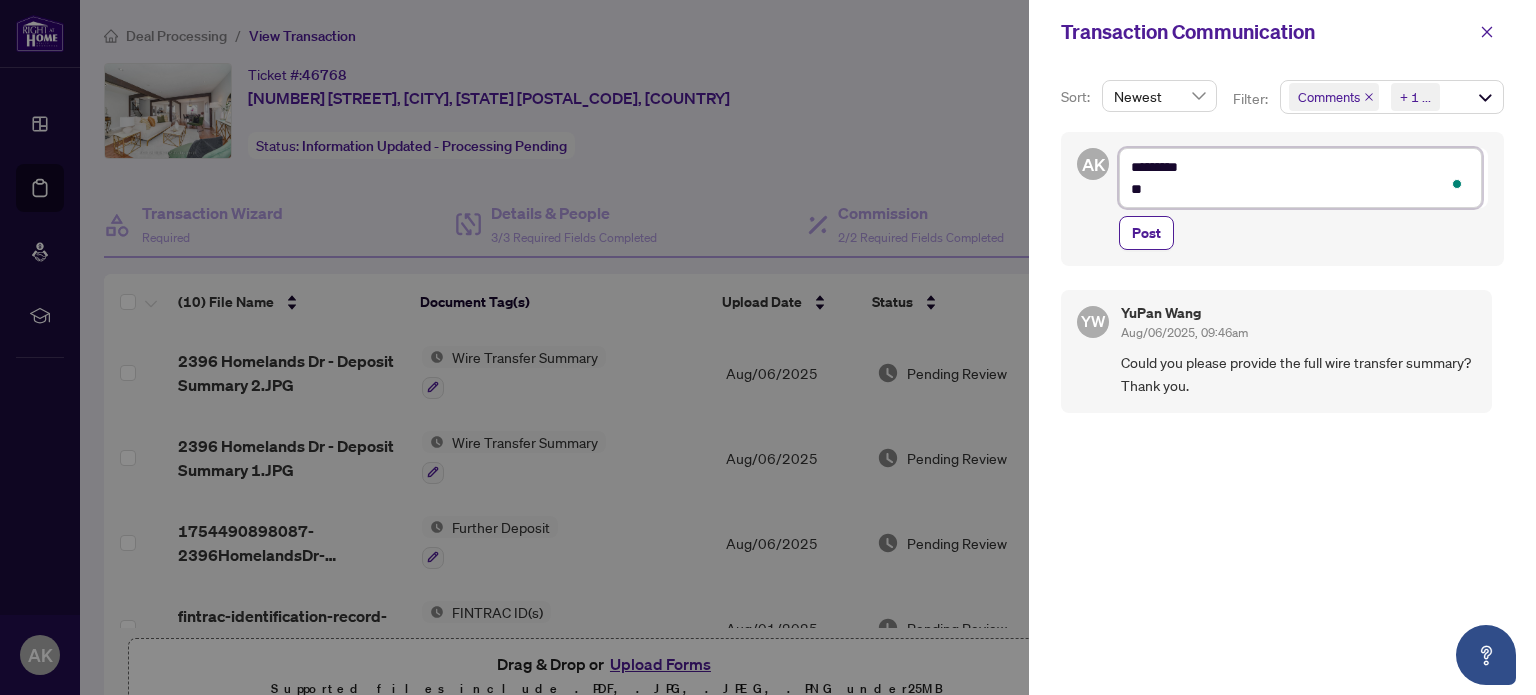 type on "*********
***" 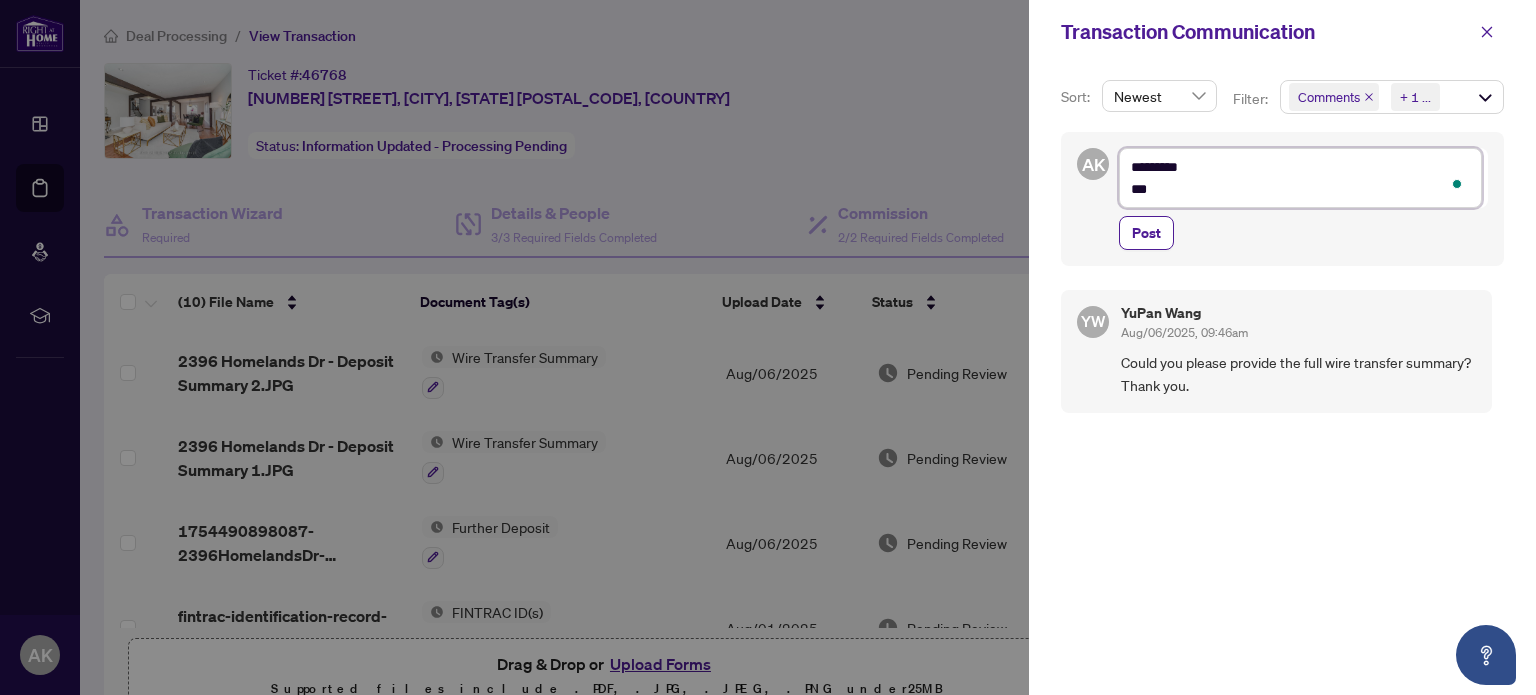 type on "*********
****" 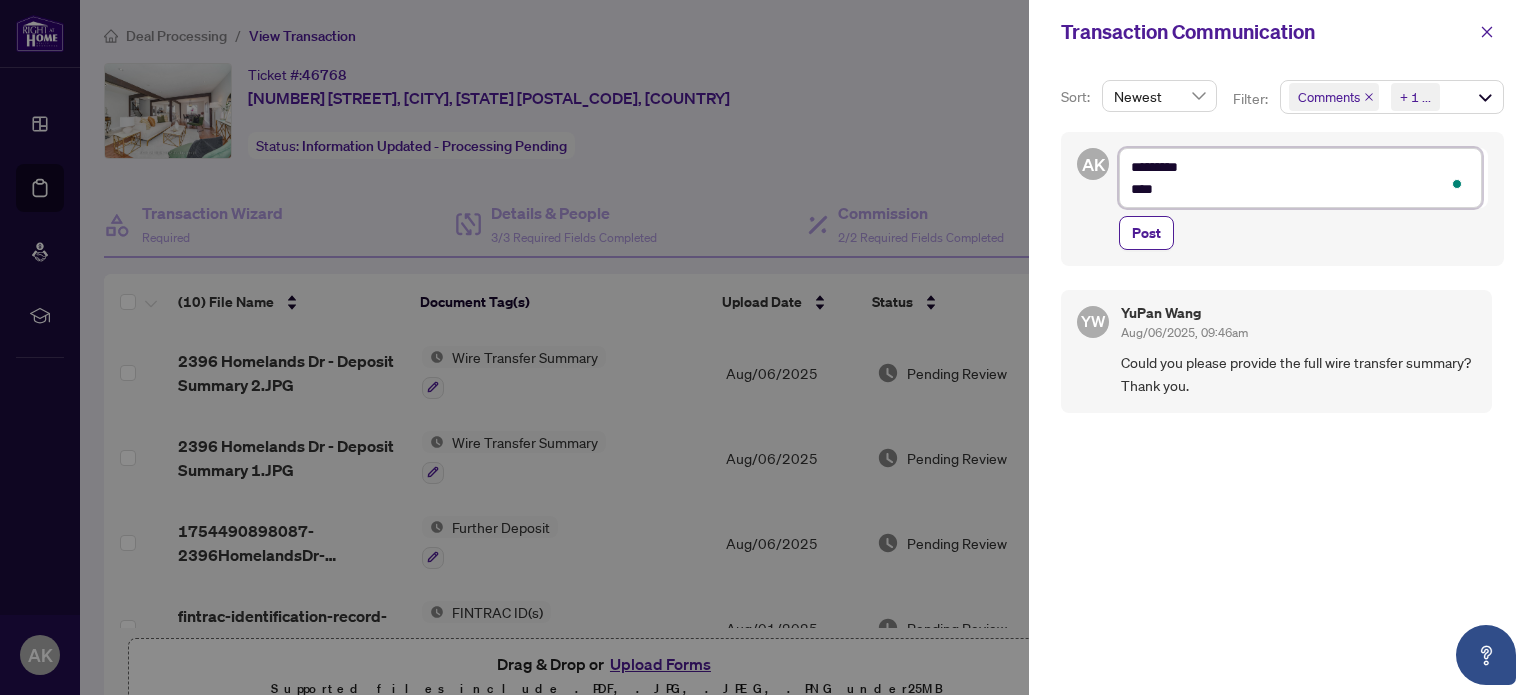 type on "*********
****" 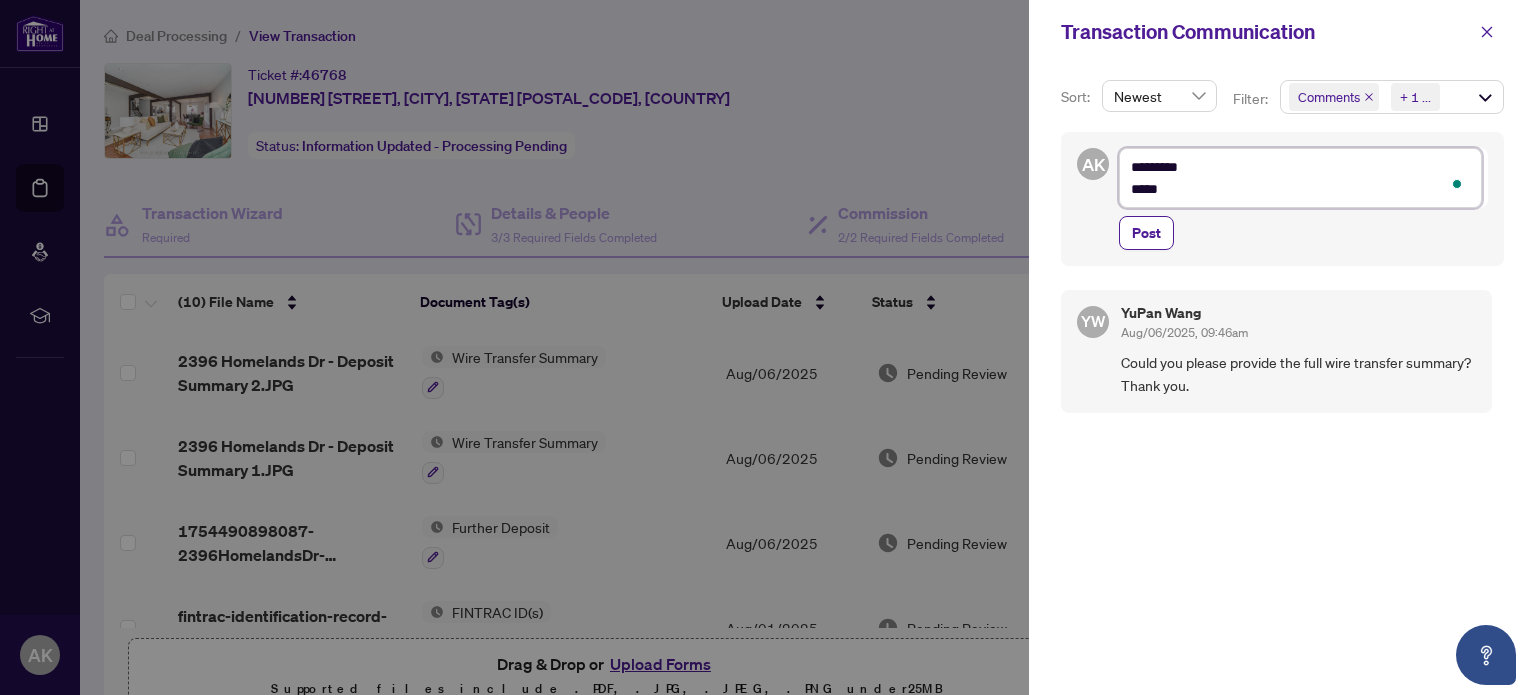 type on "*********
******" 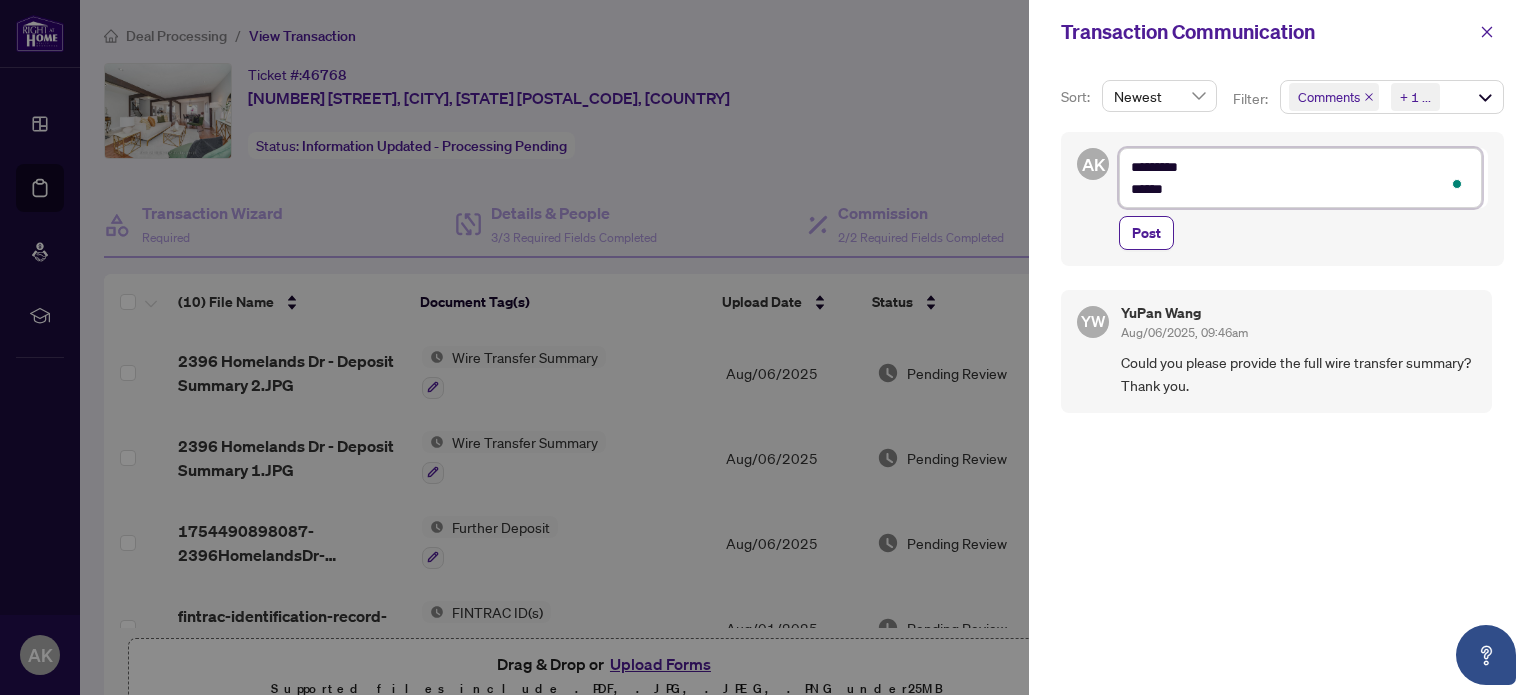 type on "*********
*******" 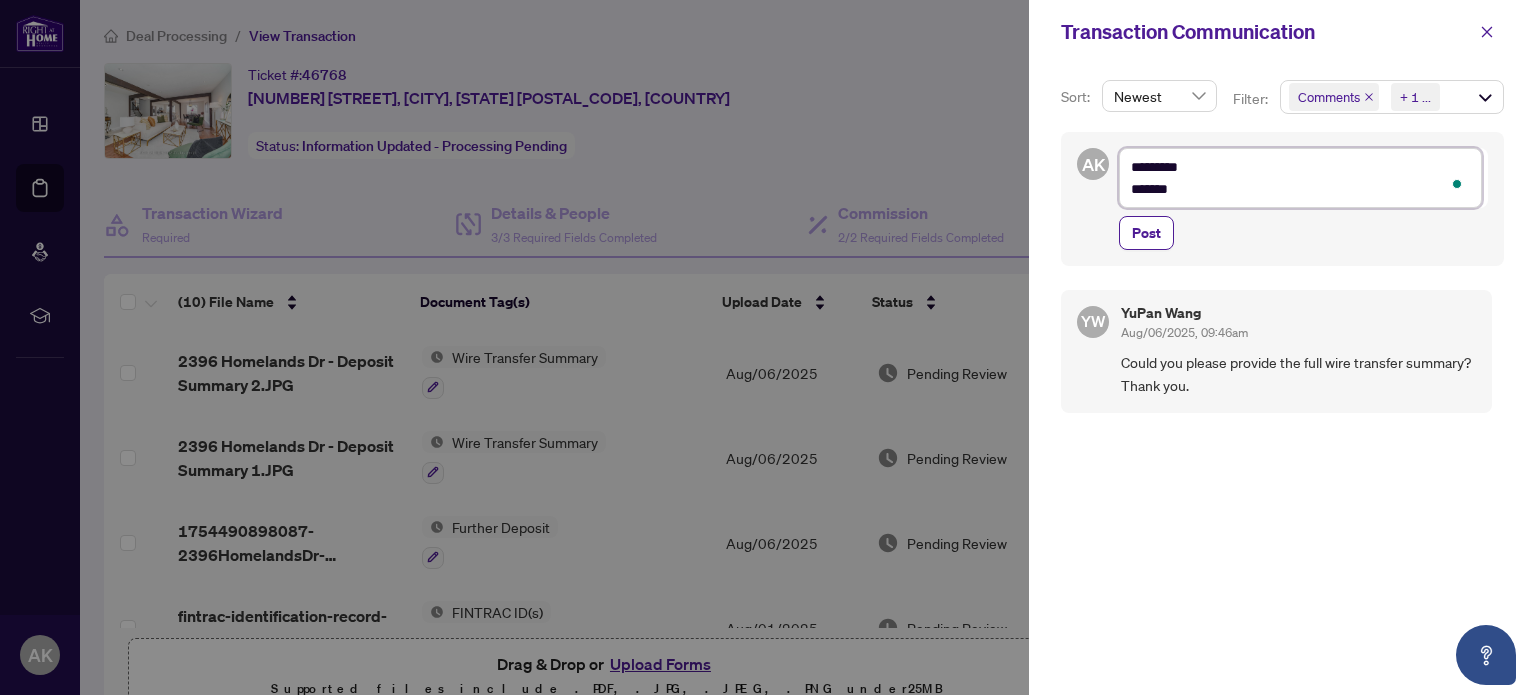 type on "*********
********" 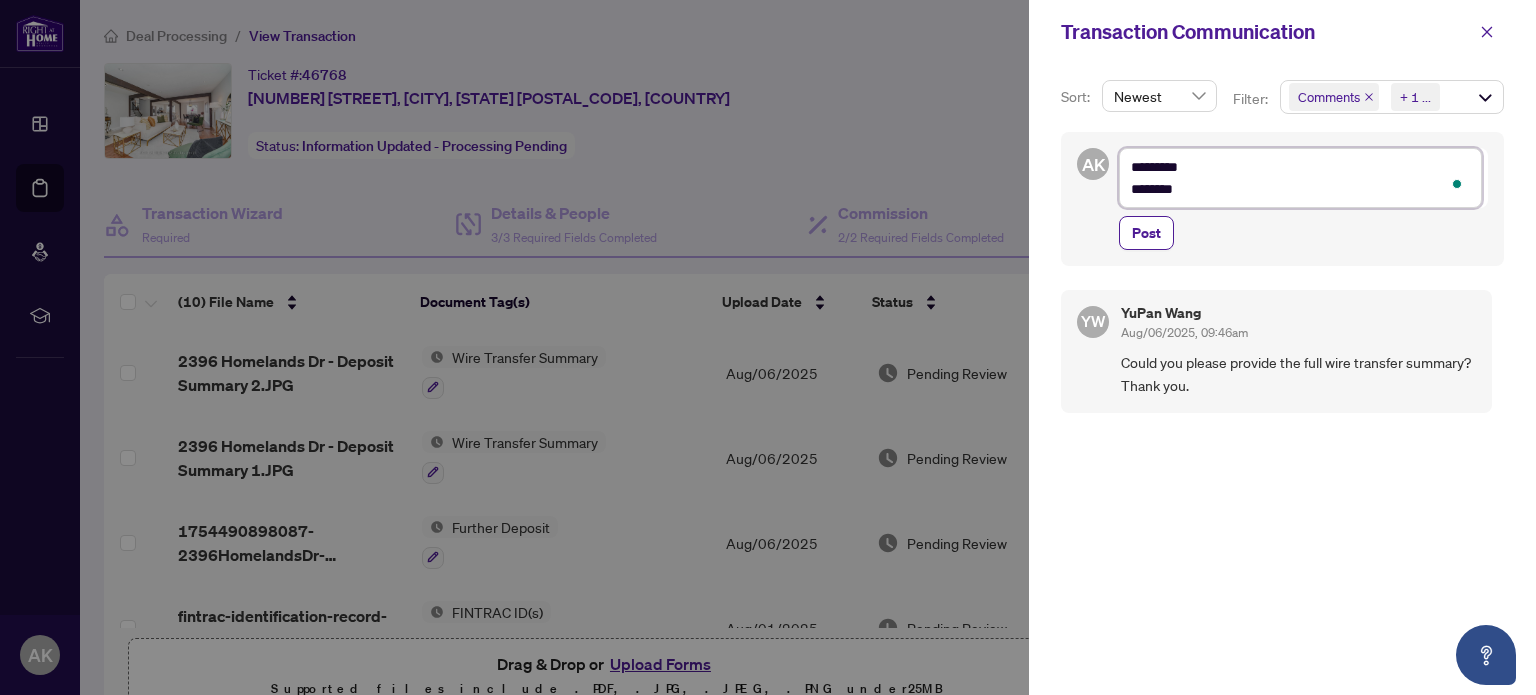 type on "*********
*******" 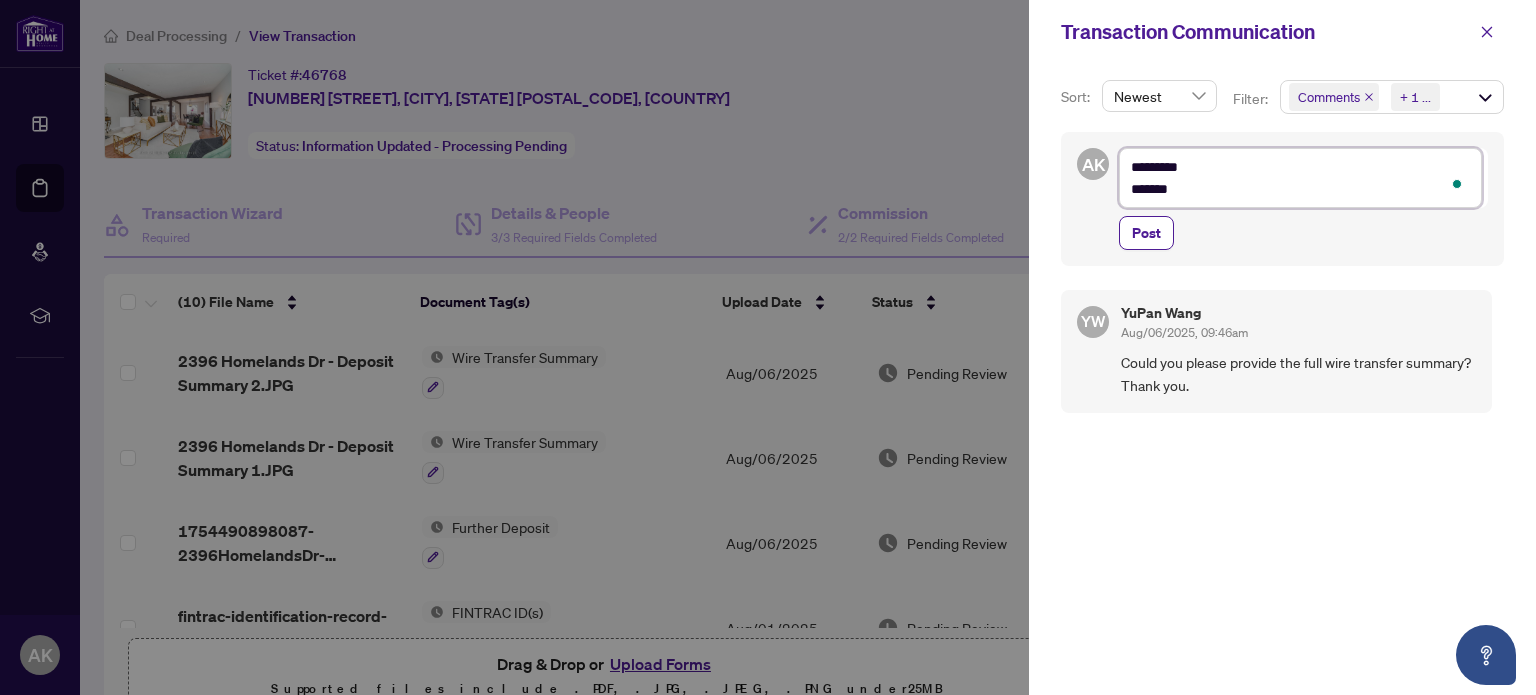 type on "*********
******" 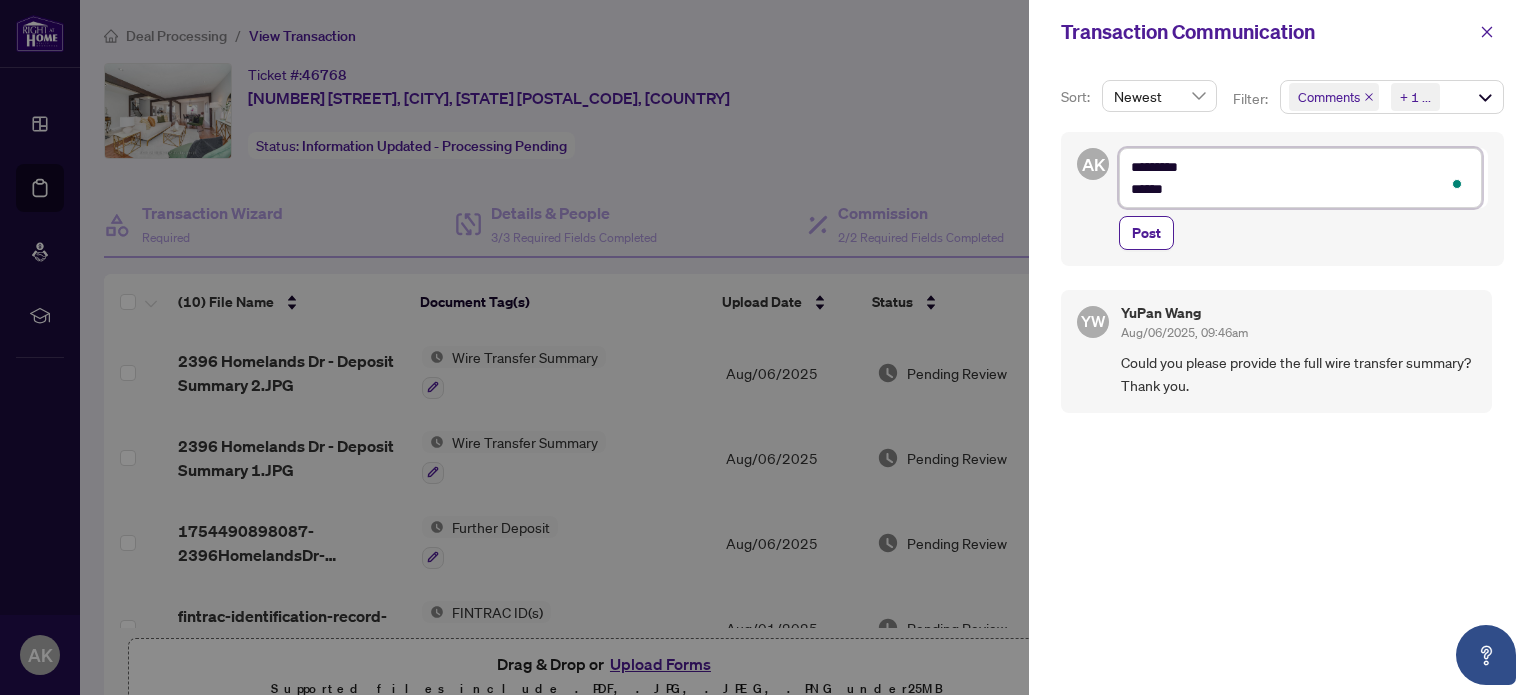 type on "*********
****" 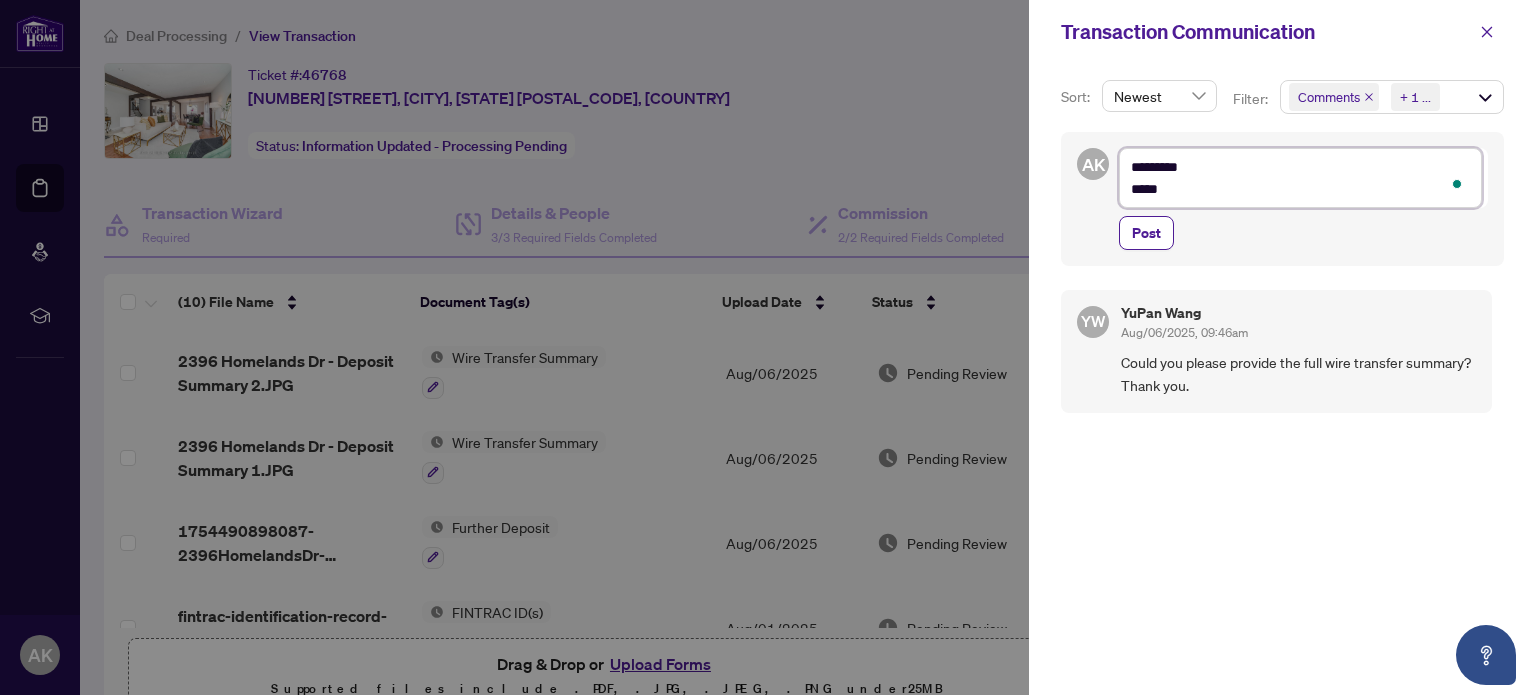 type on "*********
******" 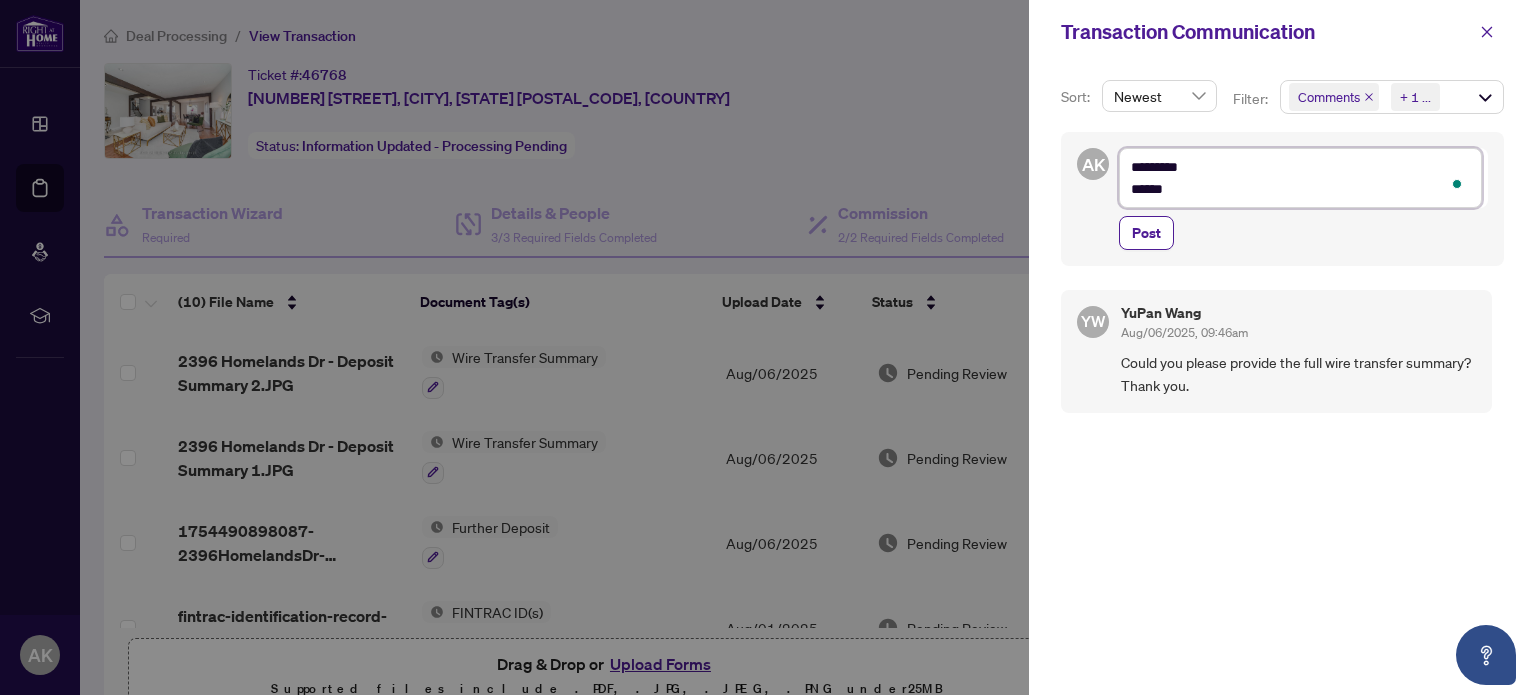 type on "*********
*******" 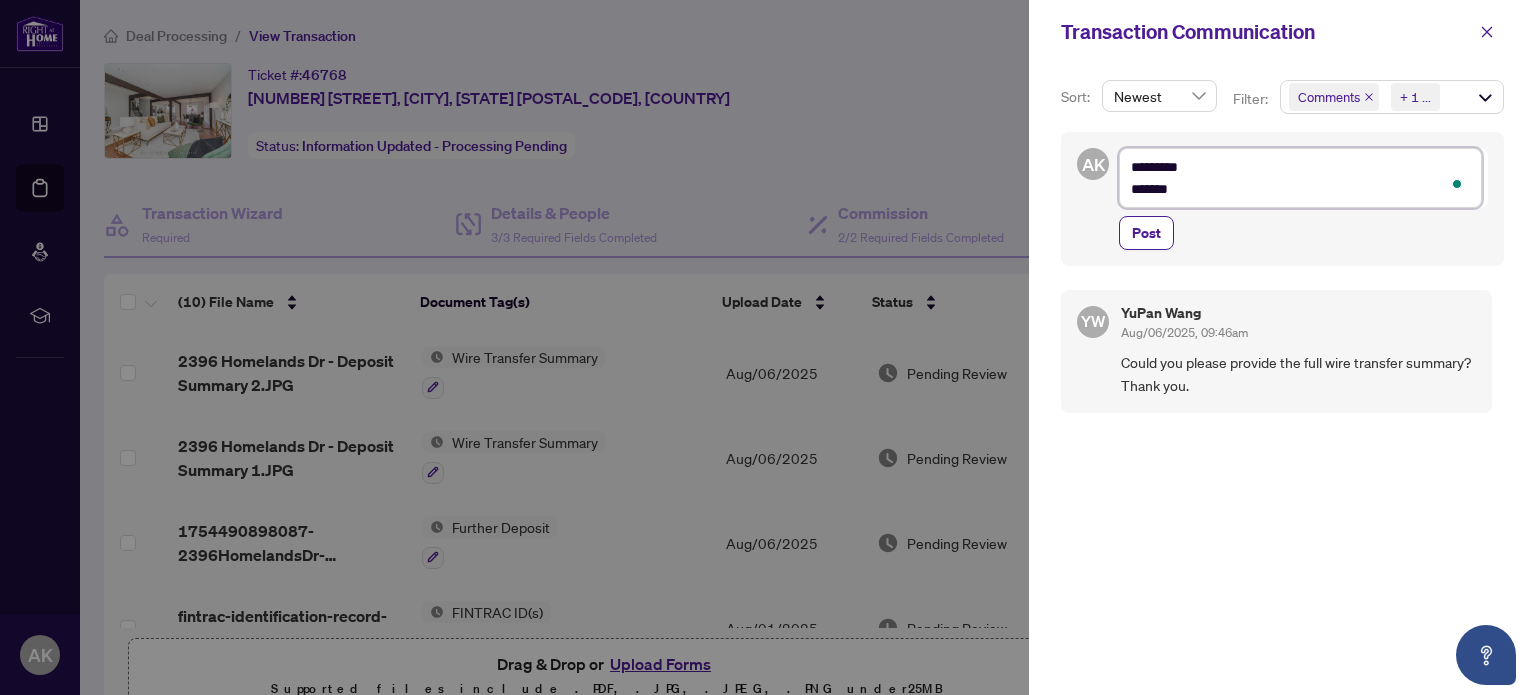 type on "*********
********" 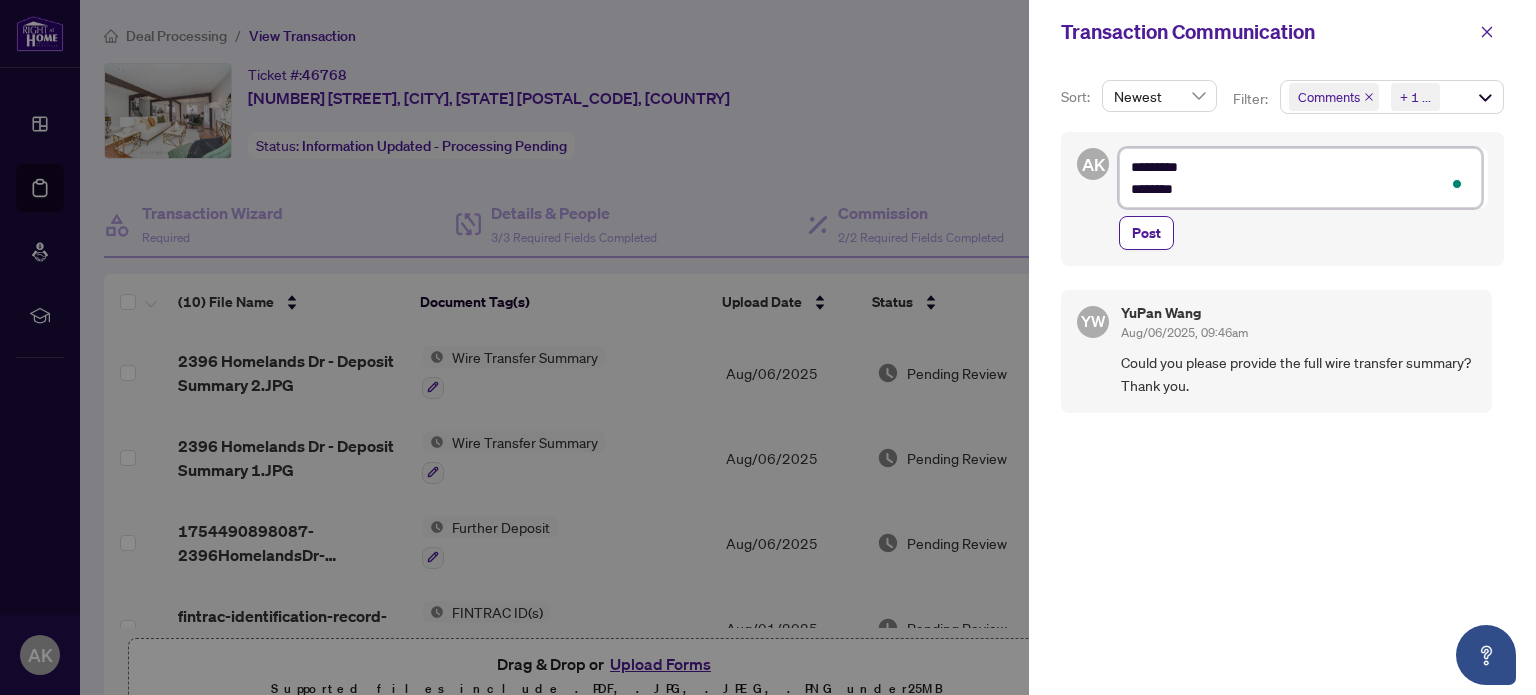 type on "*********
*********" 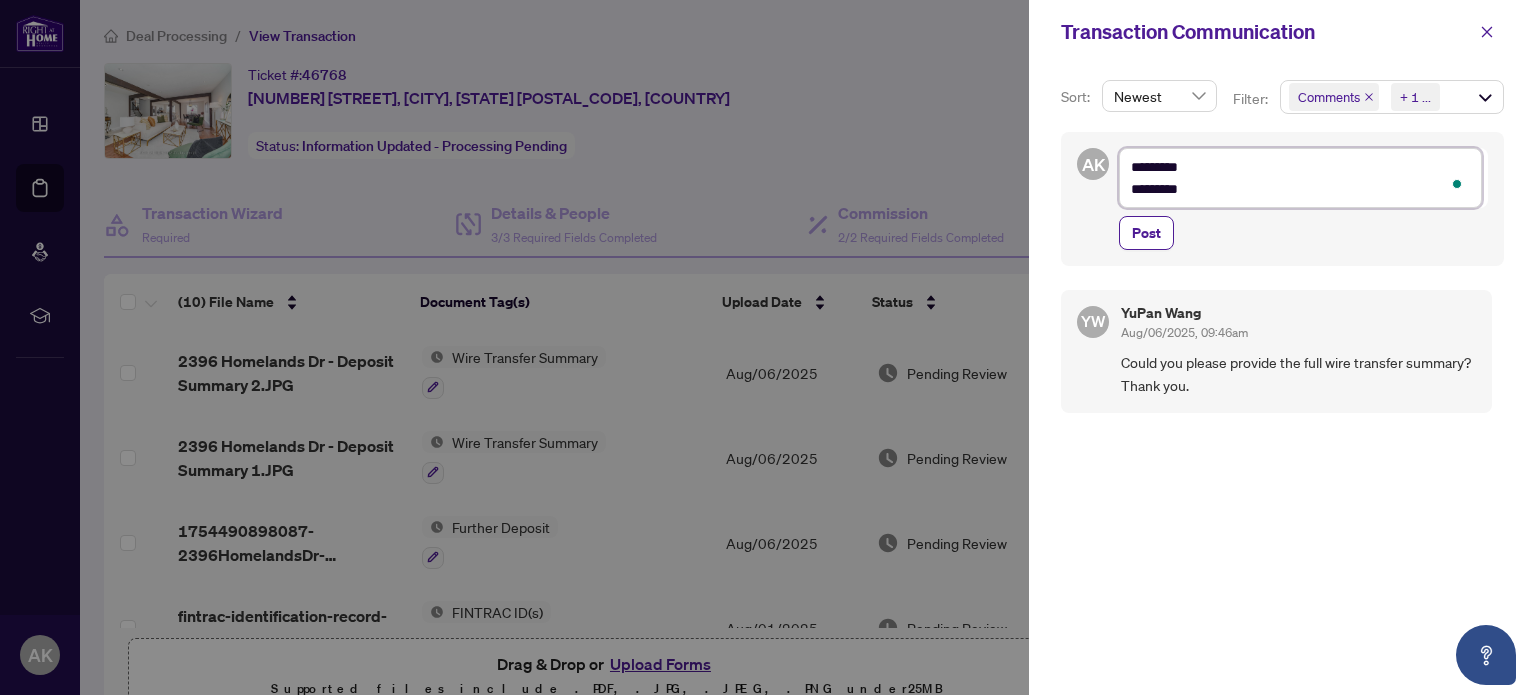 type on "*********
*********" 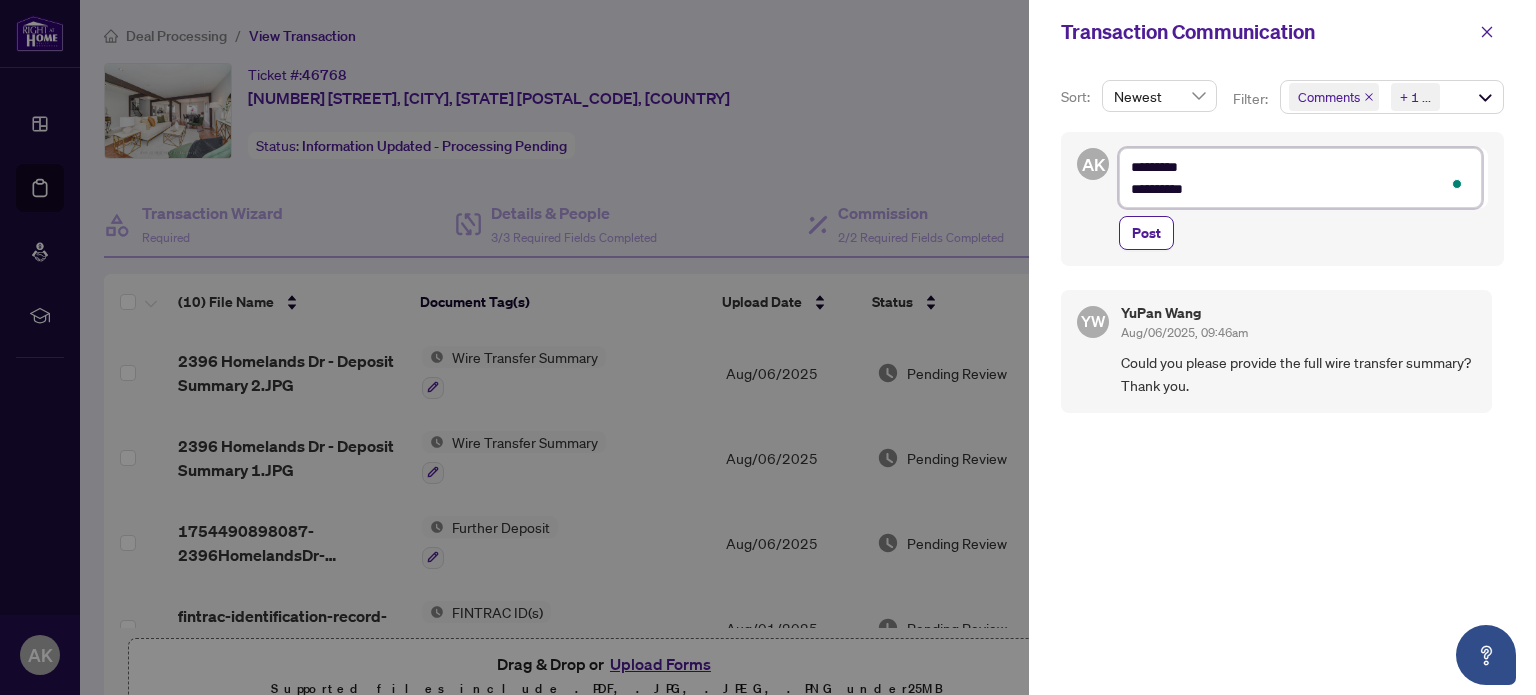 type on "**********" 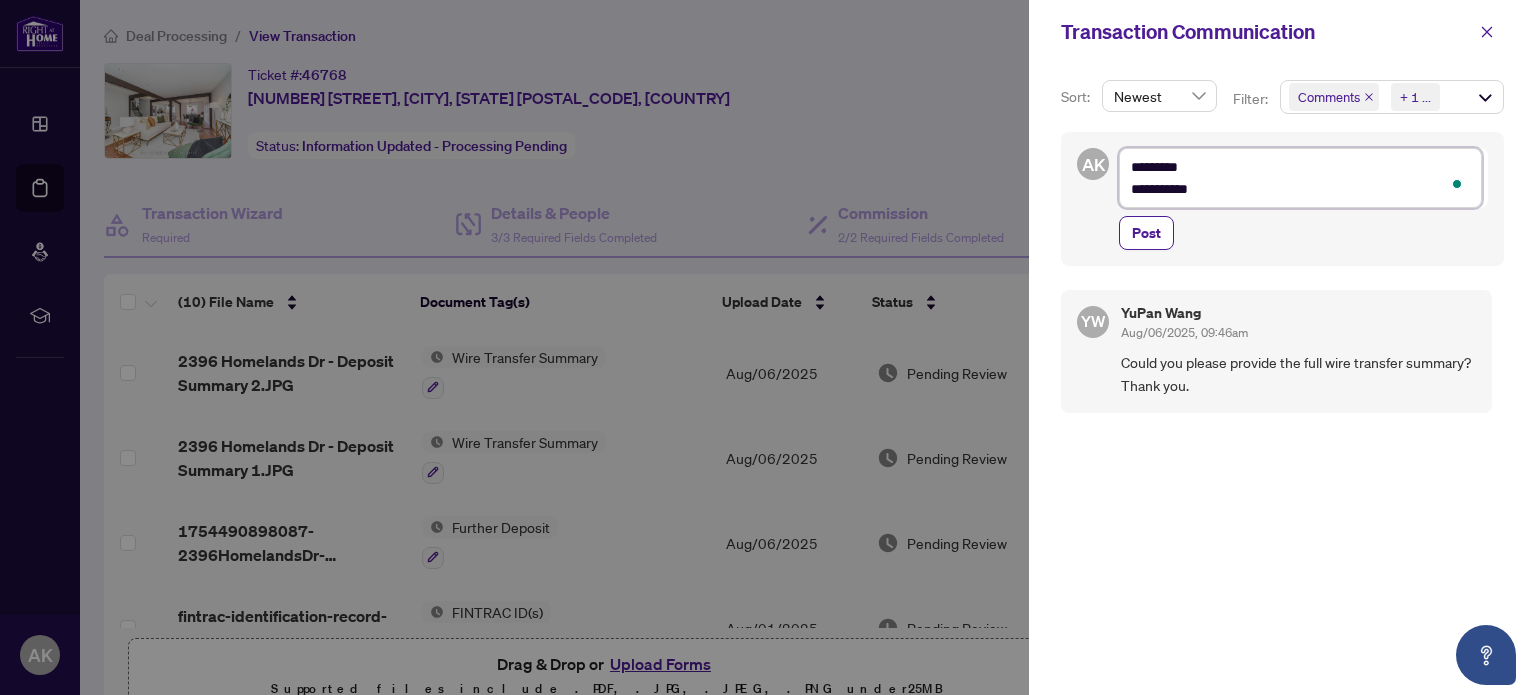 type on "**********" 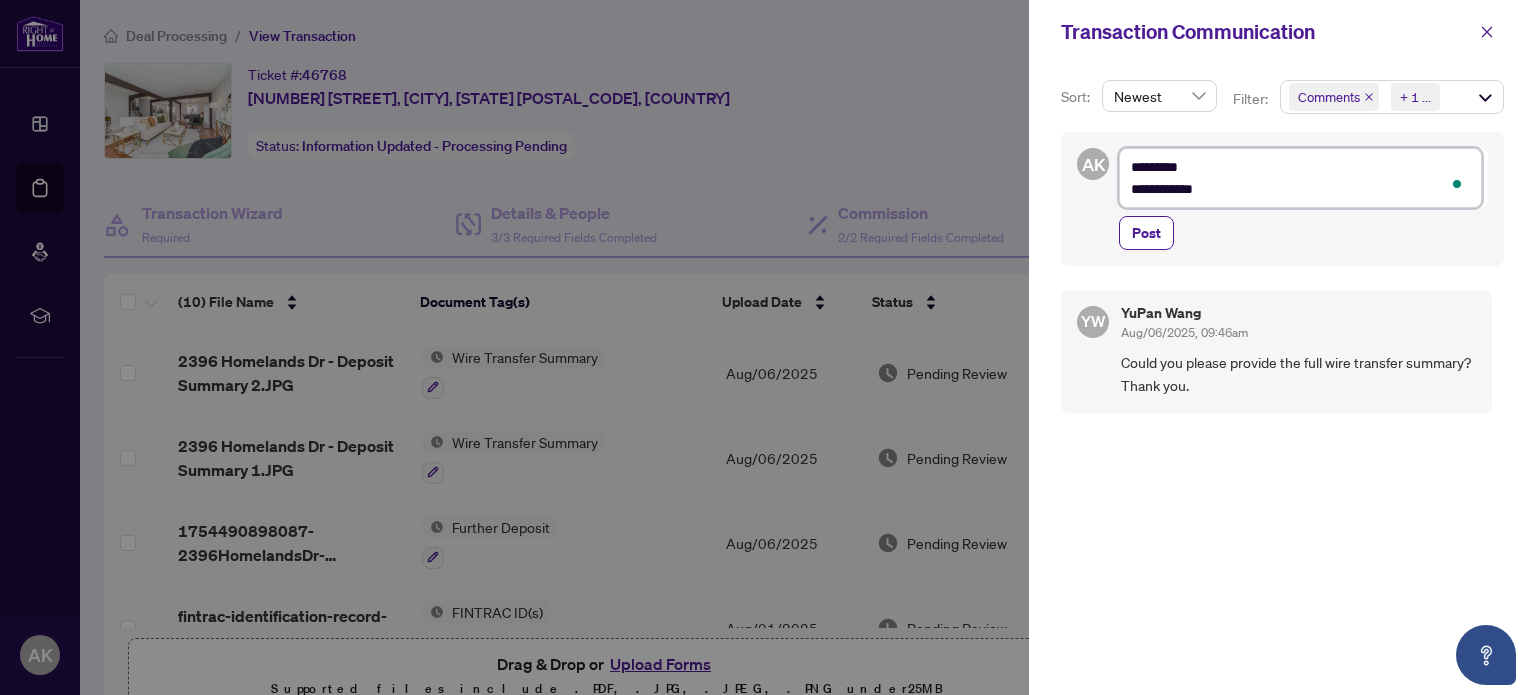 type on "**********" 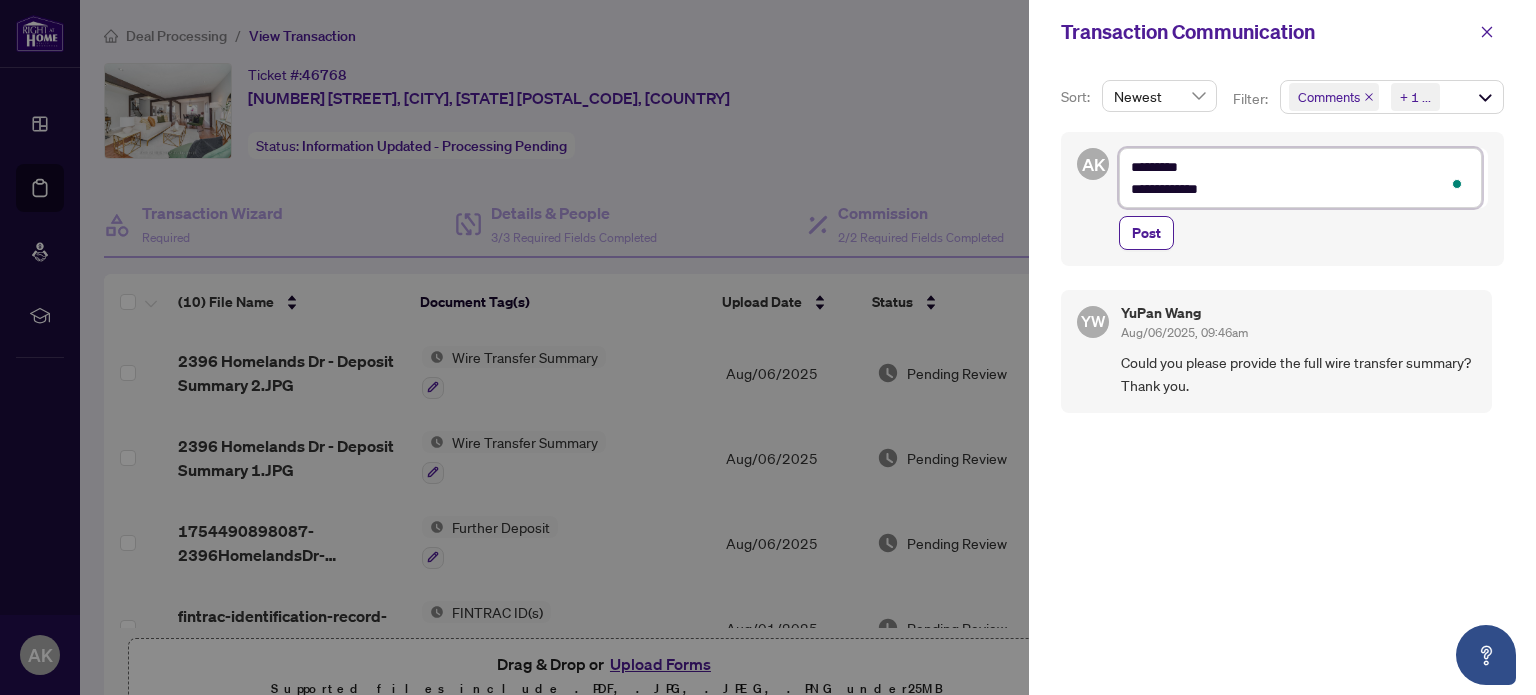 type on "**********" 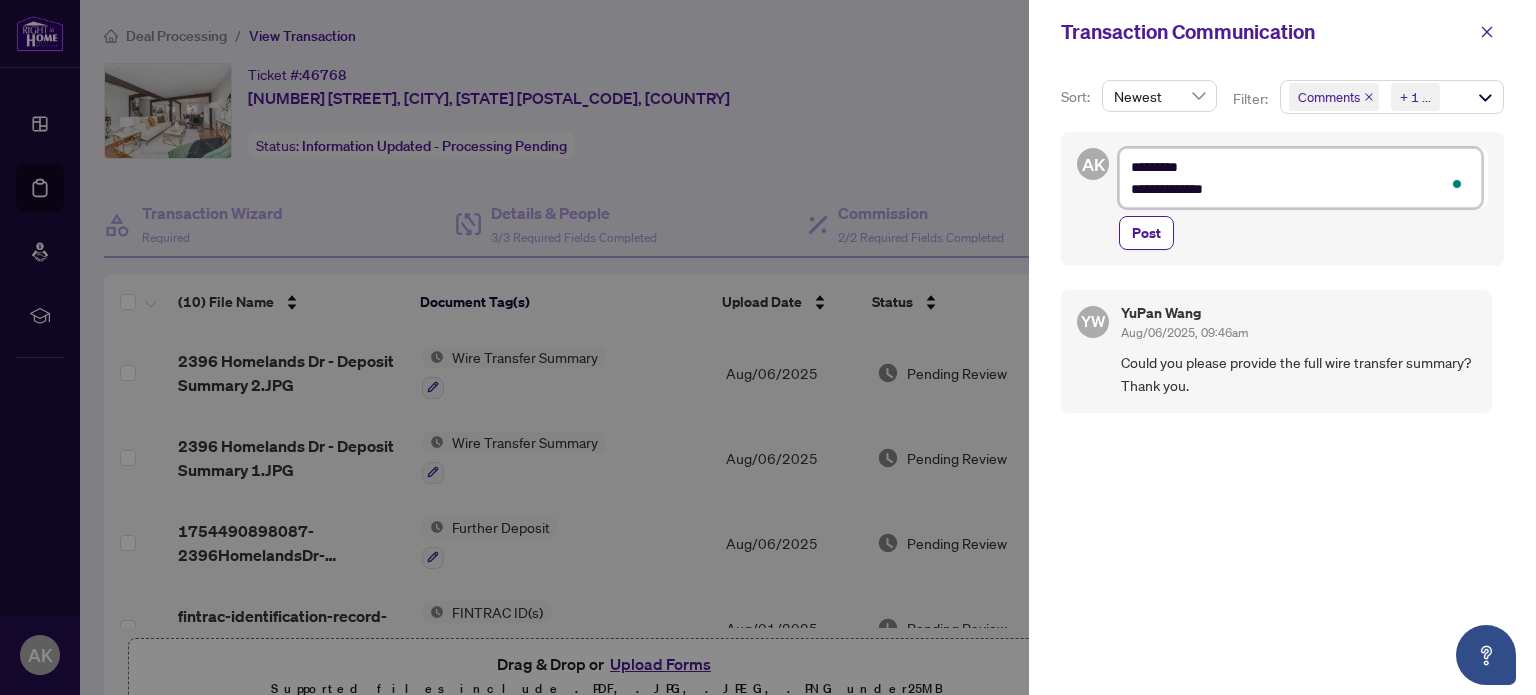 type on "**********" 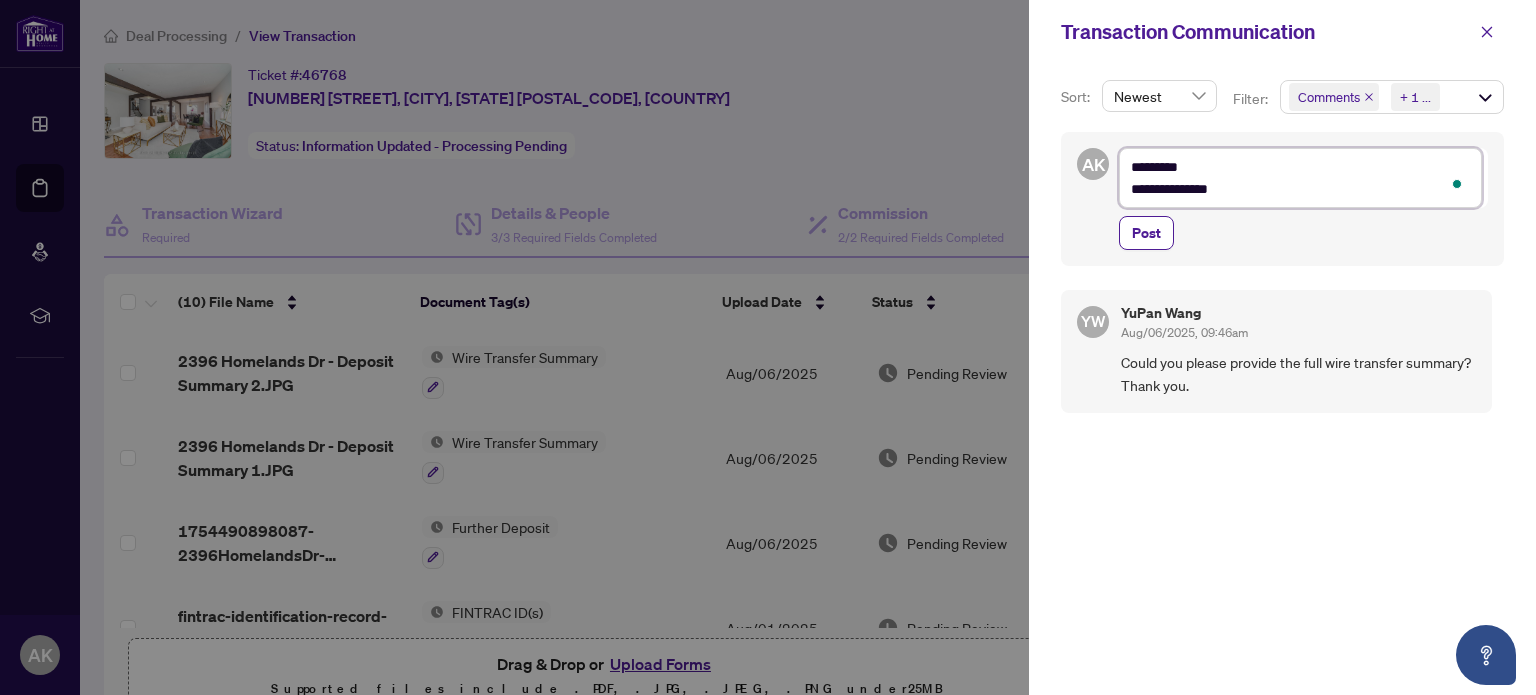 type on "**********" 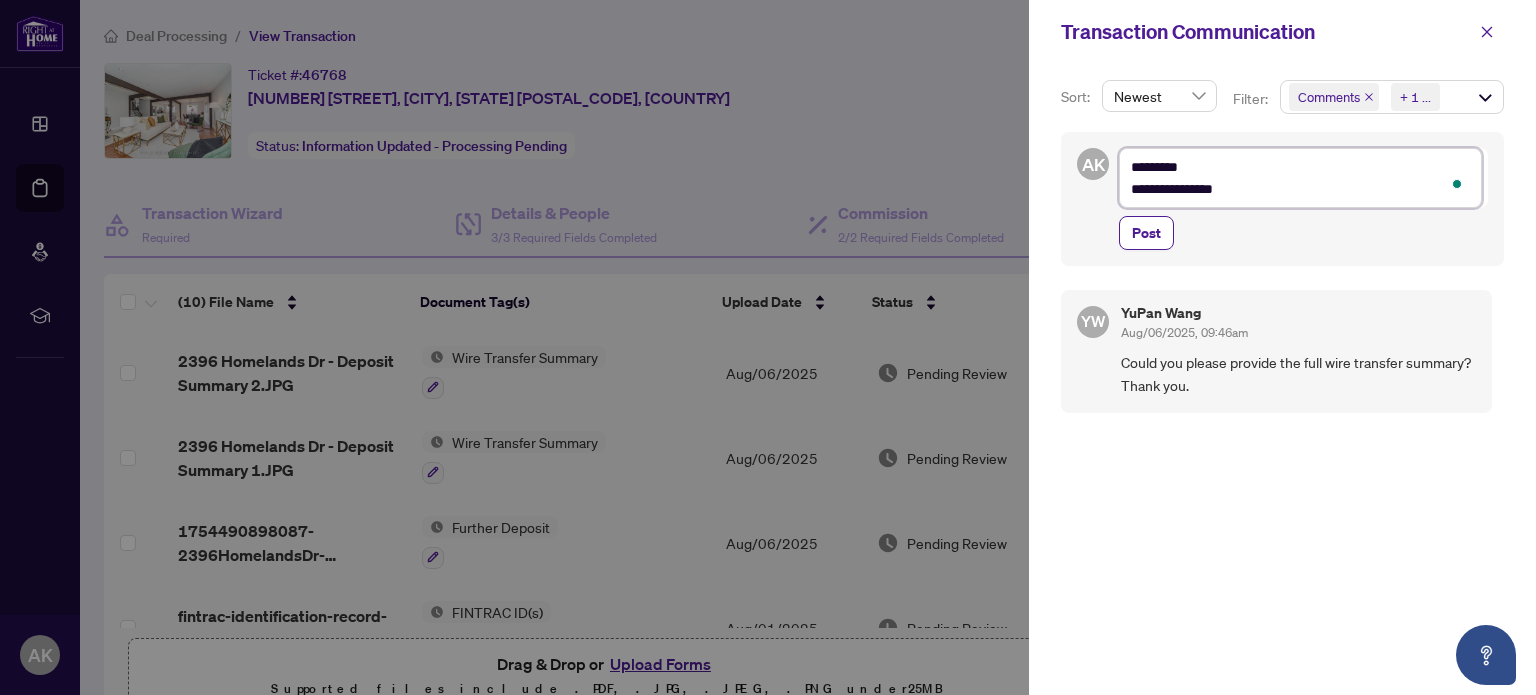 type on "**********" 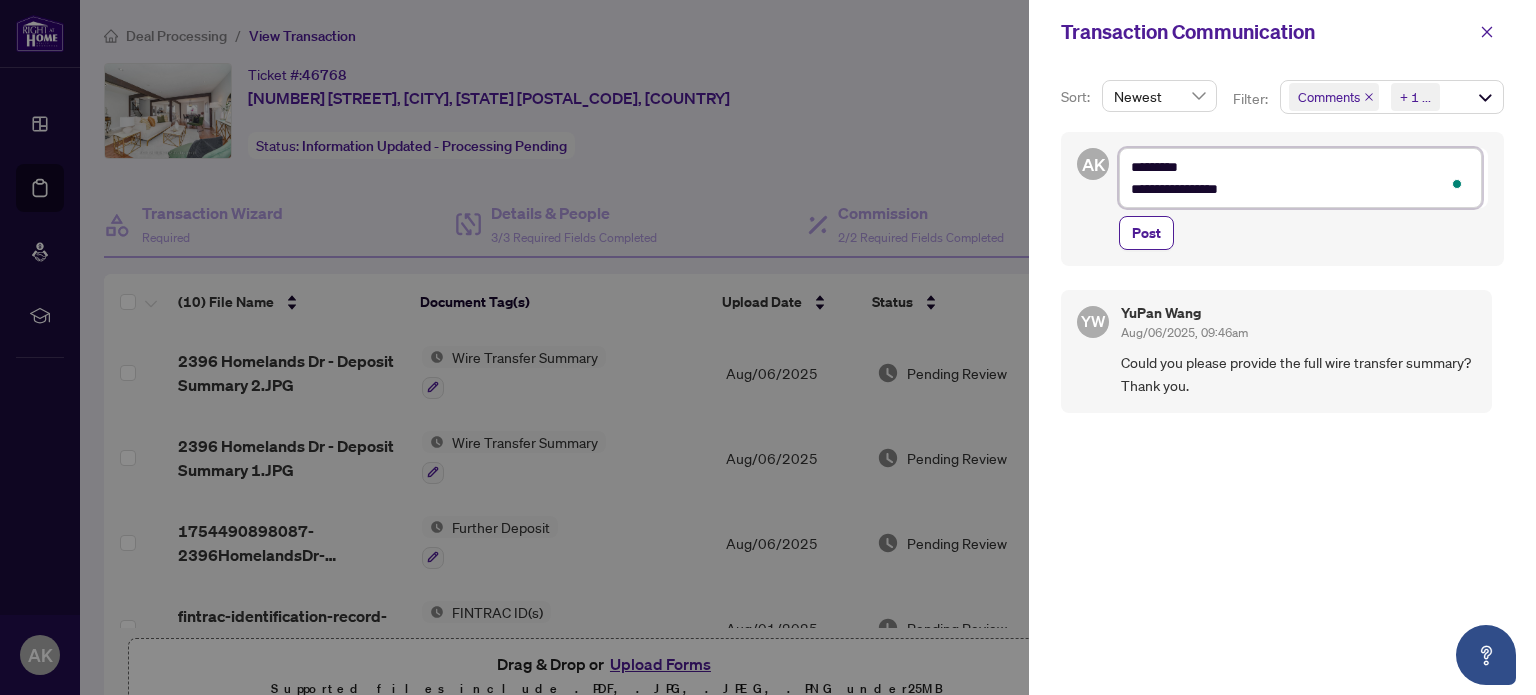 type 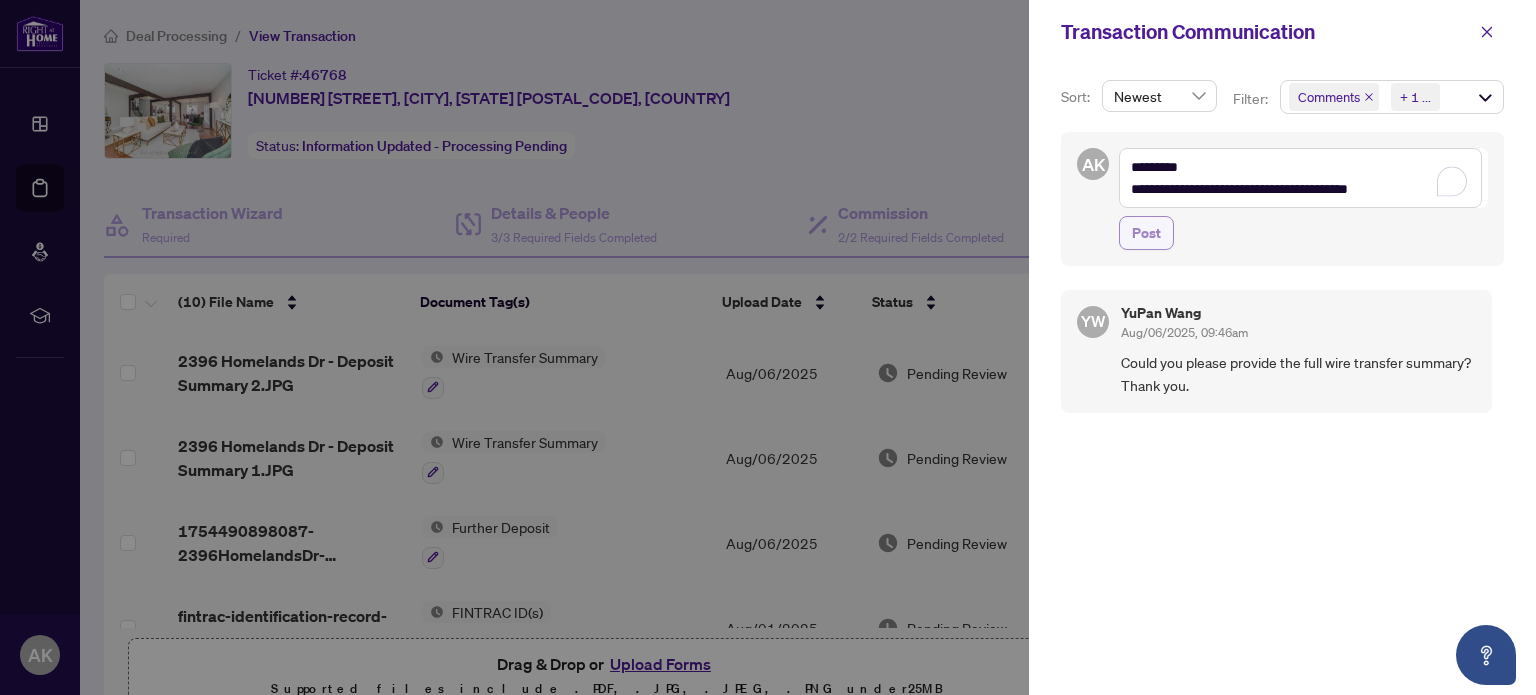 click on "Post" at bounding box center [1146, 233] 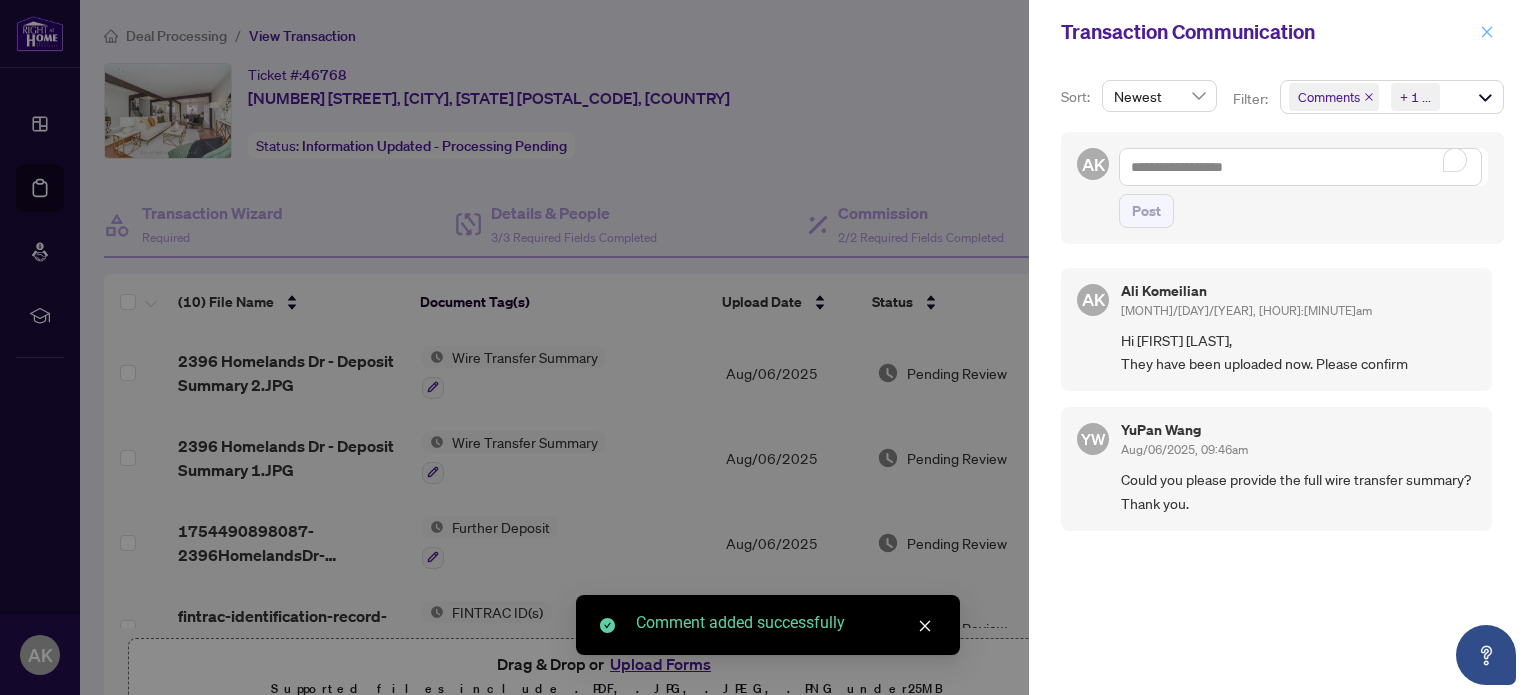 click 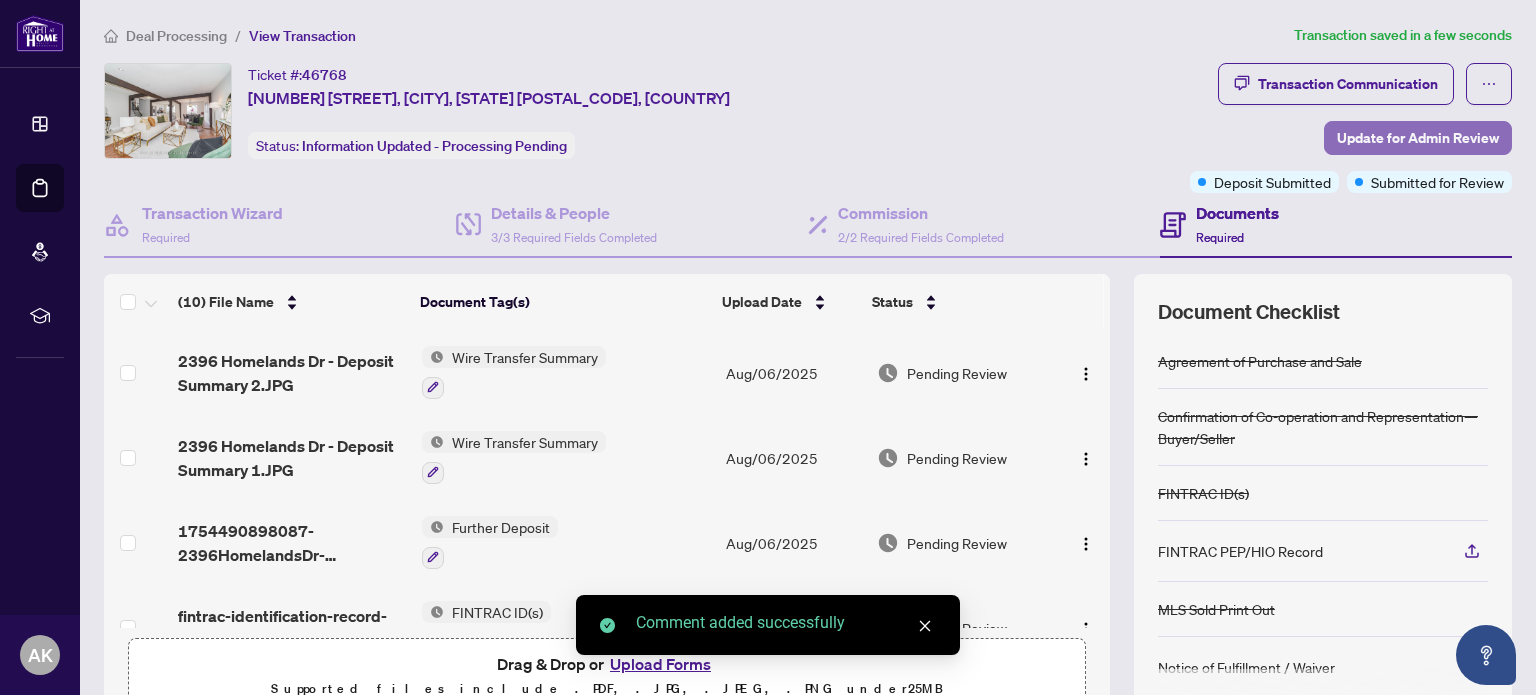 click on "Update for Admin Review" at bounding box center [1418, 138] 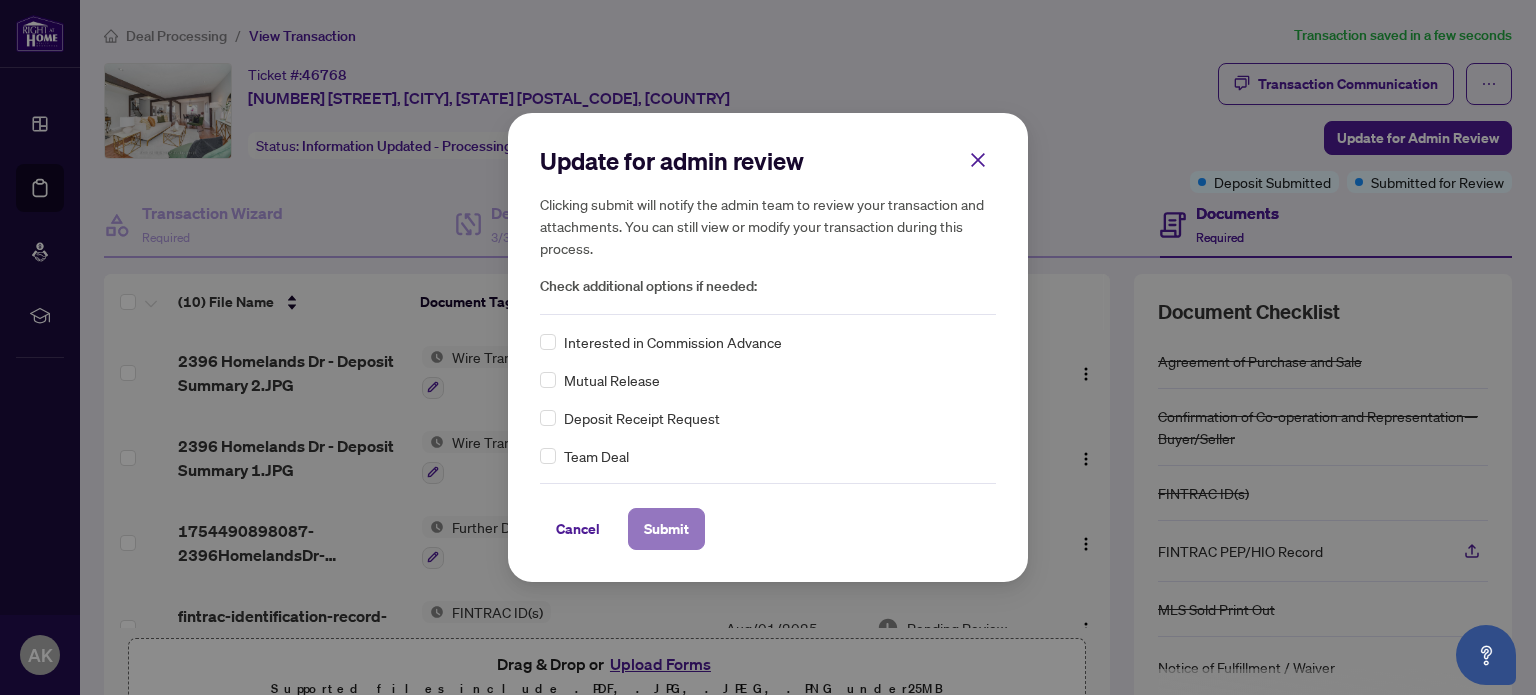 click on "Submit" at bounding box center (666, 529) 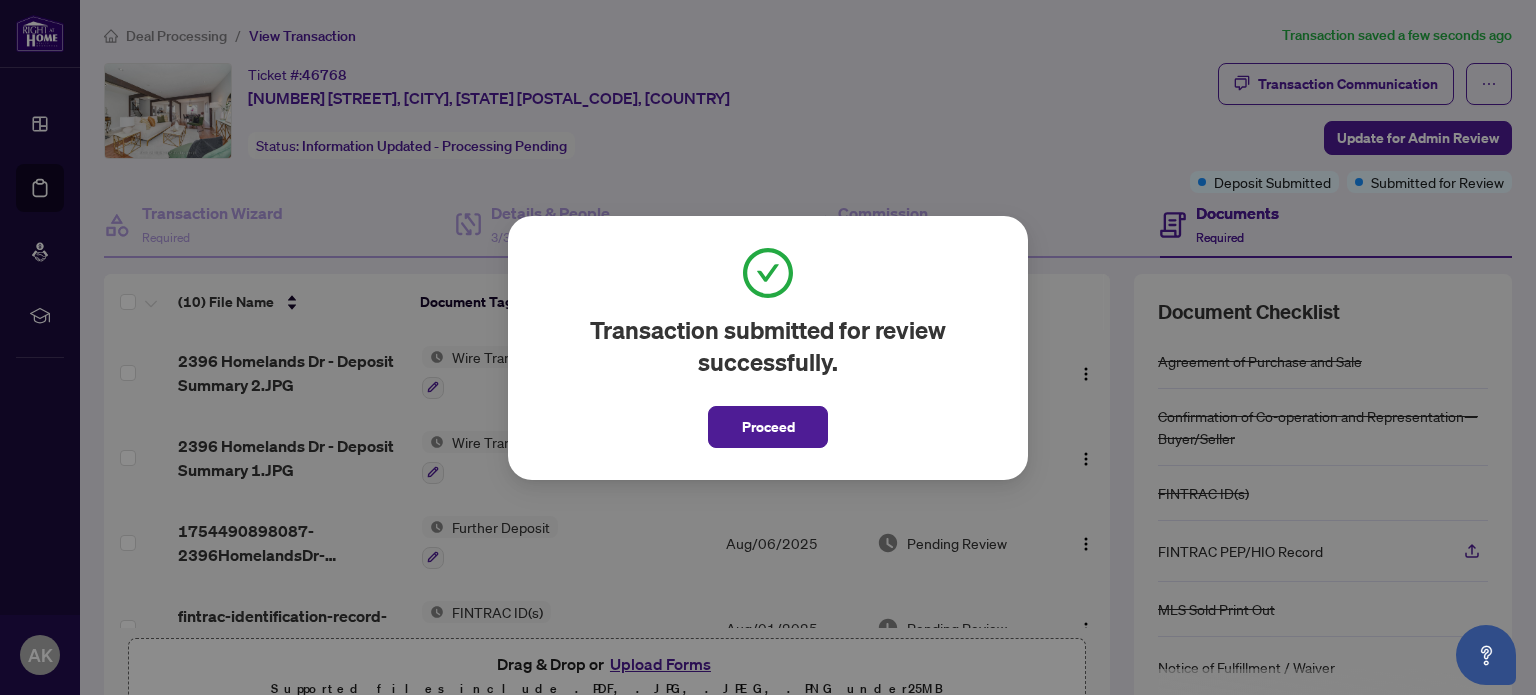 click on "Proceed" at bounding box center (768, 427) 